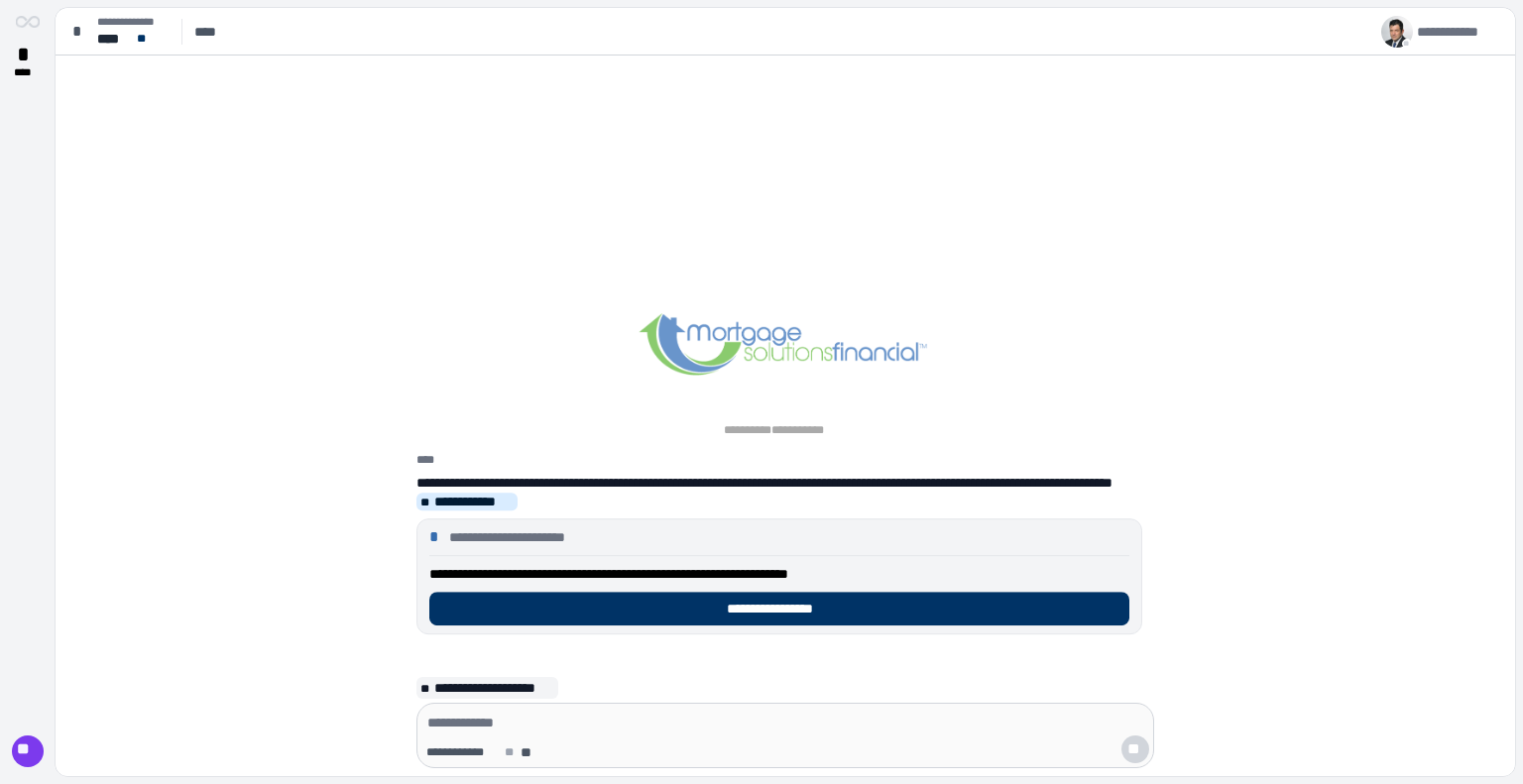 scroll, scrollTop: 0, scrollLeft: 0, axis: both 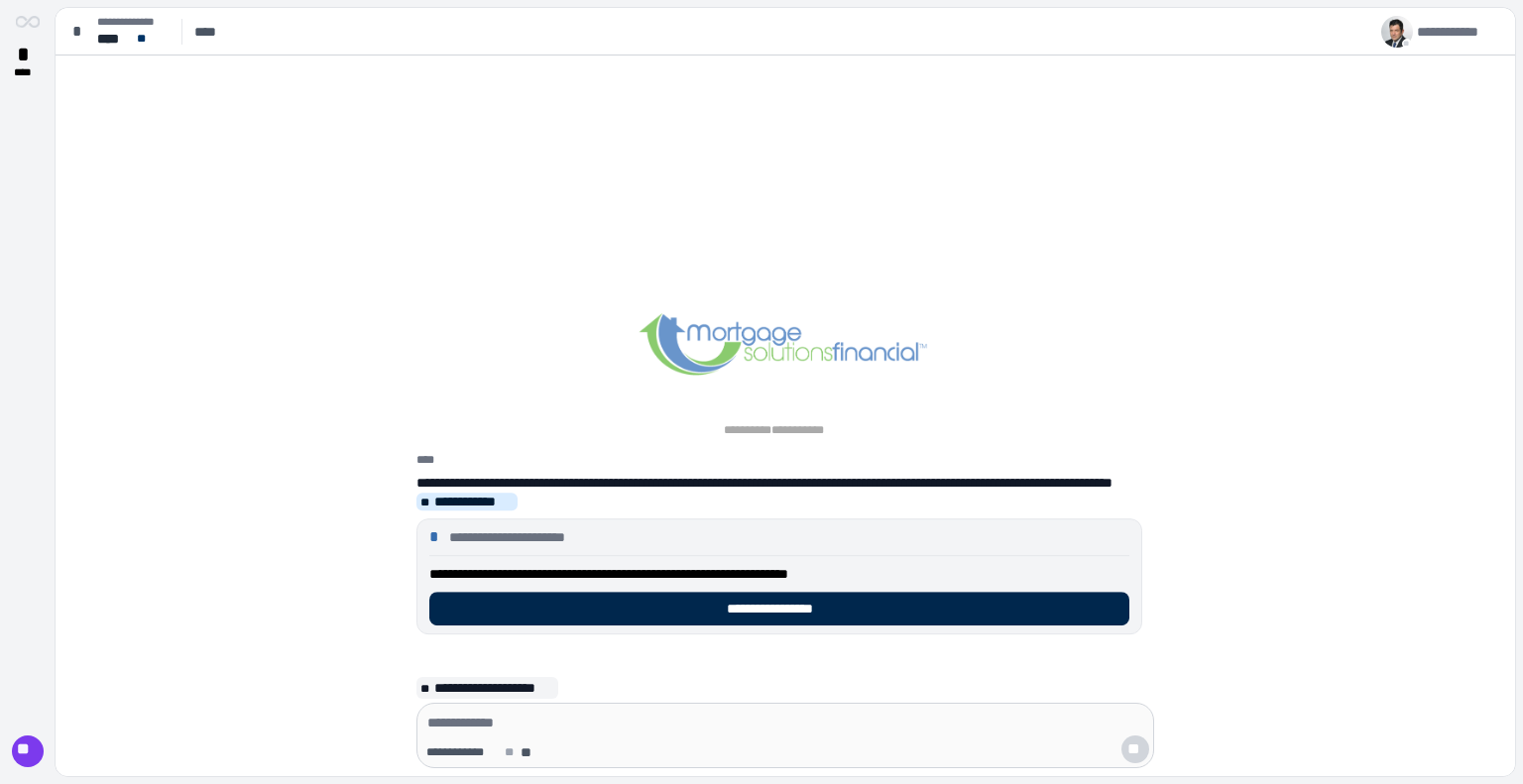 click on "**********" at bounding box center [779, 609] 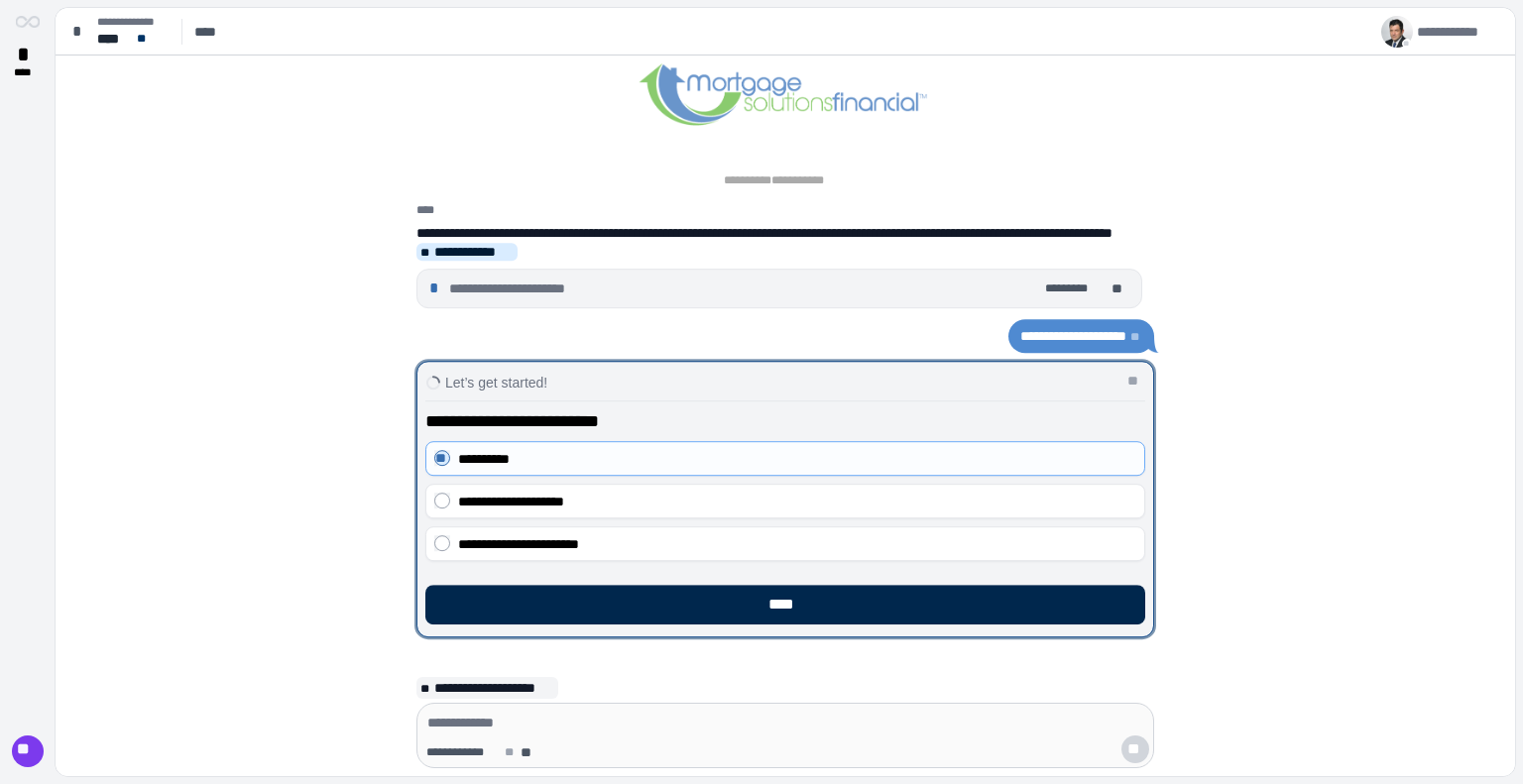 click on "****" at bounding box center [785, 605] 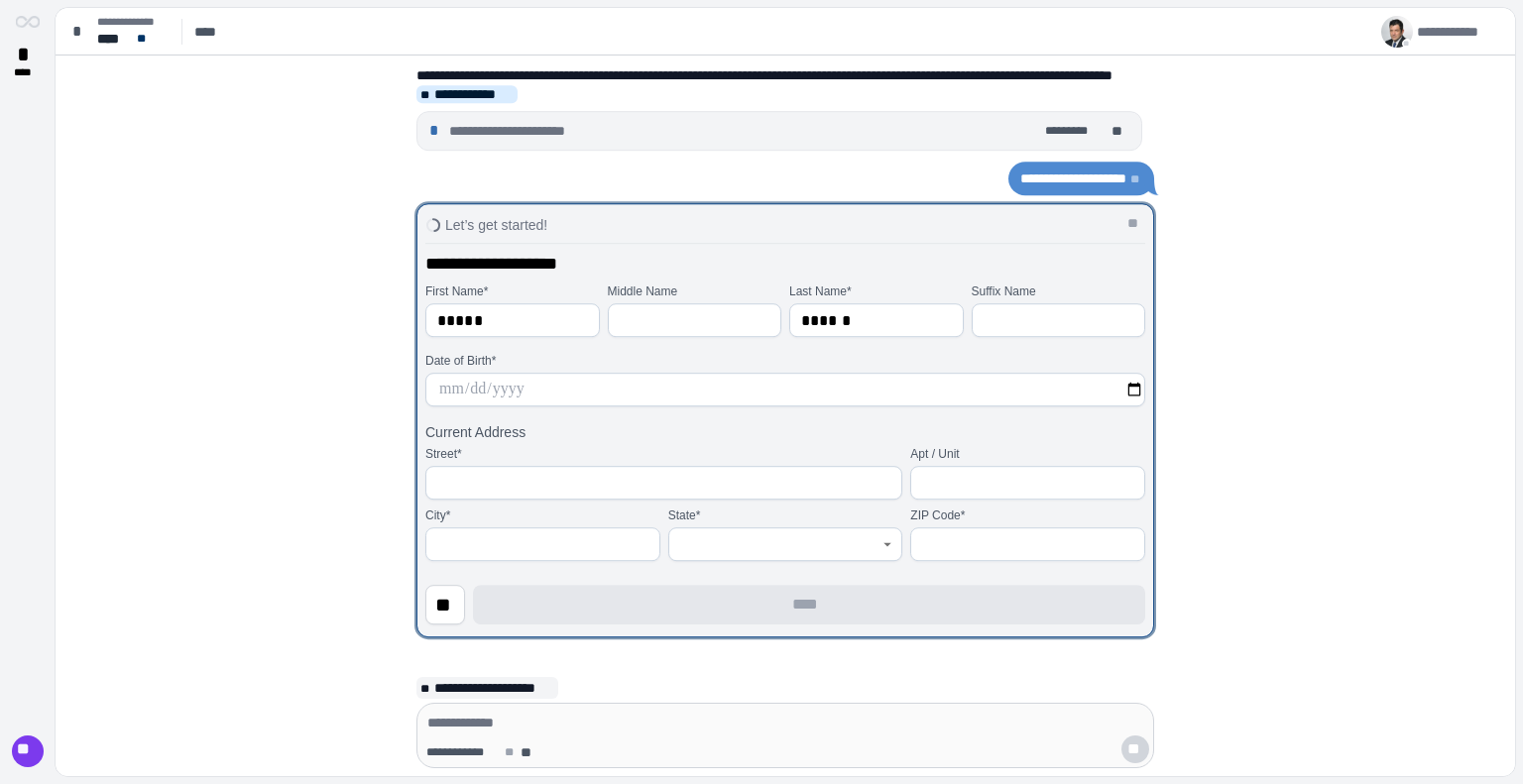 click at bounding box center [785, 390] 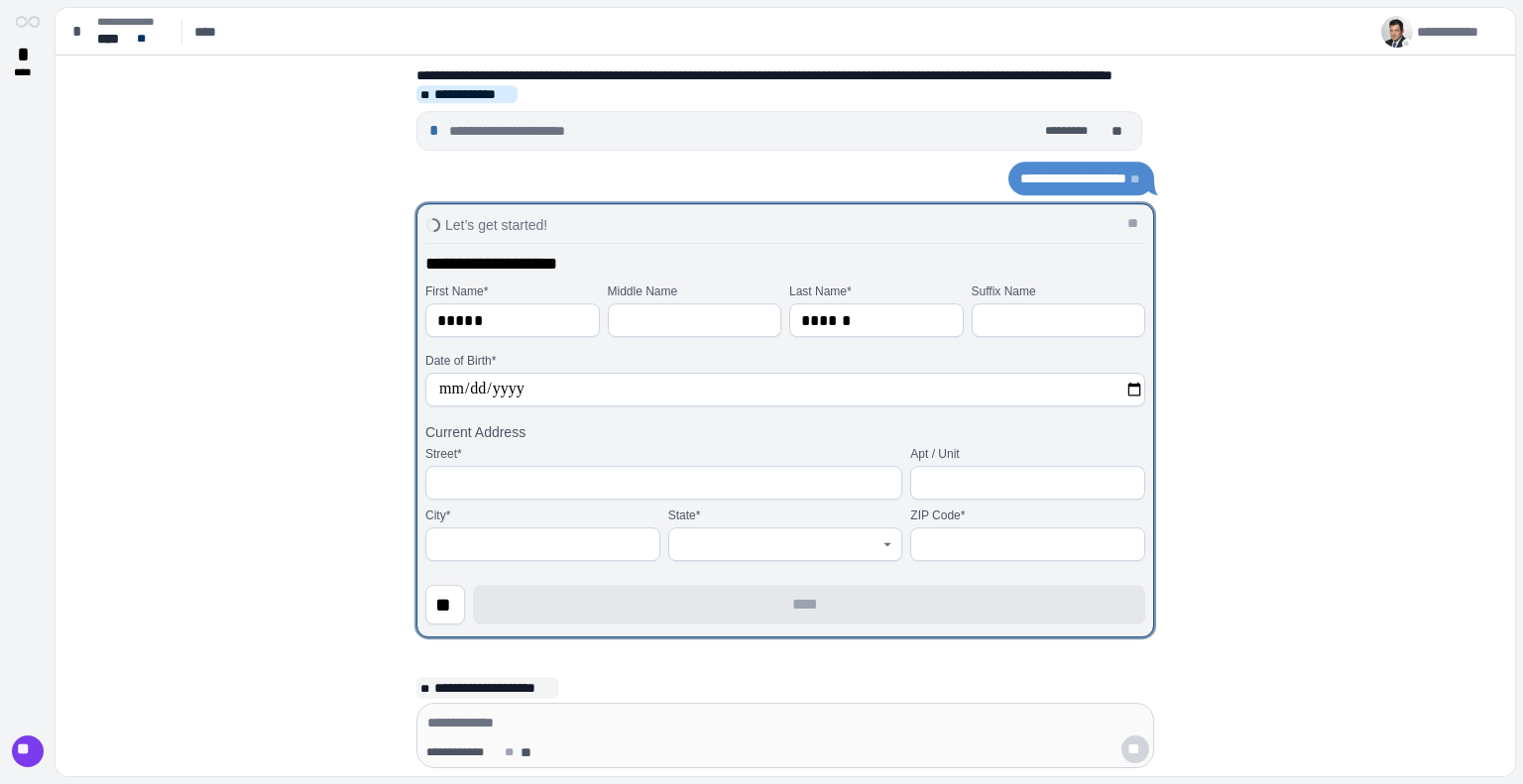 type on "**********" 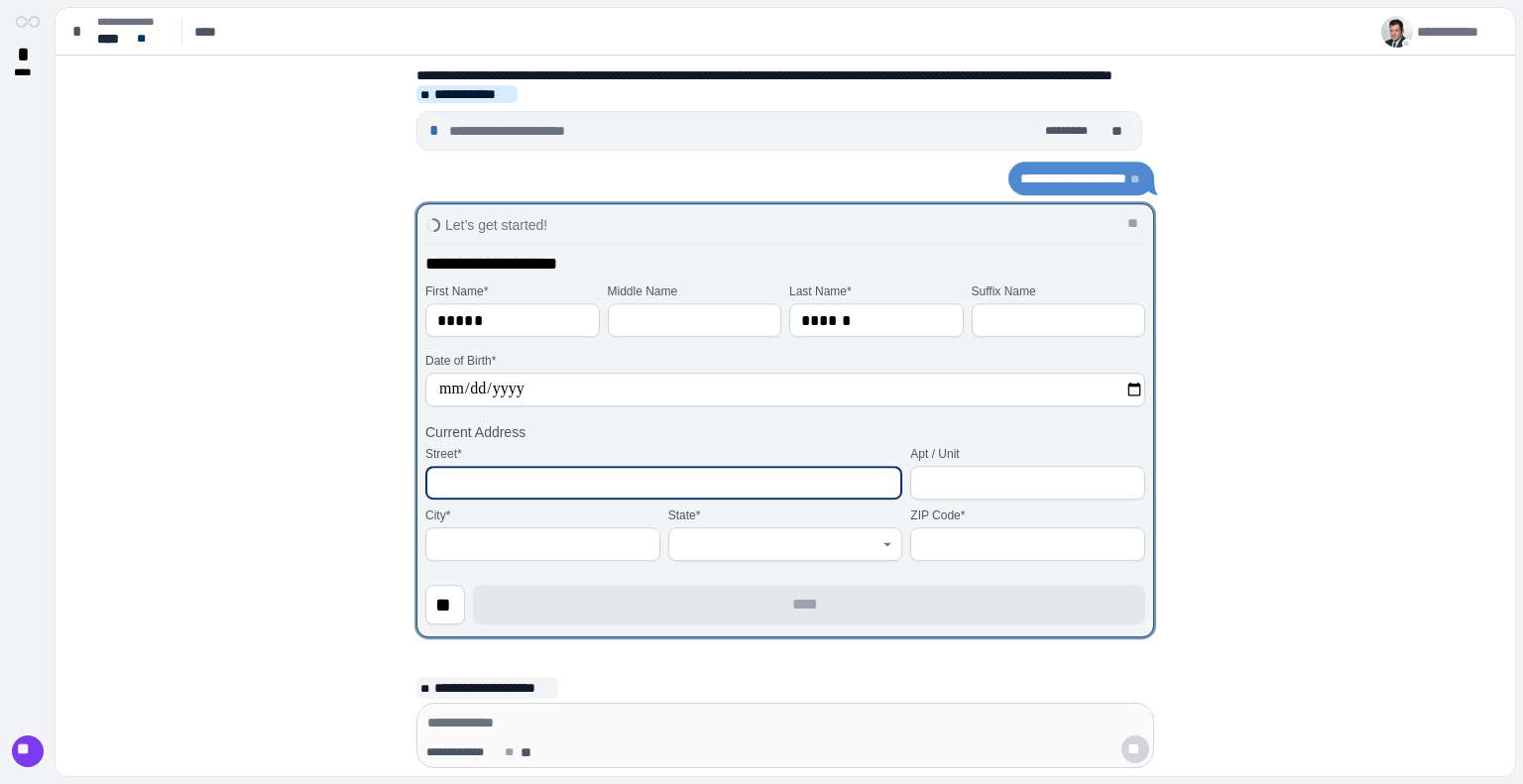 click at bounding box center (663, 483) 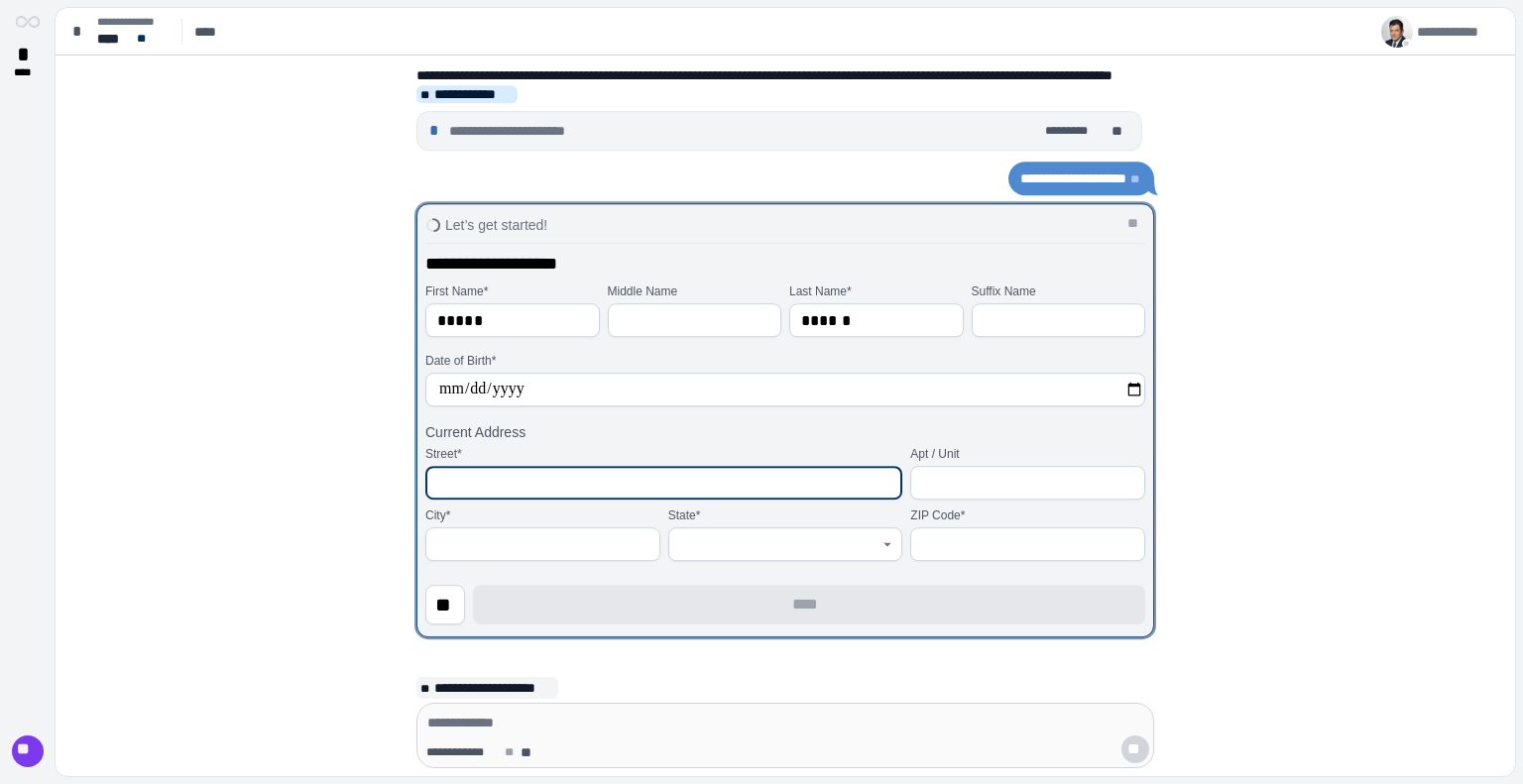 drag, startPoint x: 462, startPoint y: 483, endPoint x: 484, endPoint y: 492, distance: 23.769729 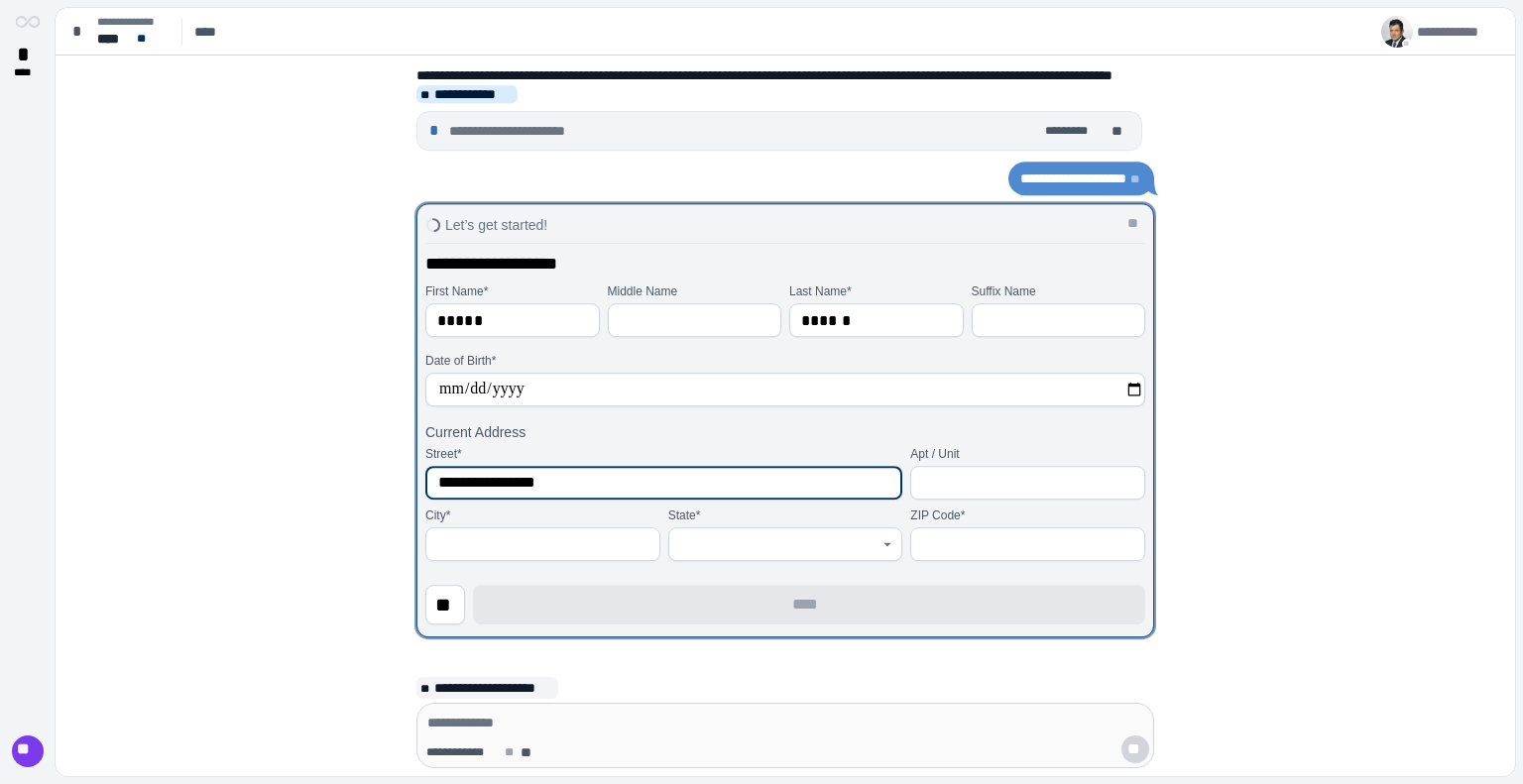 type on "**********" 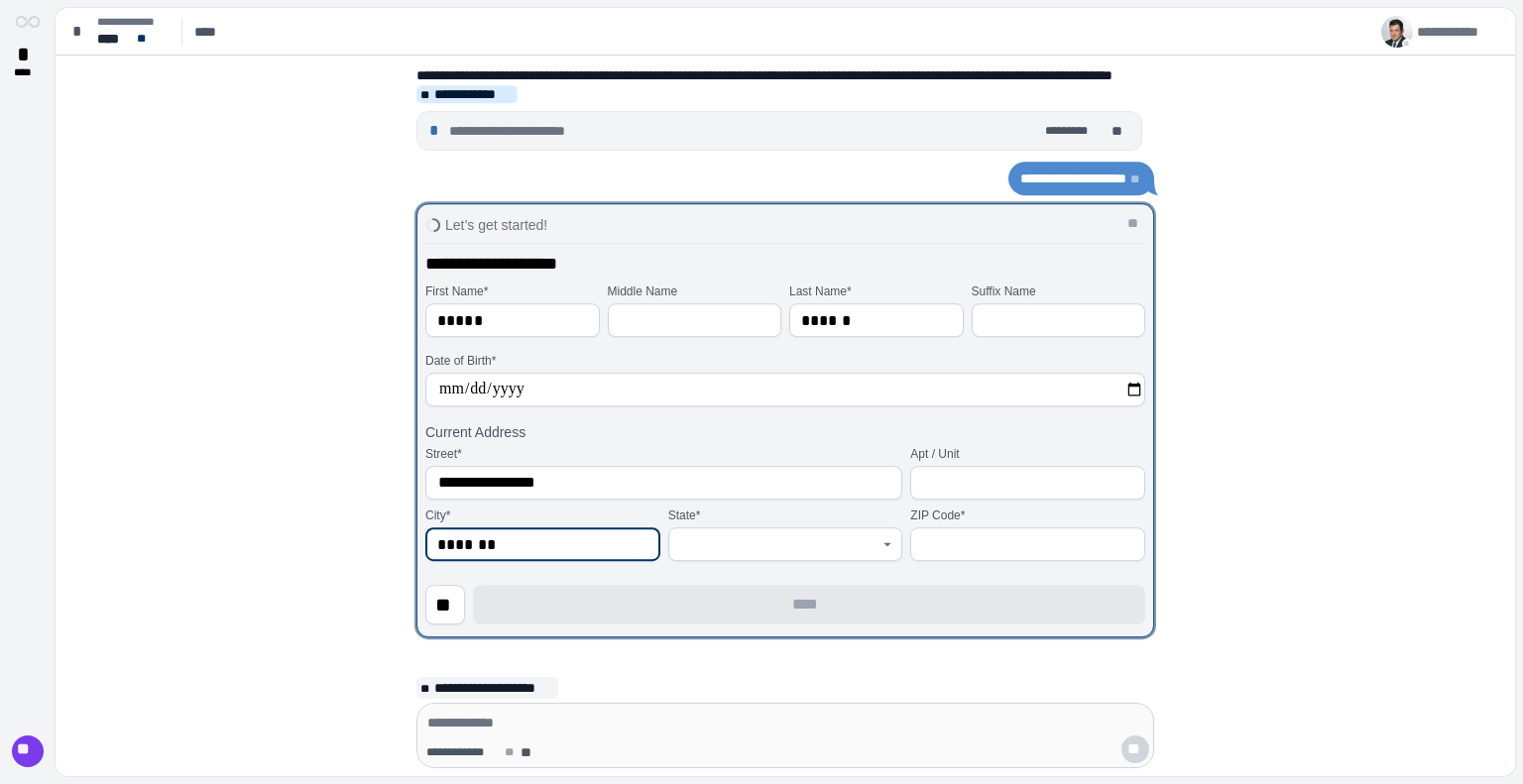 type on "*******" 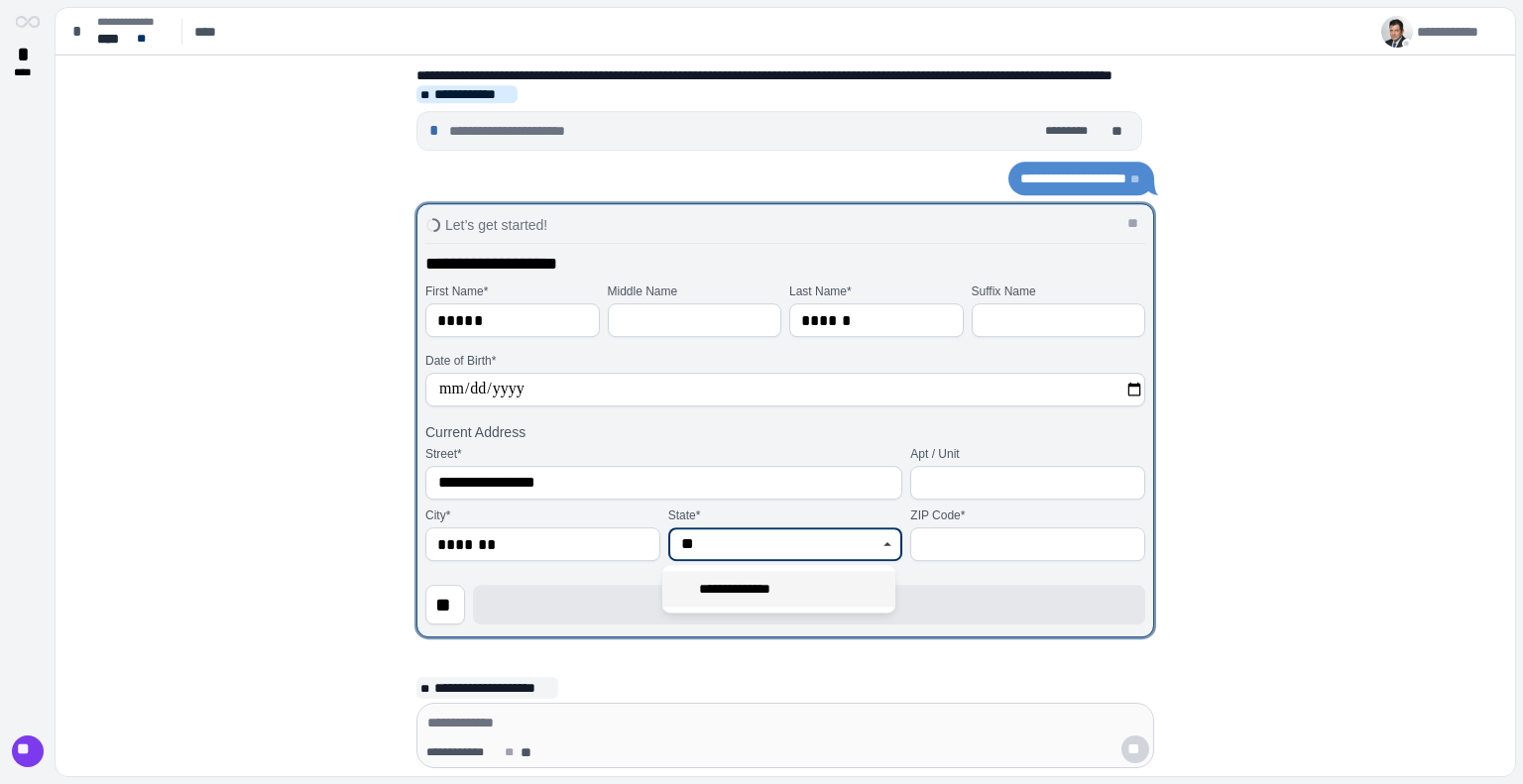 click on "**********" at bounding box center (778, 589) 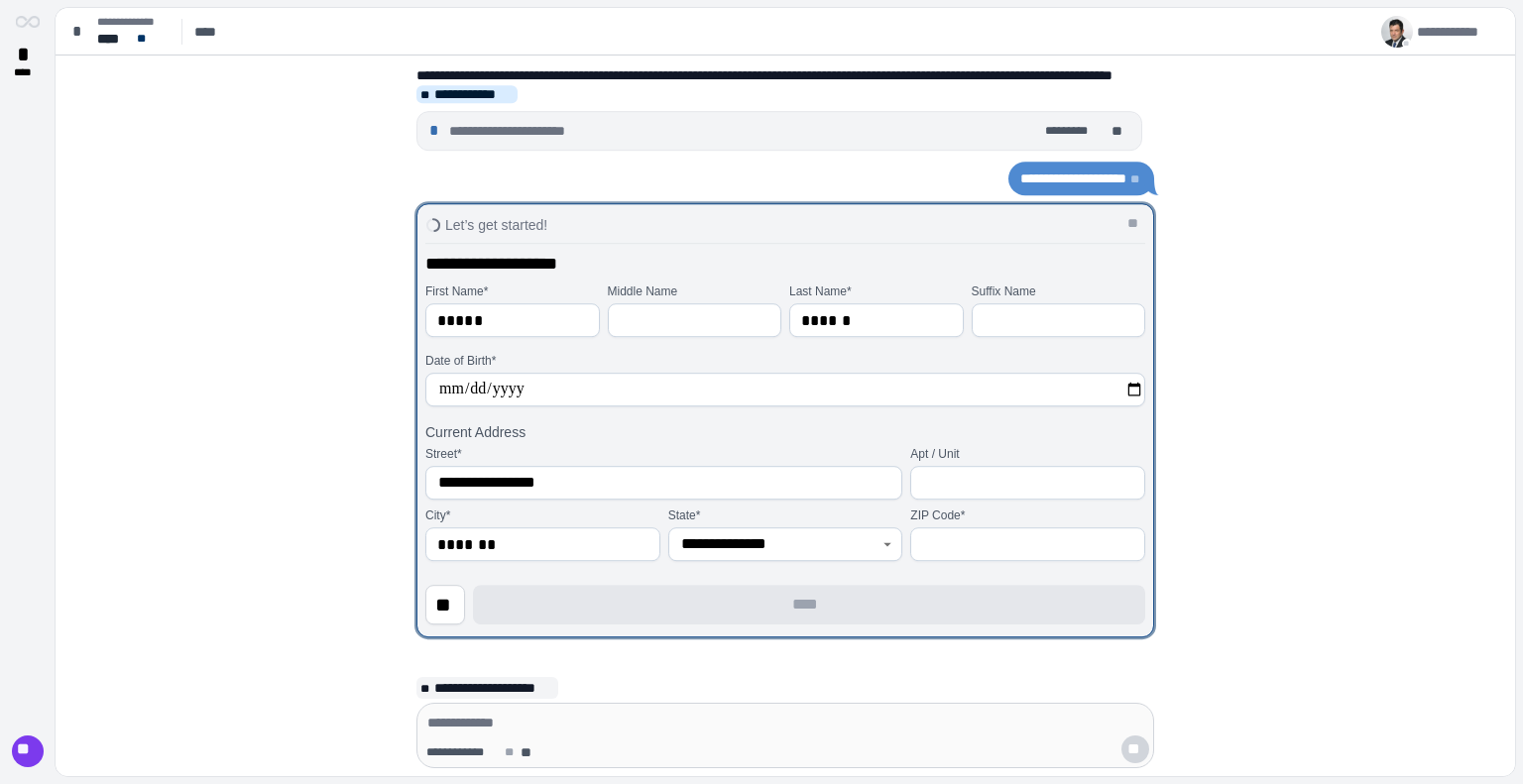 click at bounding box center (1027, 544) 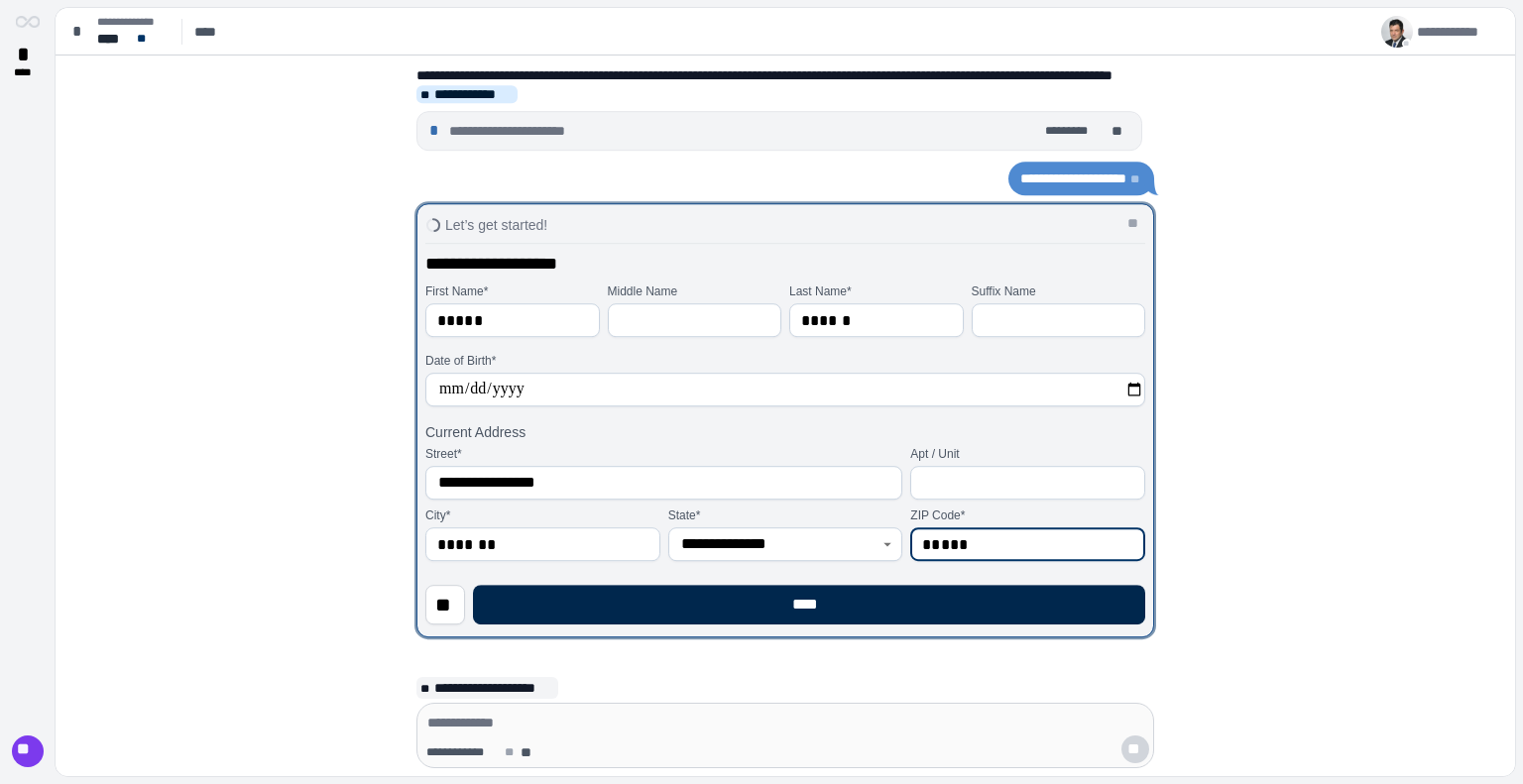 type on "*****" 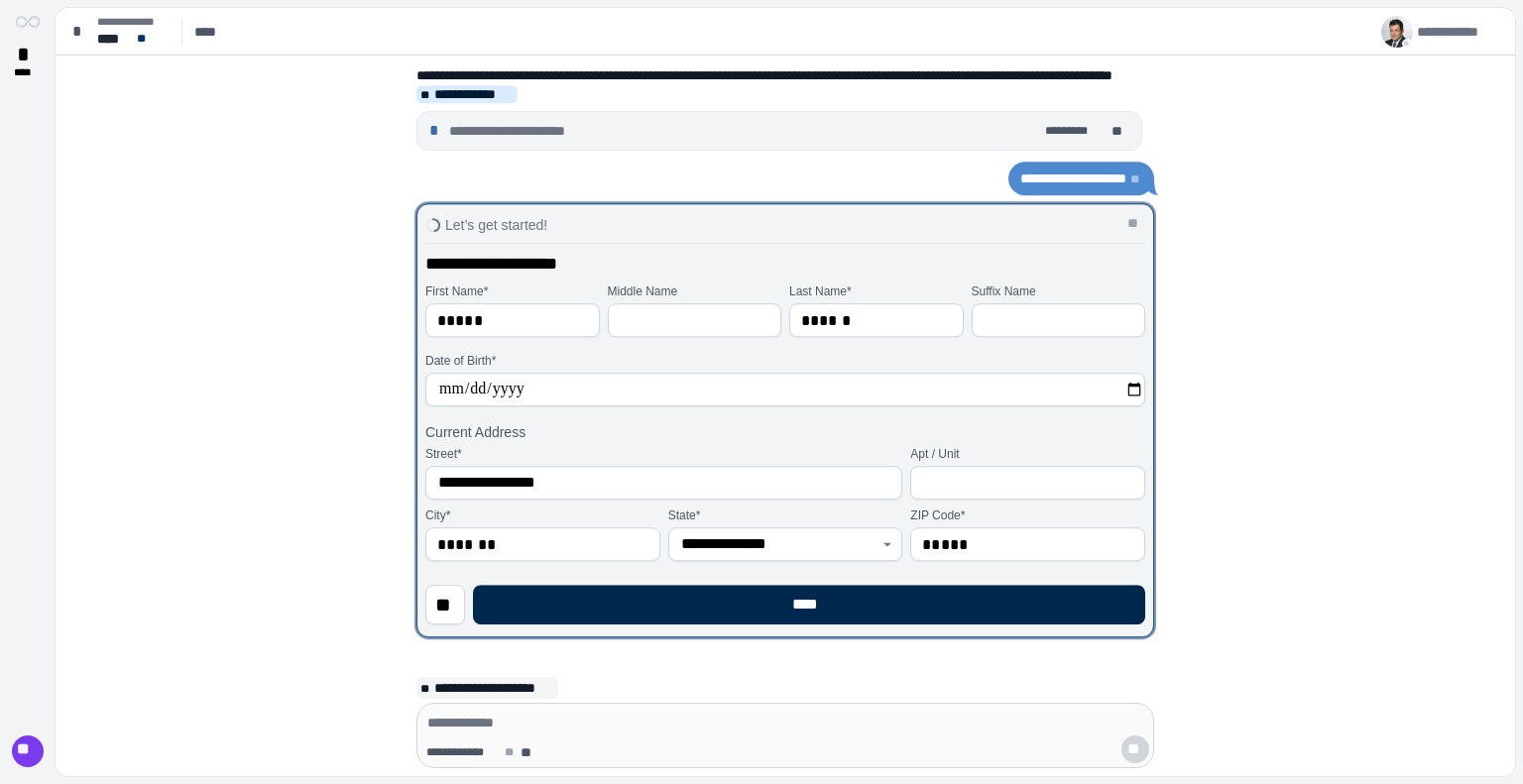 click on "****" at bounding box center (809, 605) 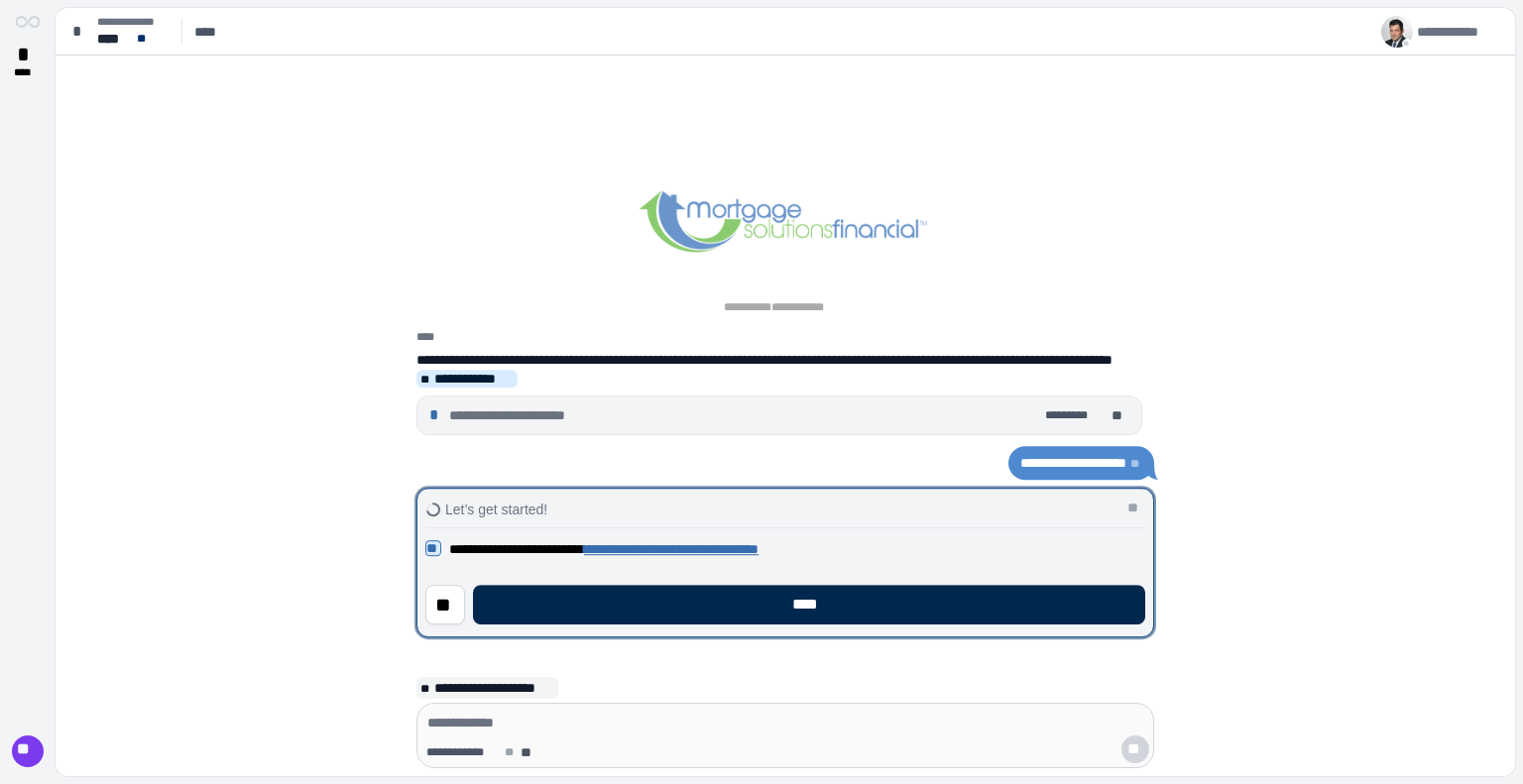 click on "****" at bounding box center (809, 605) 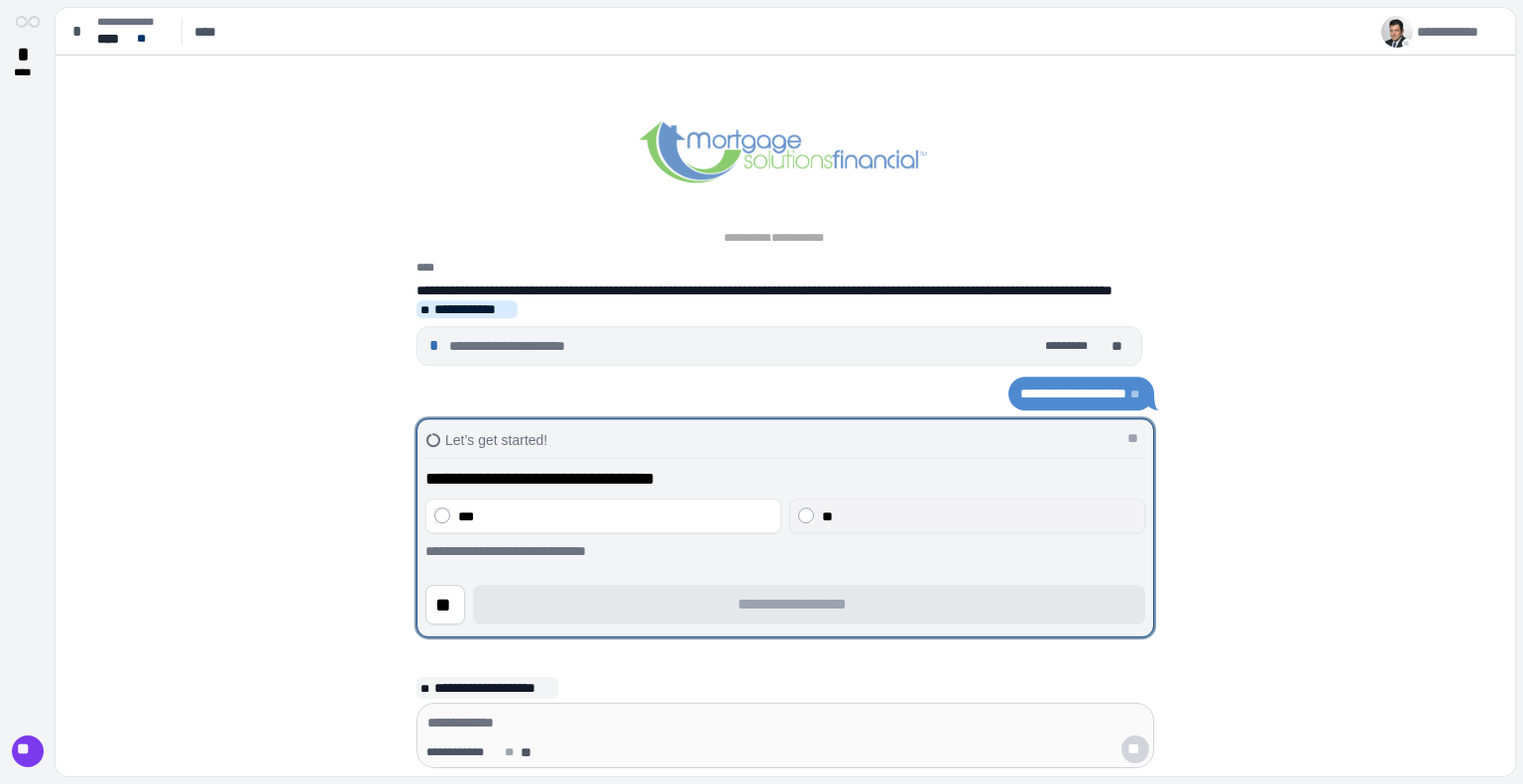 click on "**" at bounding box center (979, 516) 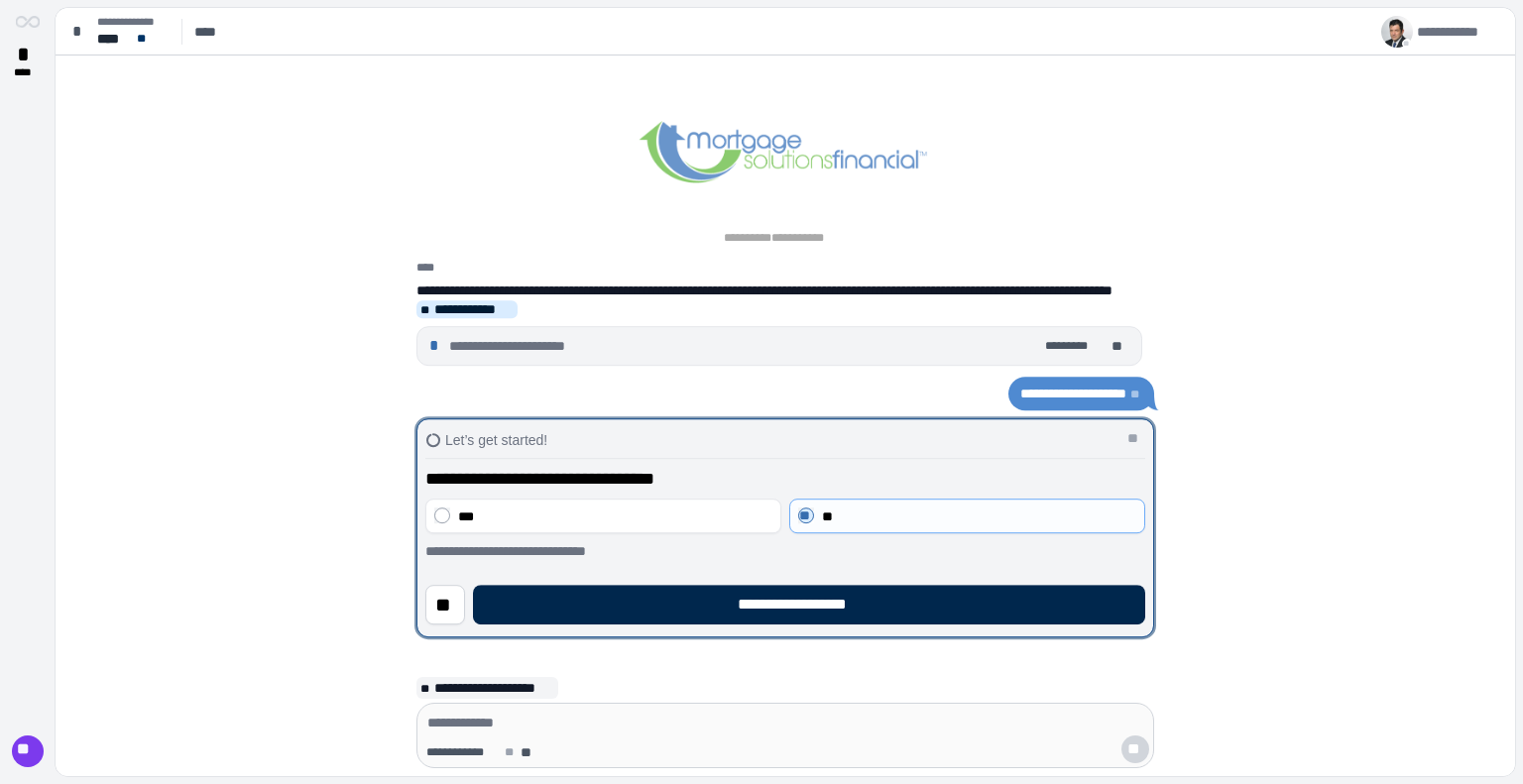 click on "**********" at bounding box center (809, 605) 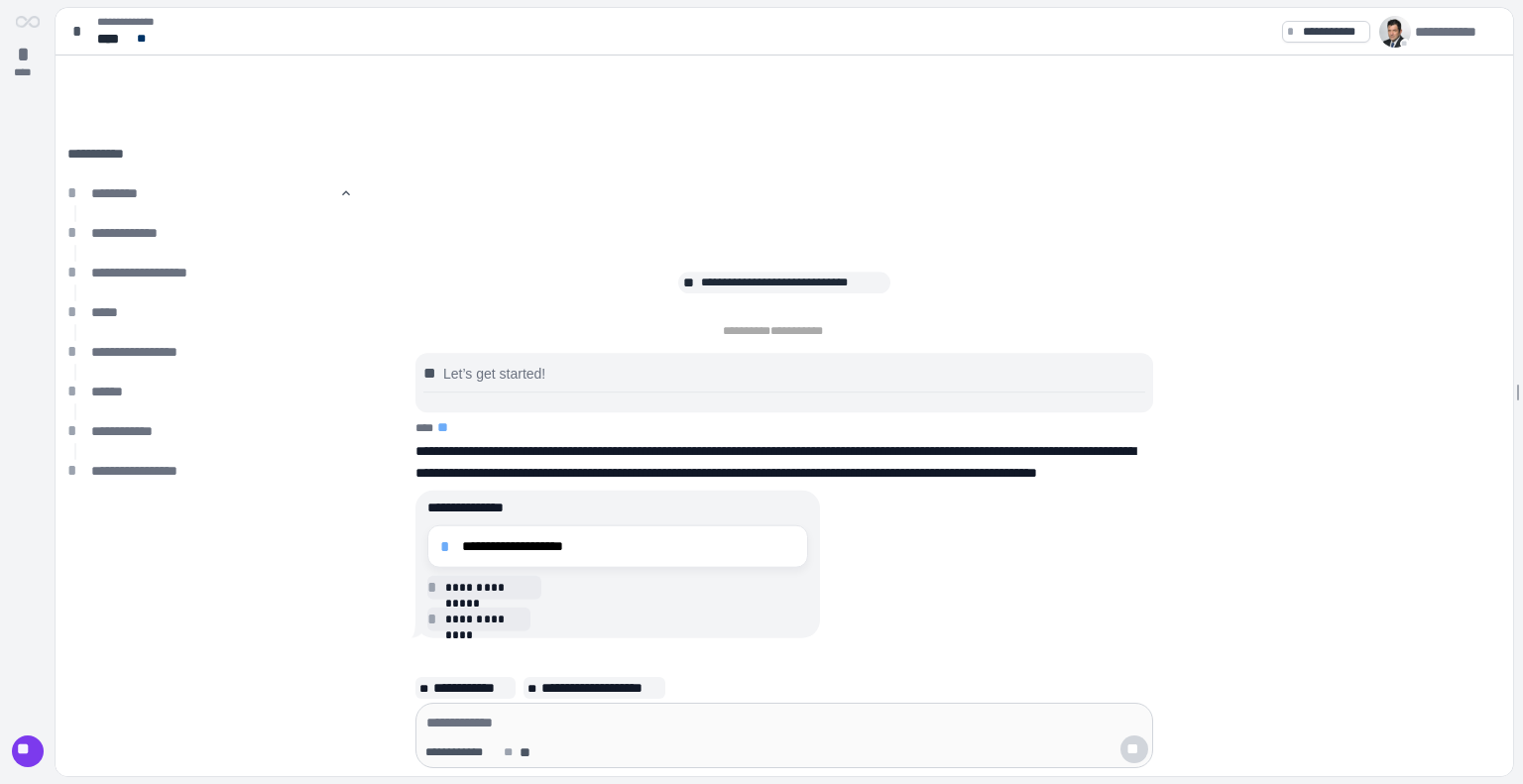 click on "**********" at bounding box center (618, 587) 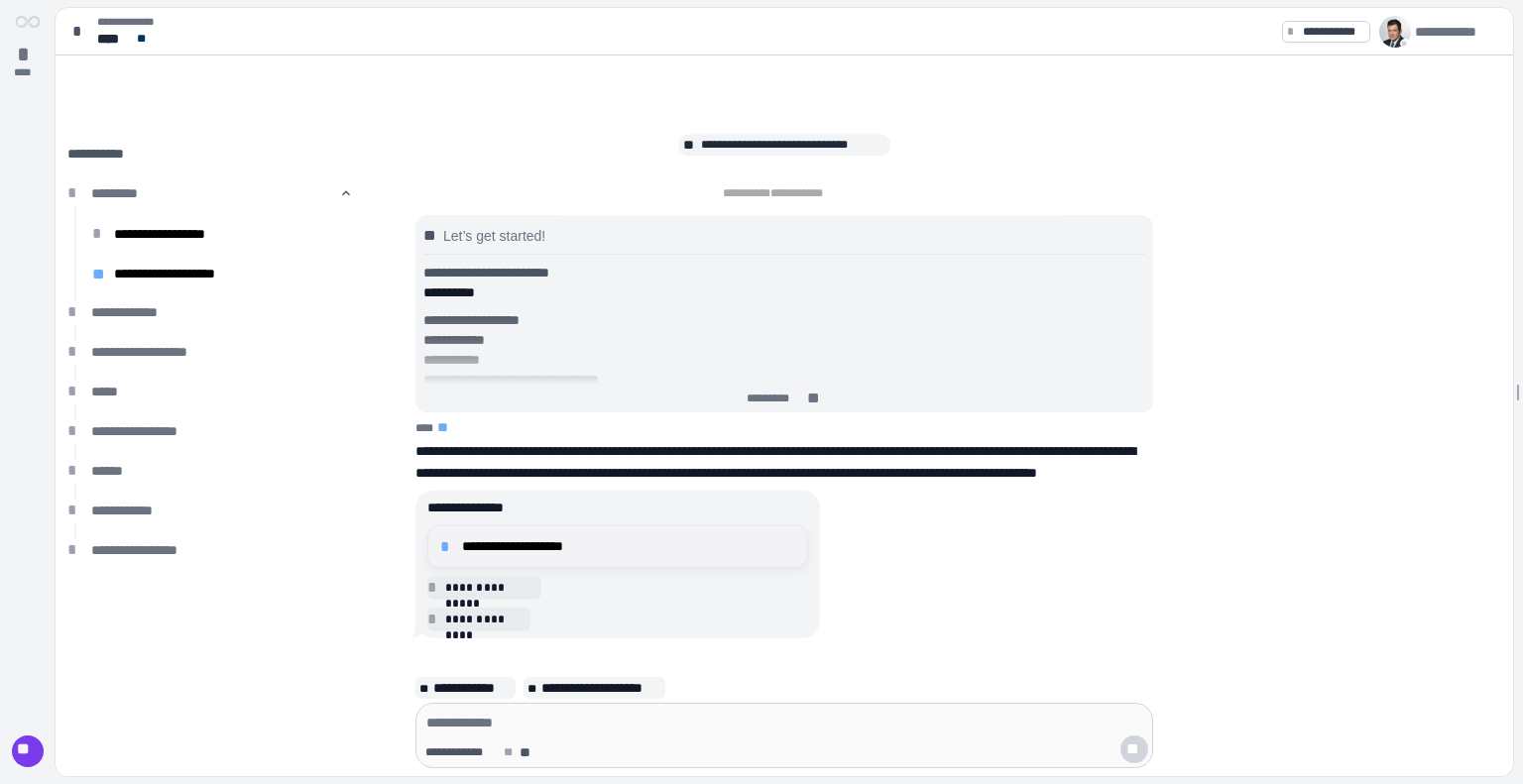 click on "**********" at bounding box center (618, 546) 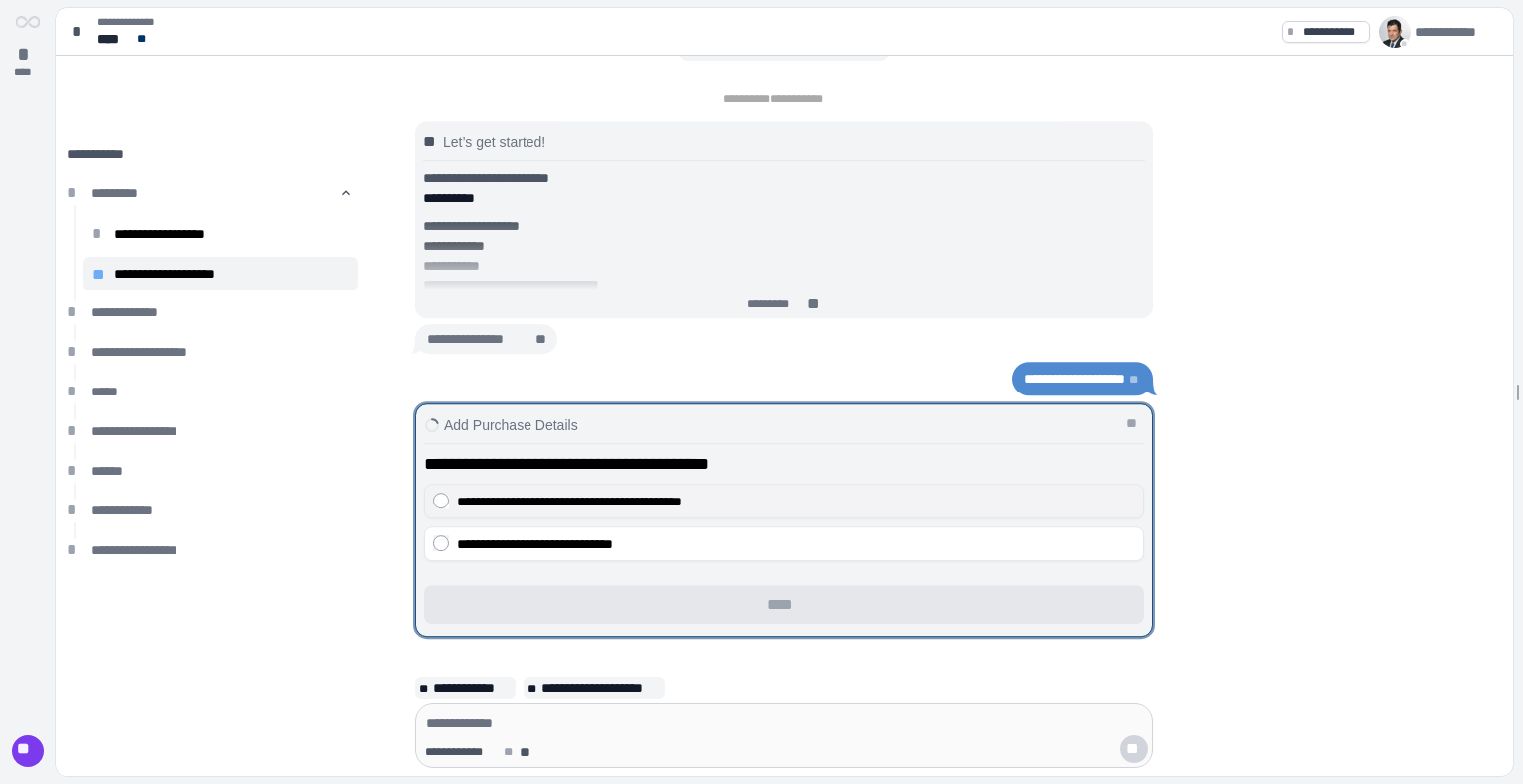 click on "**********" at bounding box center (784, 501) 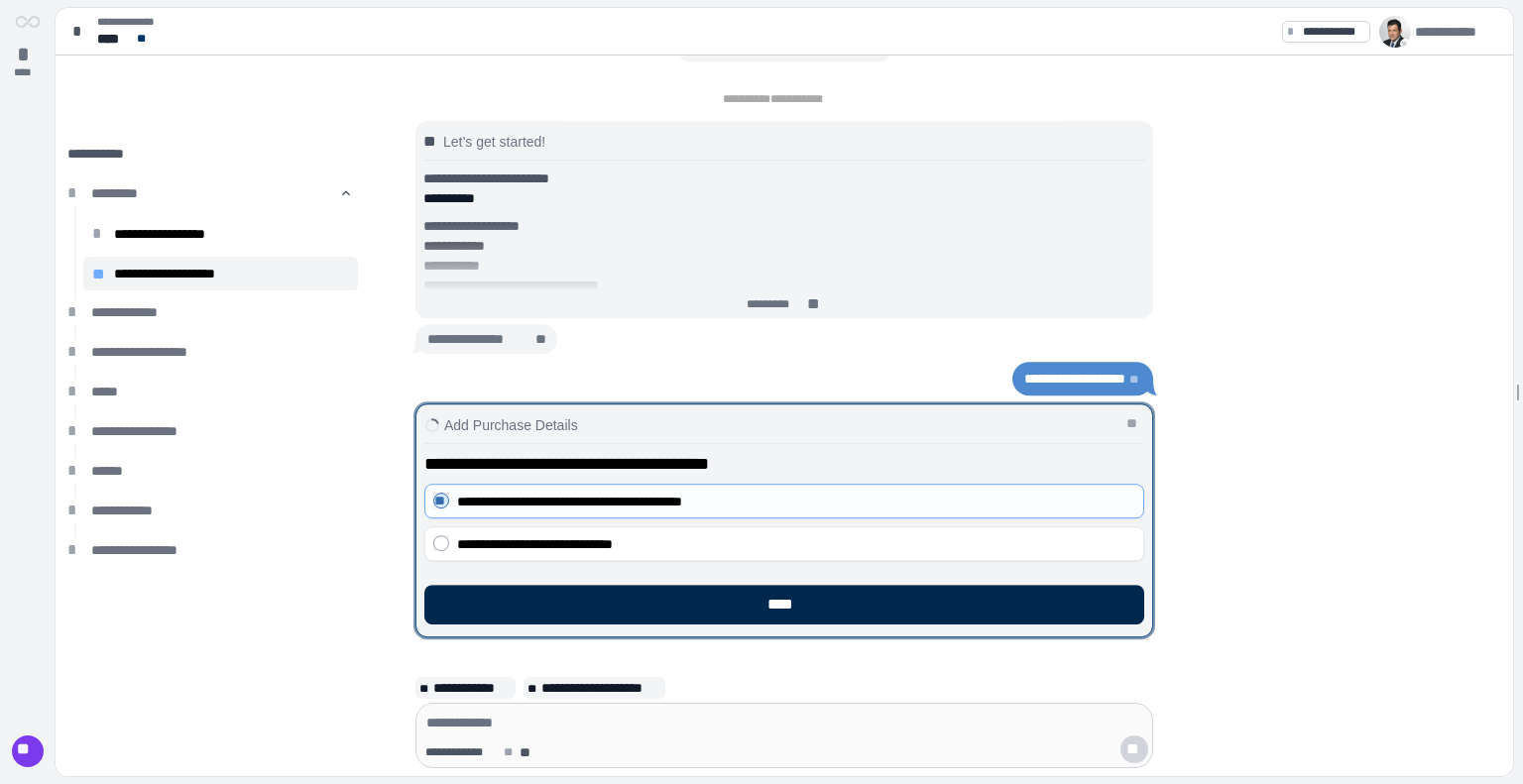 click on "****" at bounding box center (784, 605) 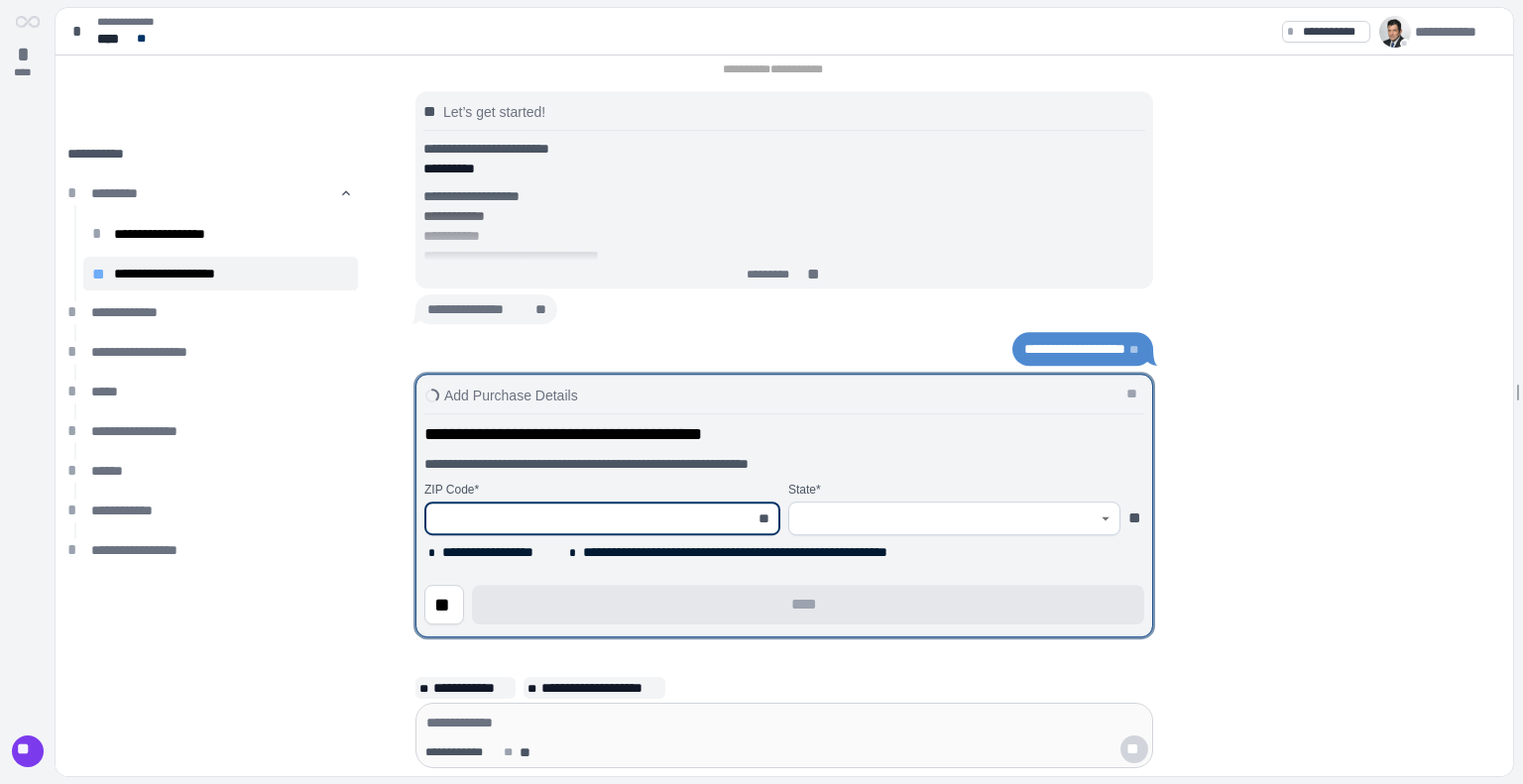 click at bounding box center (591, 518) 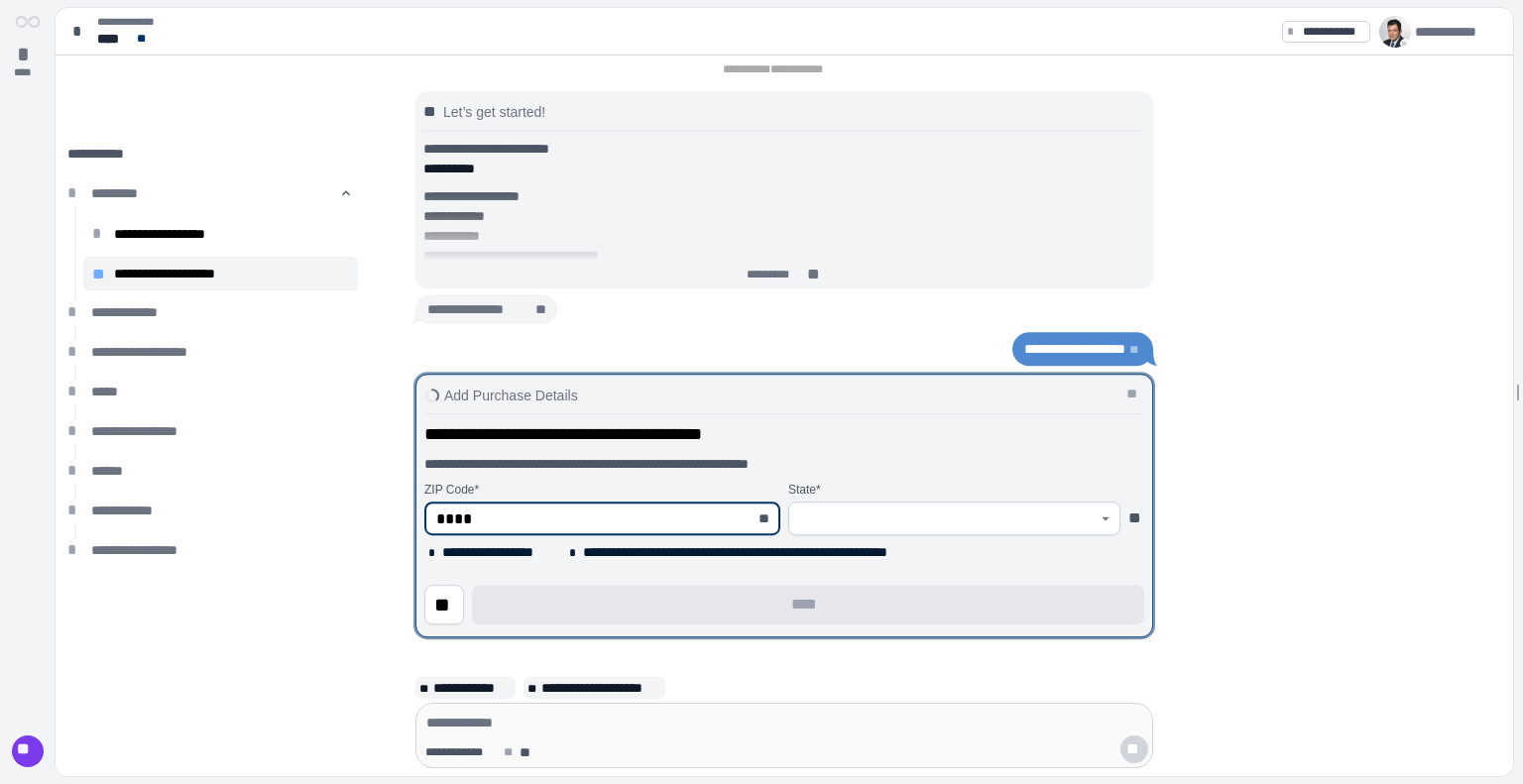 type on "*****" 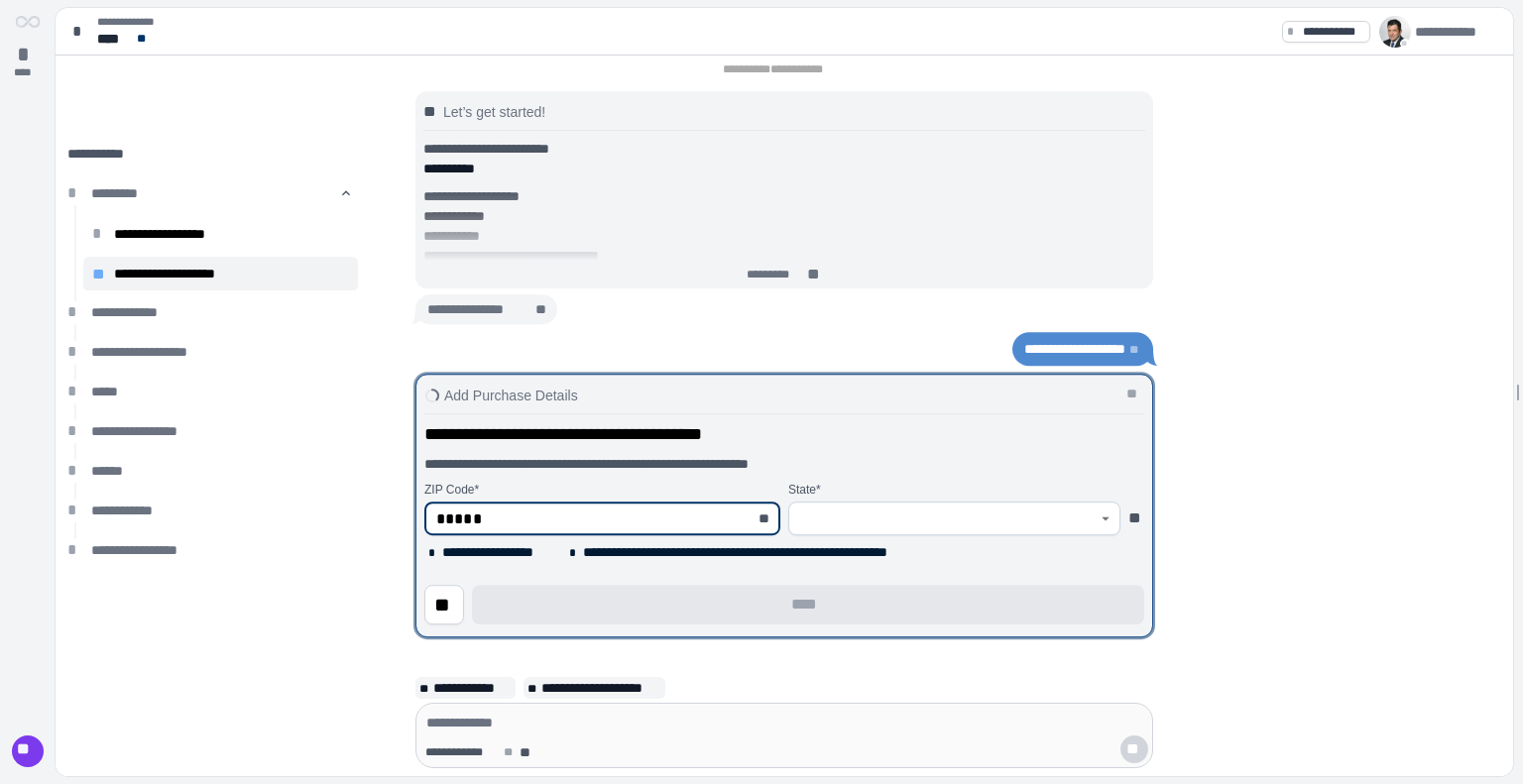 type on "**********" 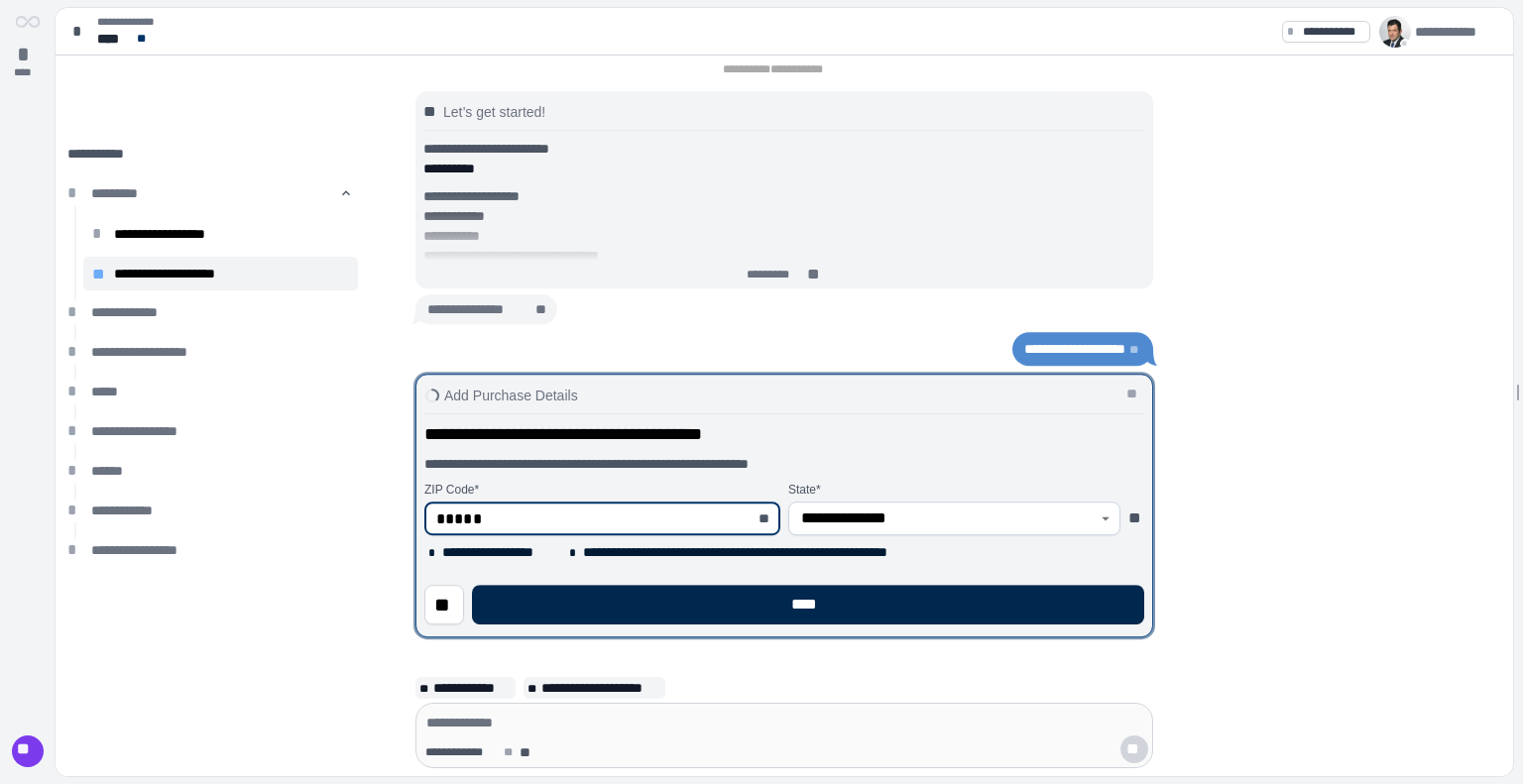 type on "*****" 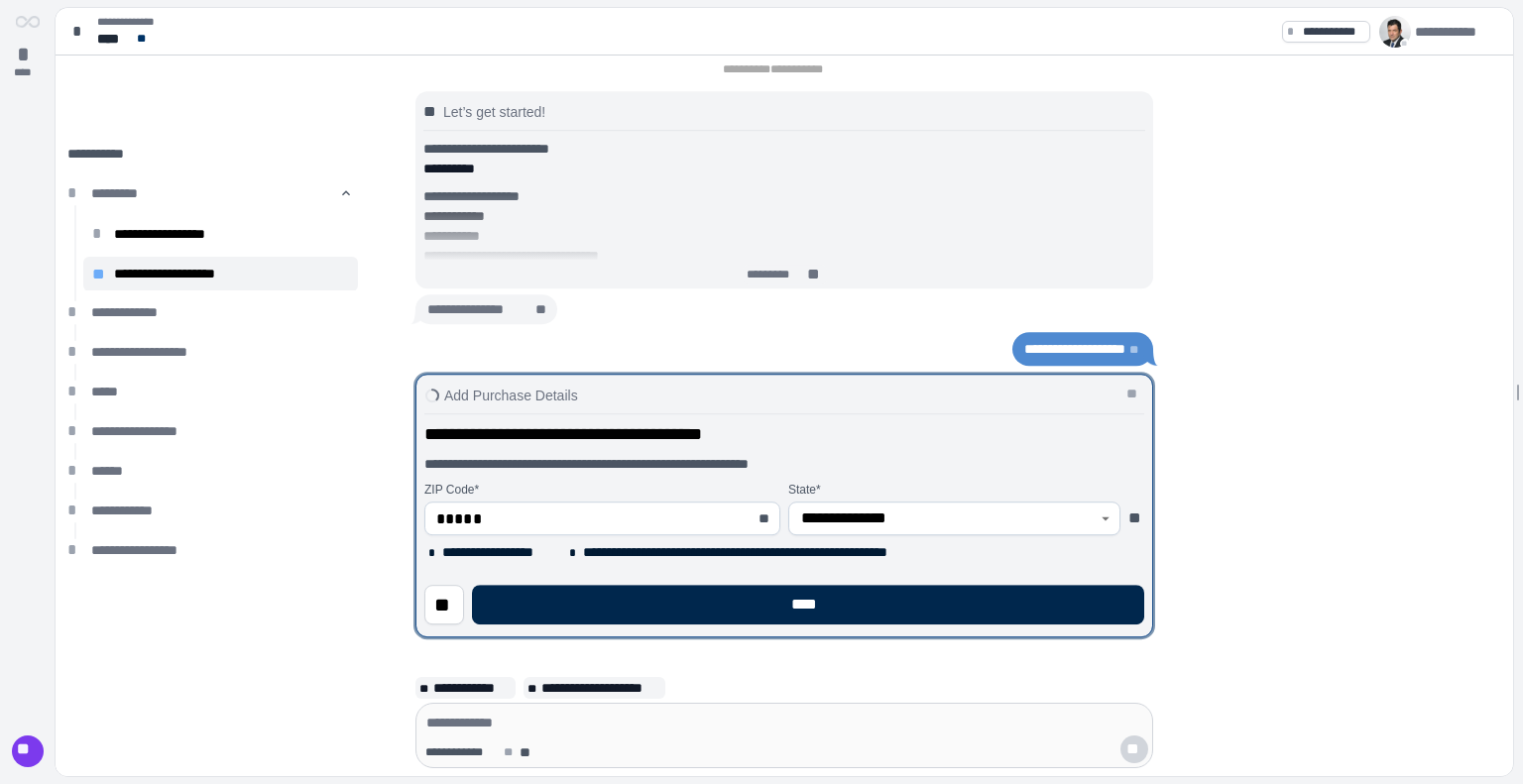 click on "****" at bounding box center [808, 605] 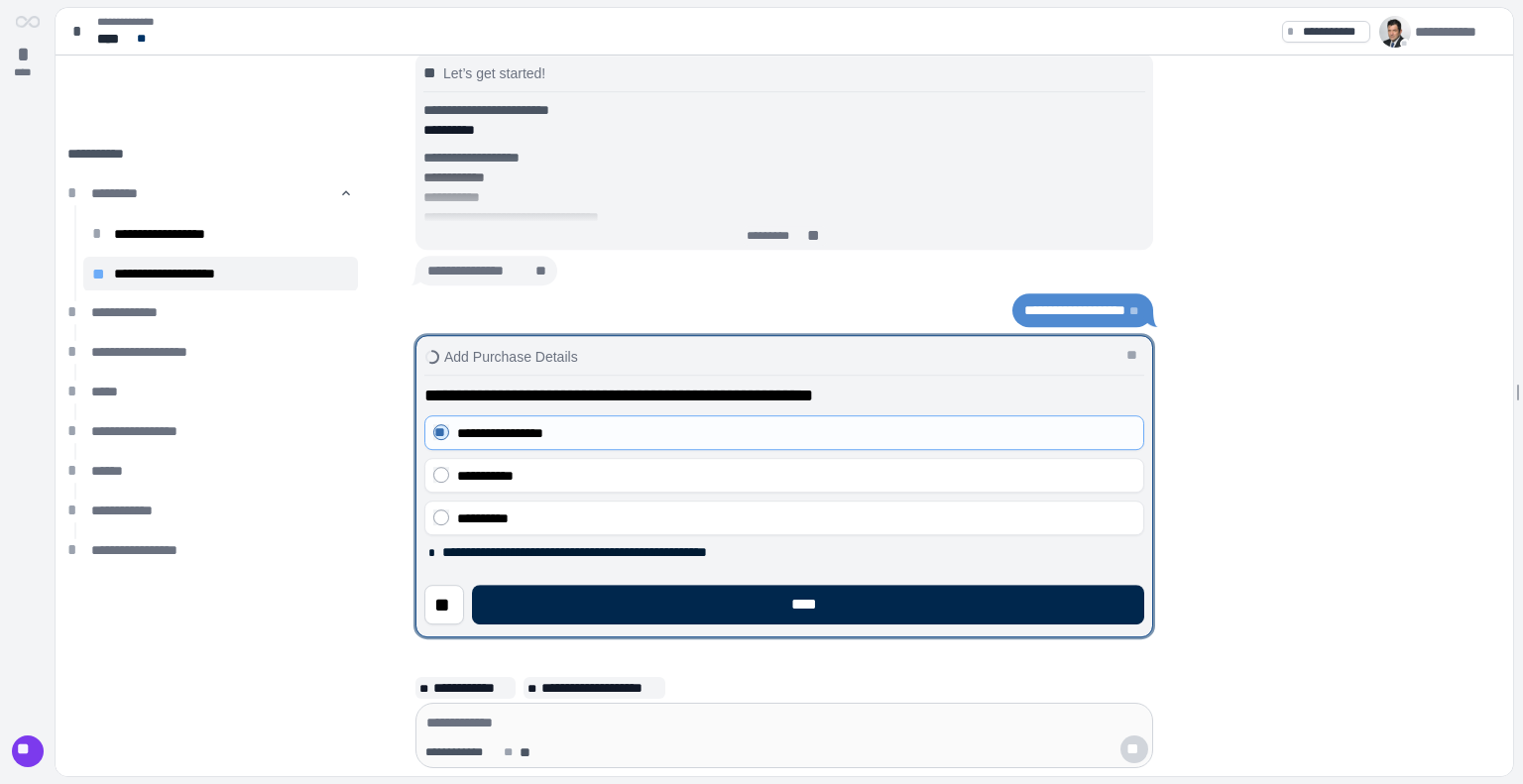 click on "****" at bounding box center (808, 605) 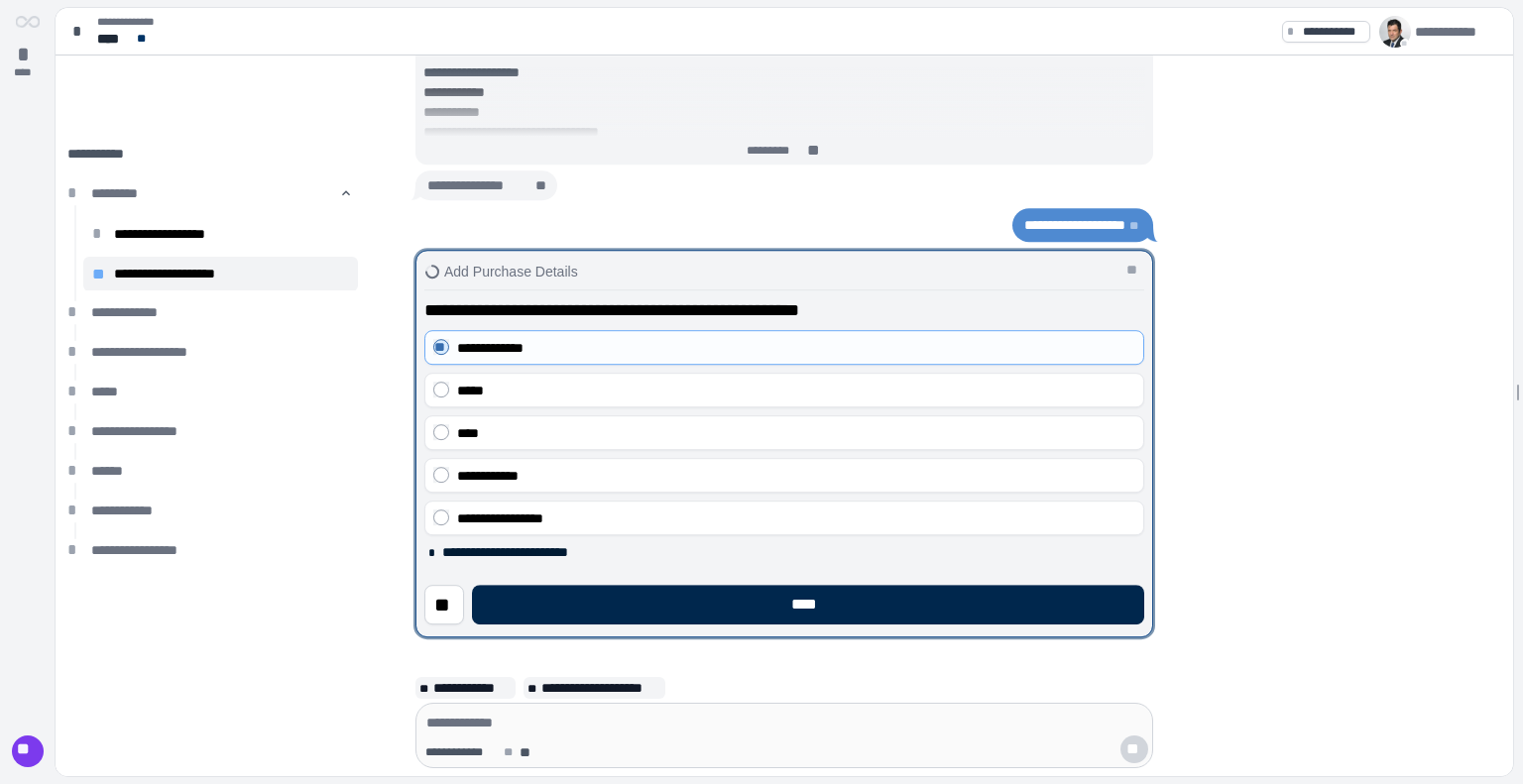 click on "****" at bounding box center [808, 605] 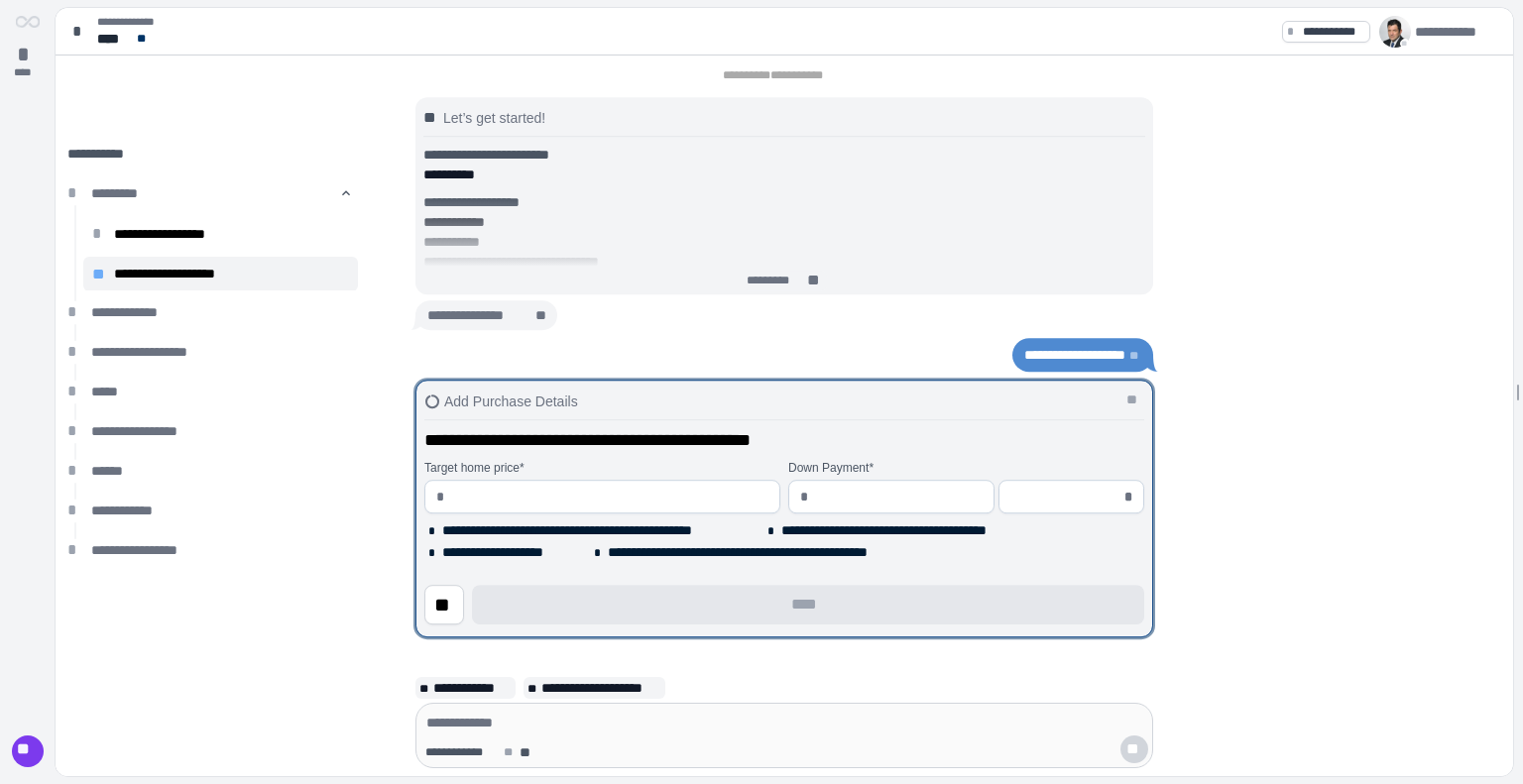 click at bounding box center [610, 497] 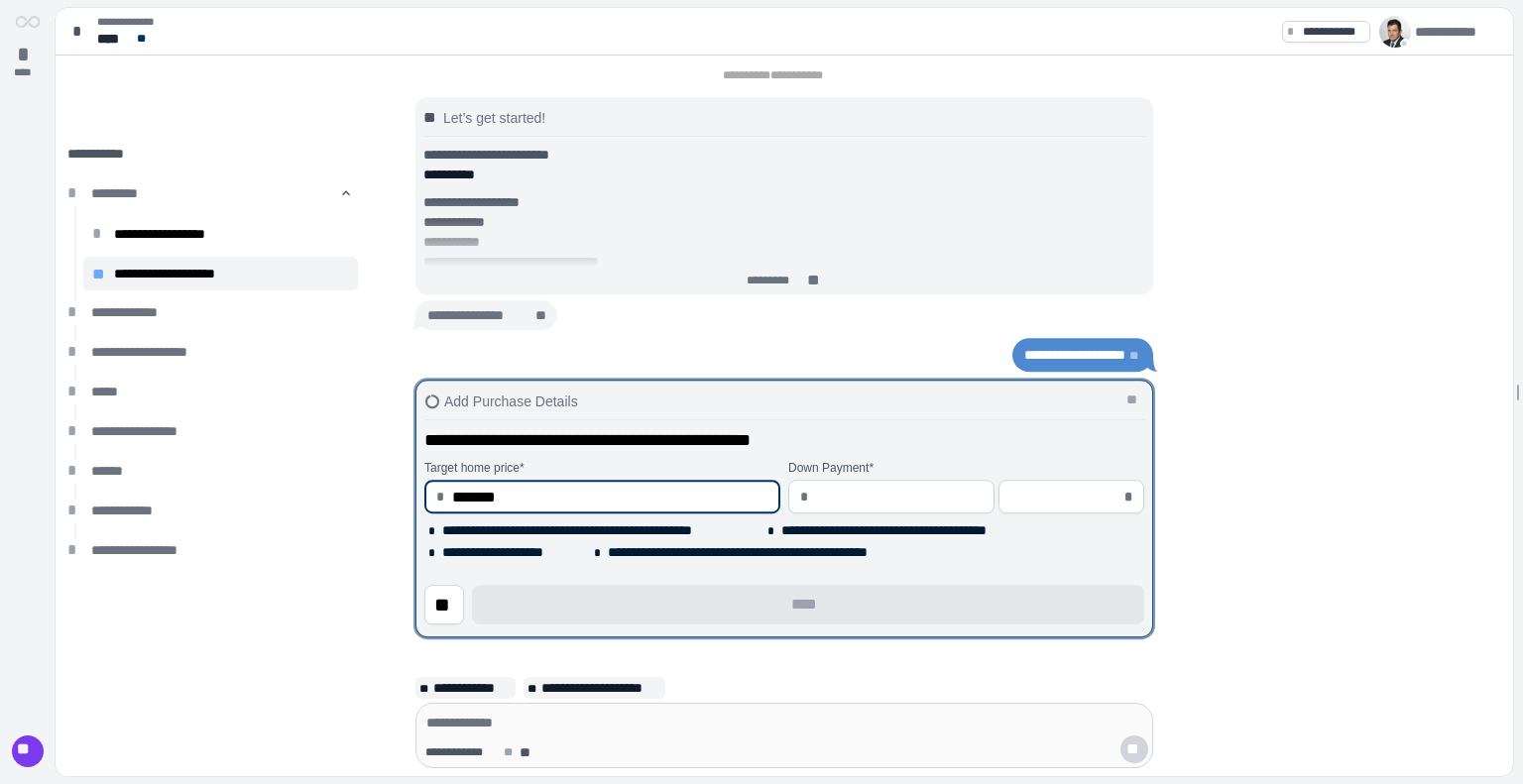 type on "**********" 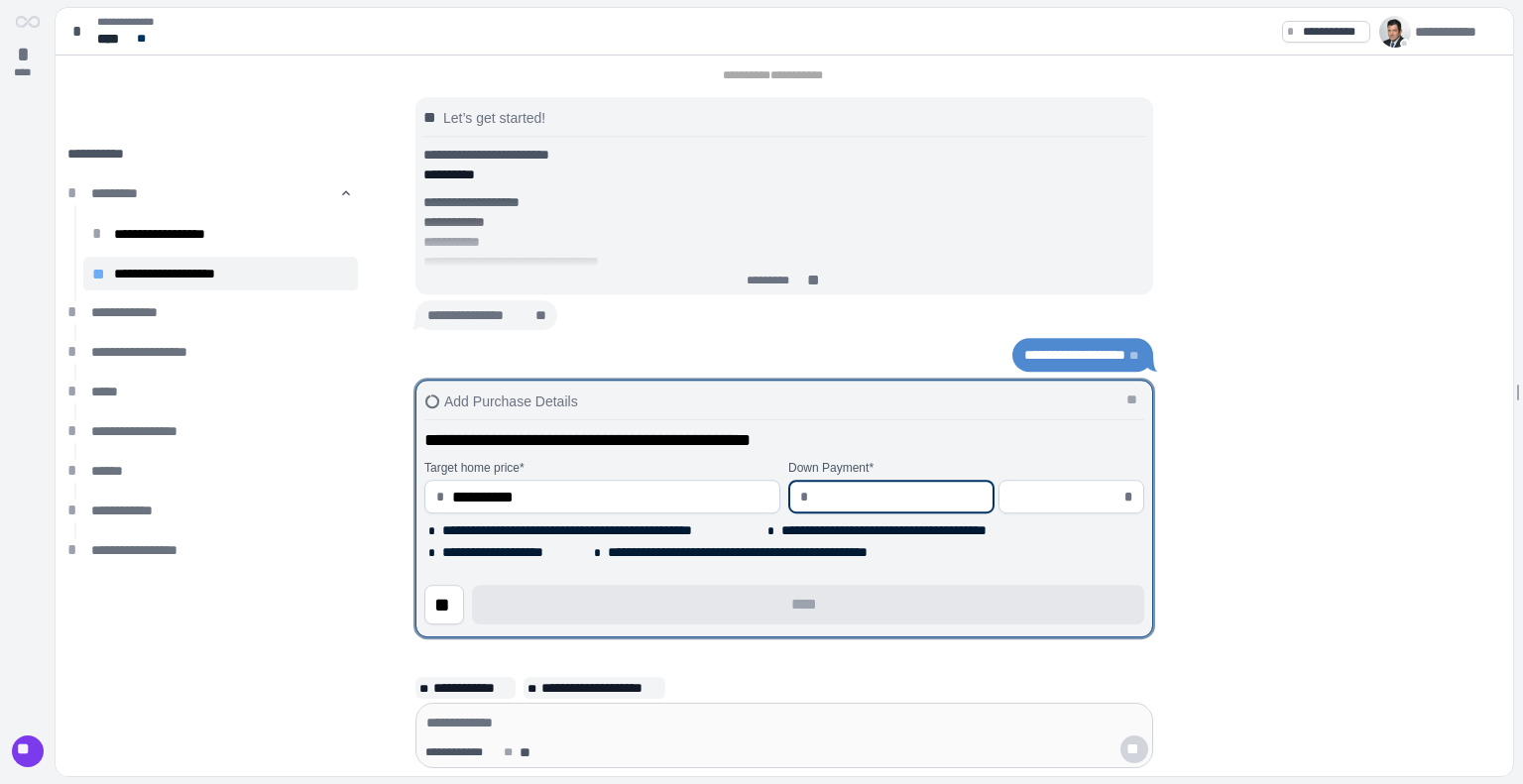 click at bounding box center [899, 497] 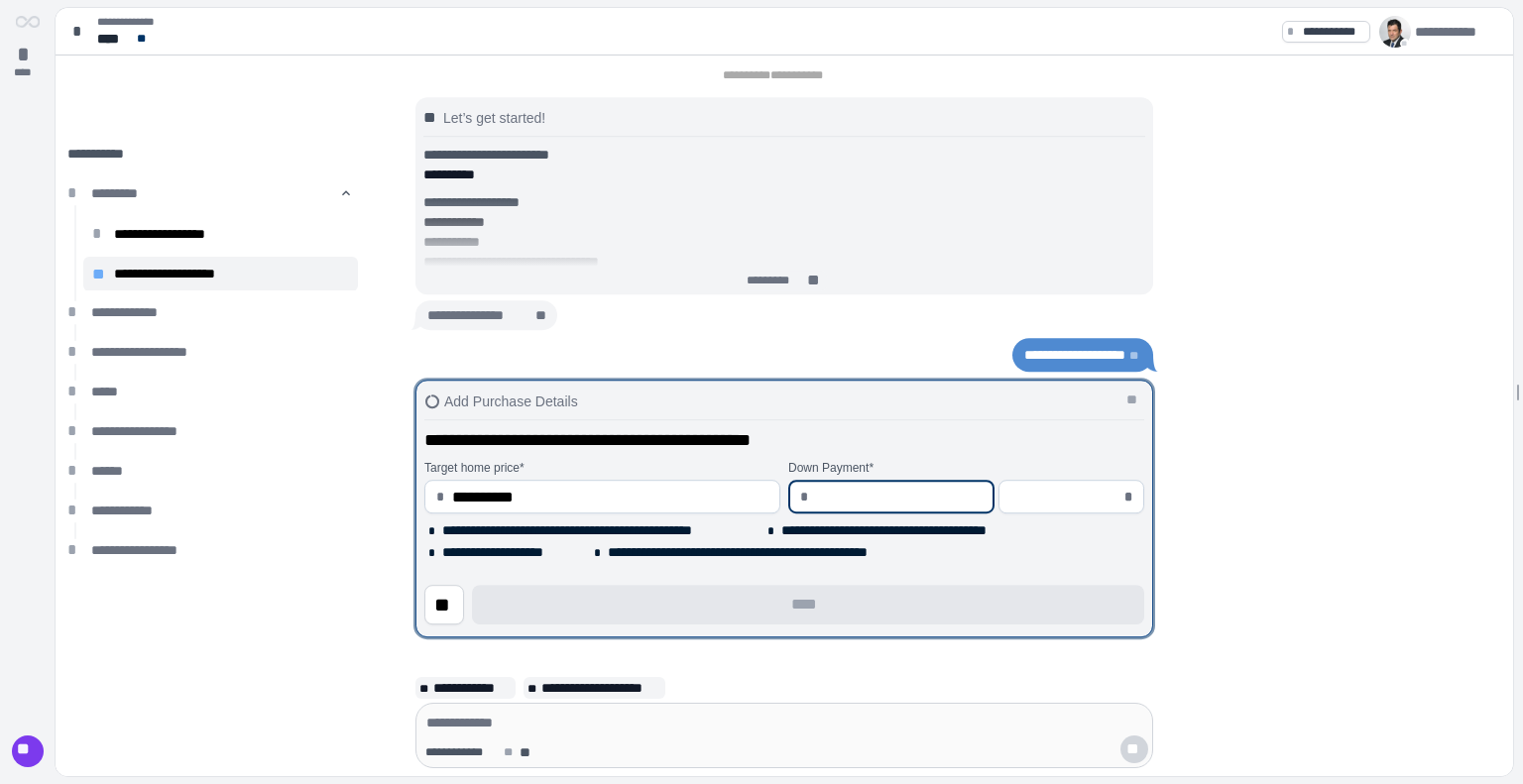 type on "*" 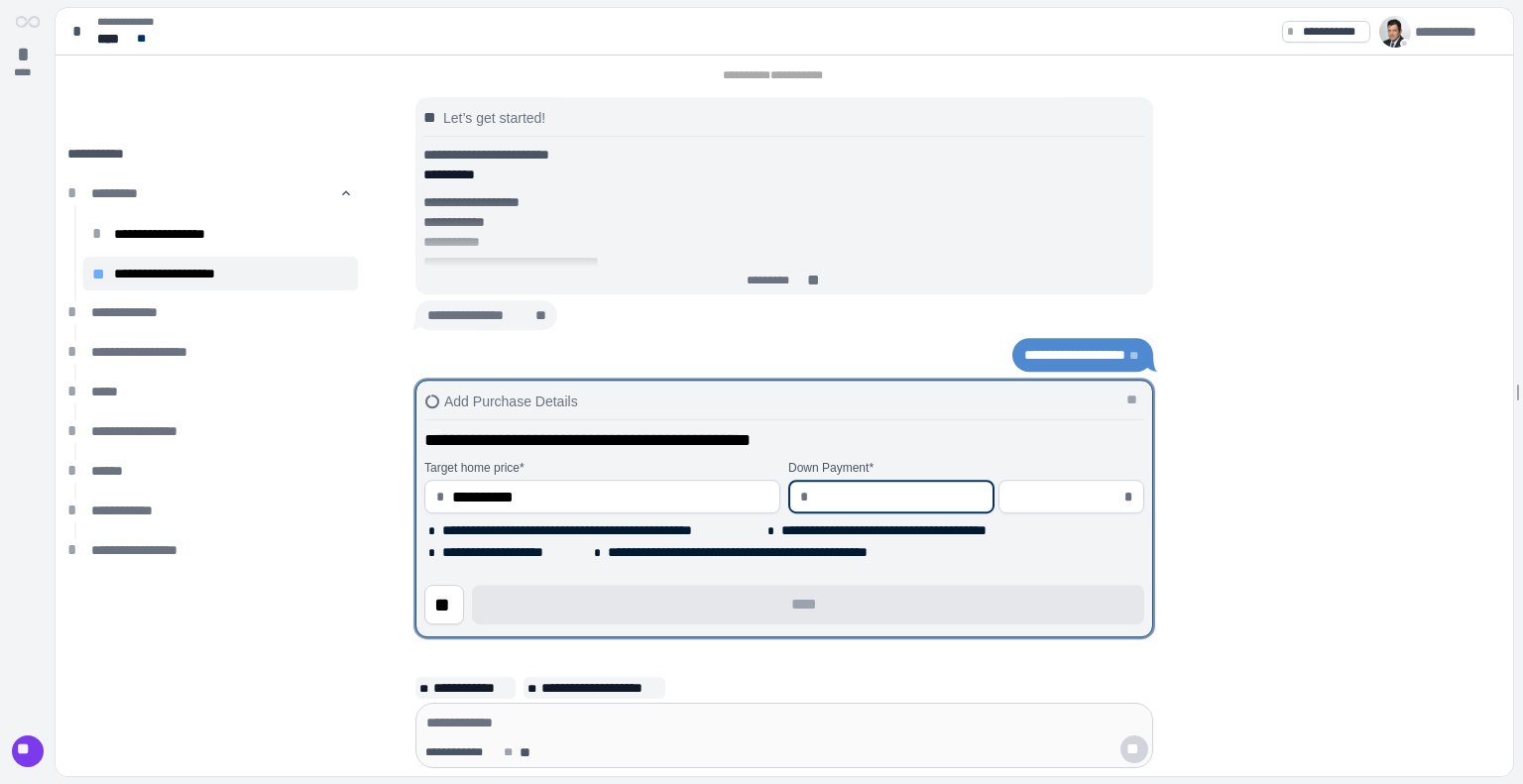 type on "*****" 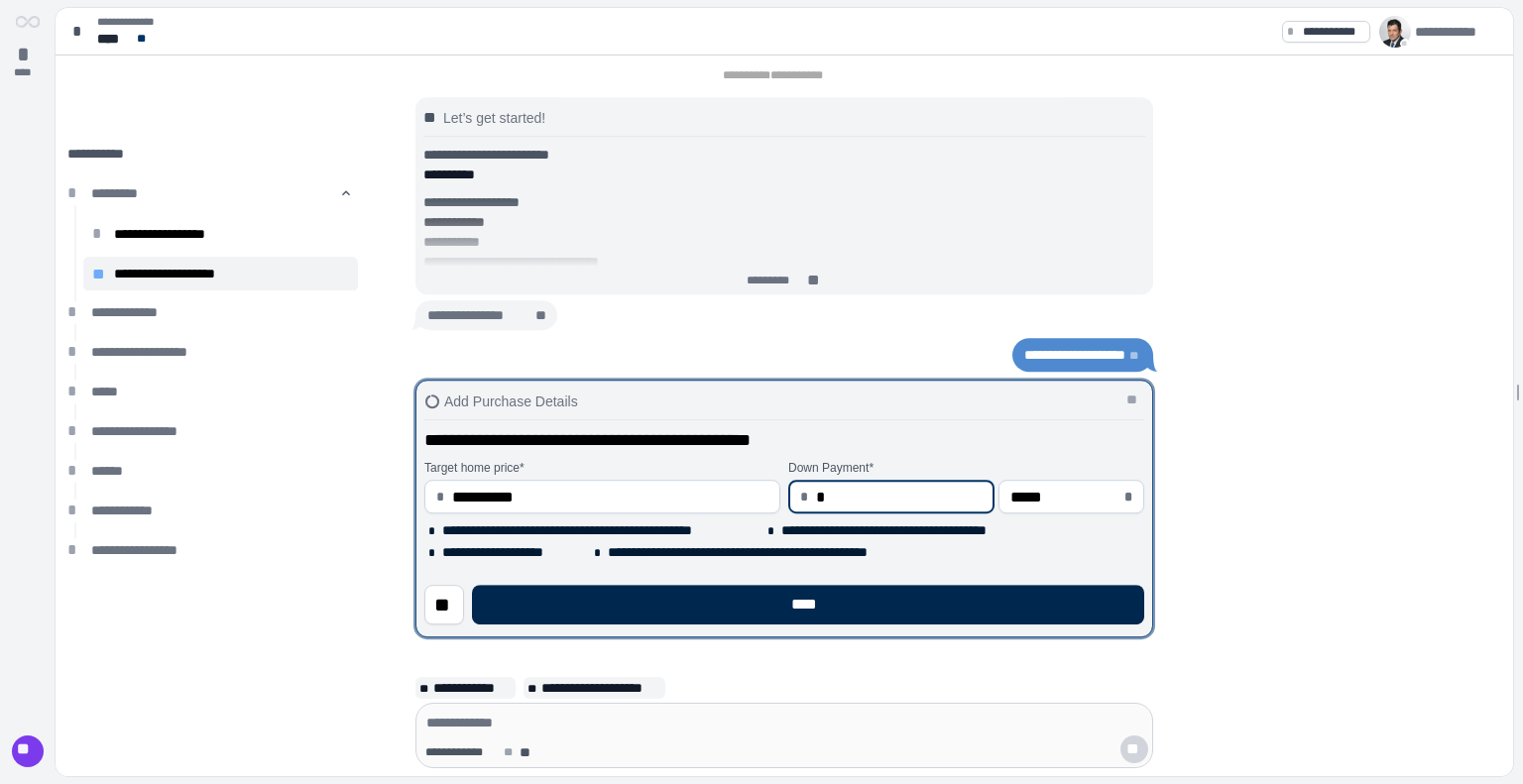 type on "****" 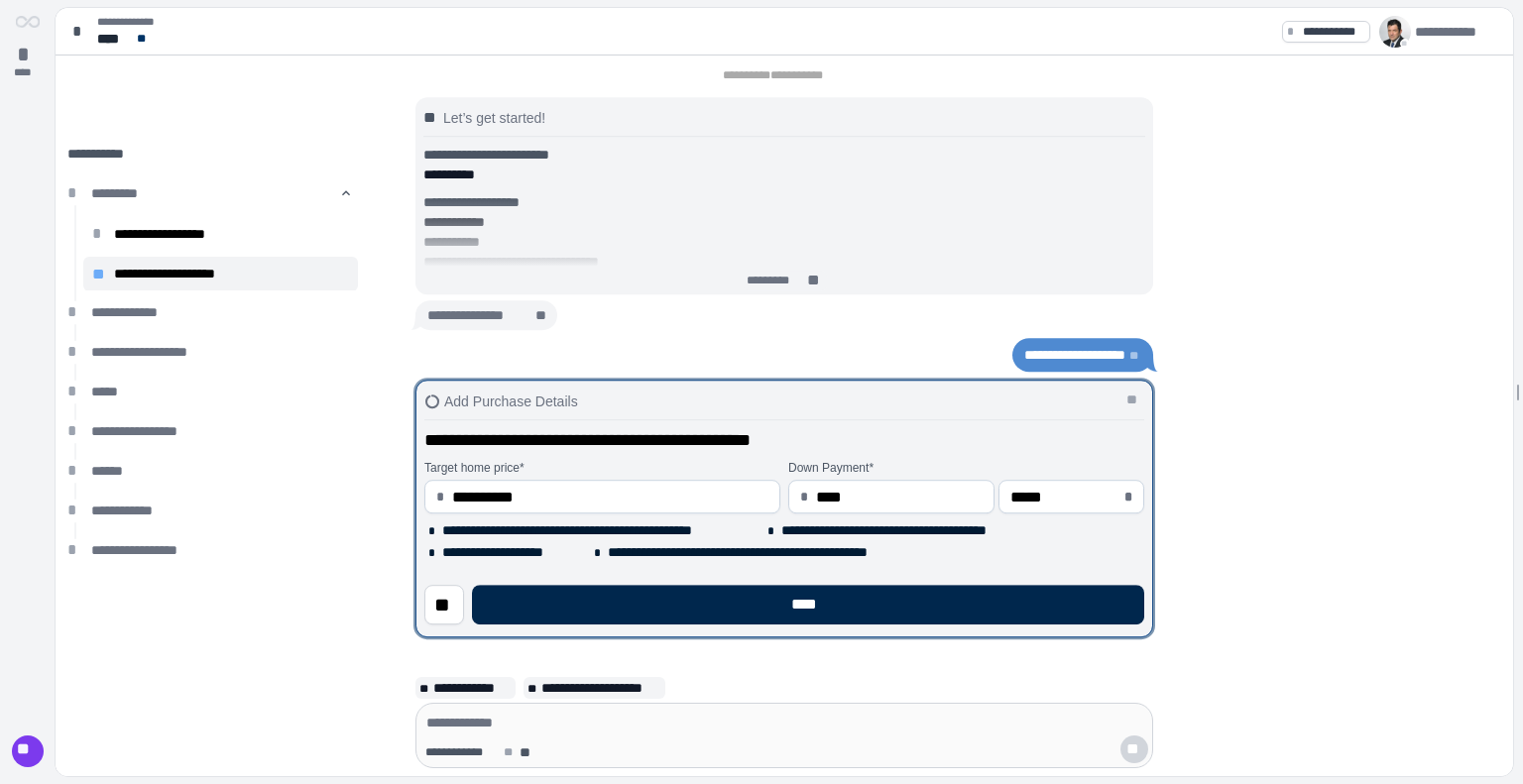click on "****" at bounding box center (808, 605) 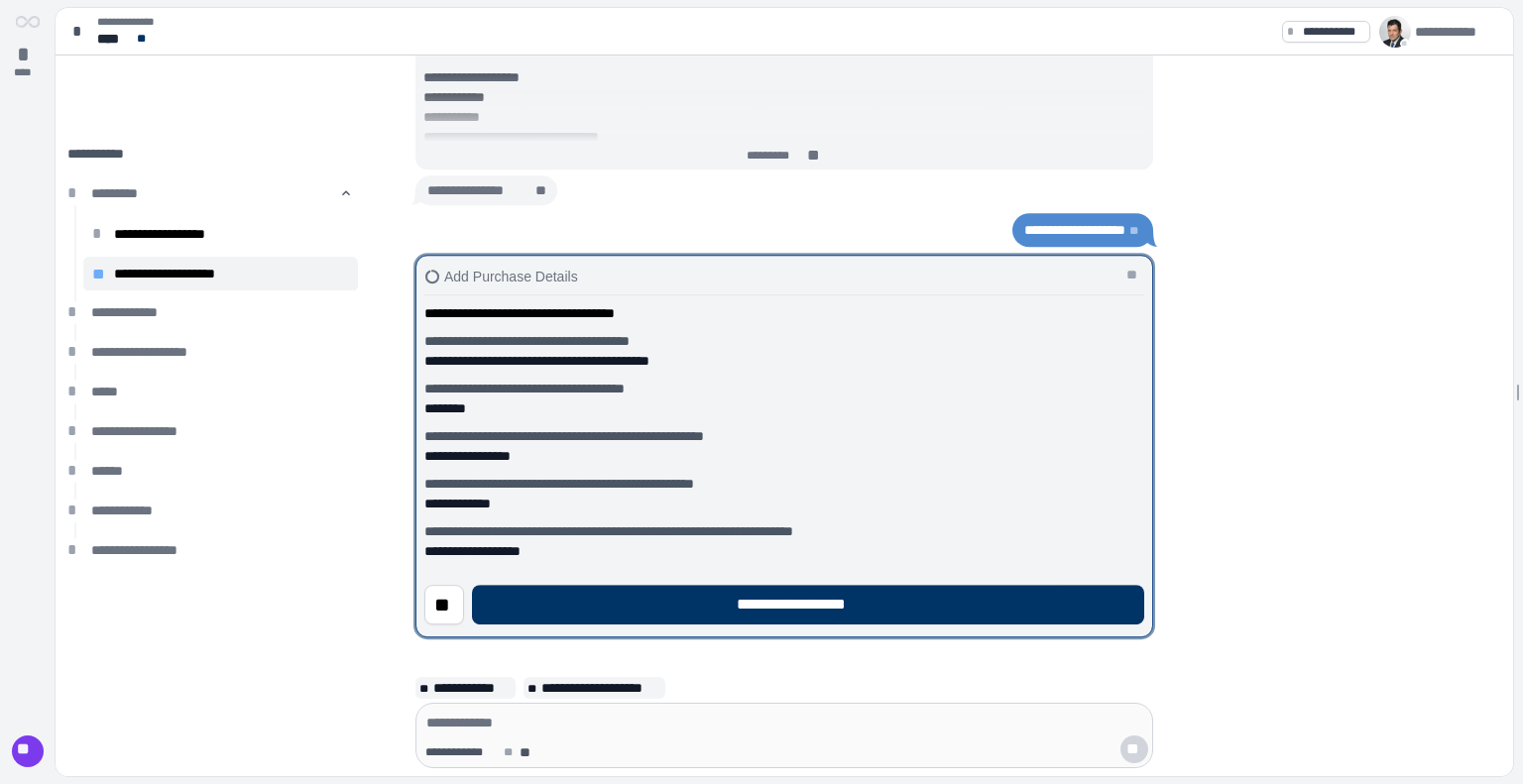 click on "**********" at bounding box center (808, 605) 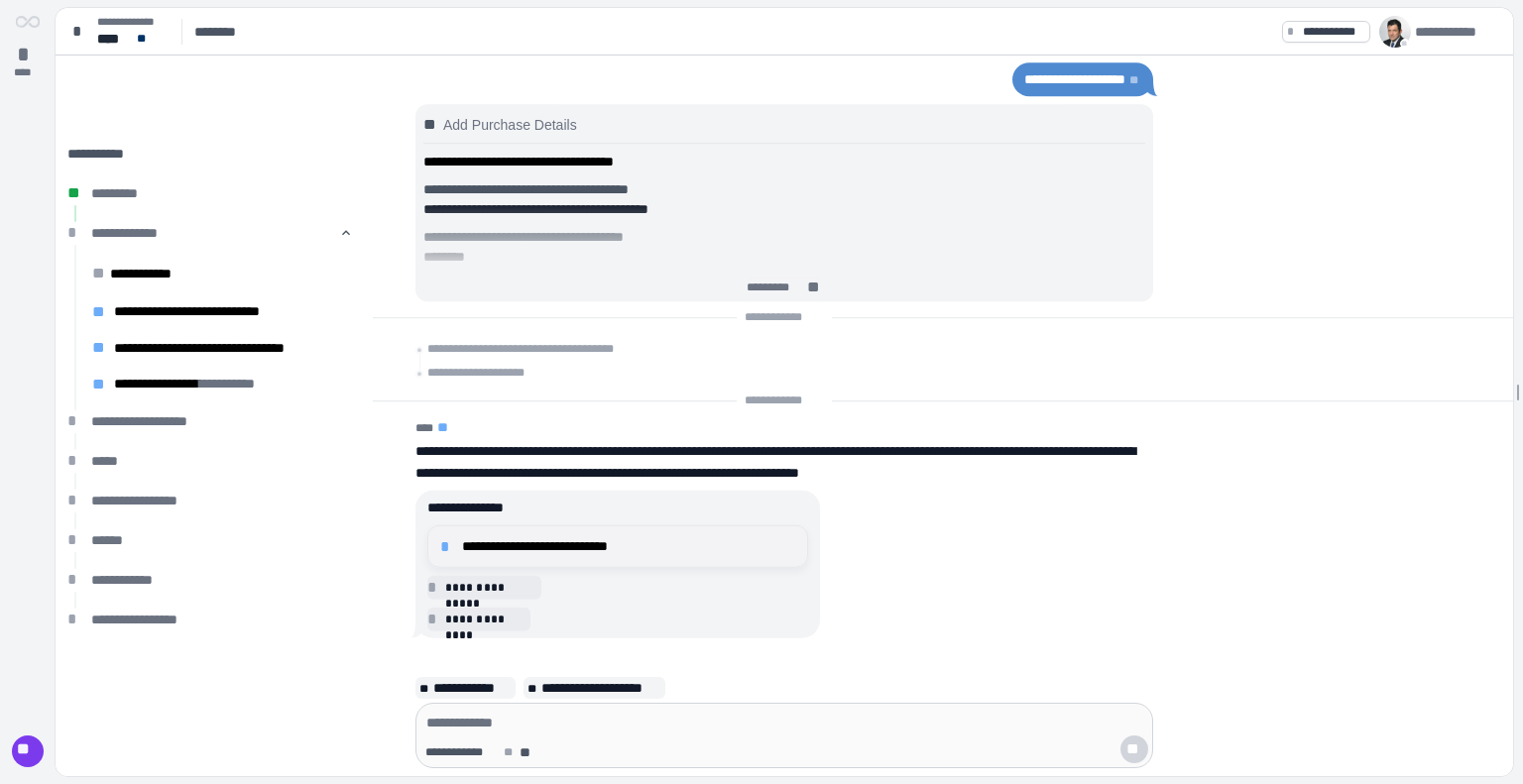 click on "**********" at bounding box center (629, 546) 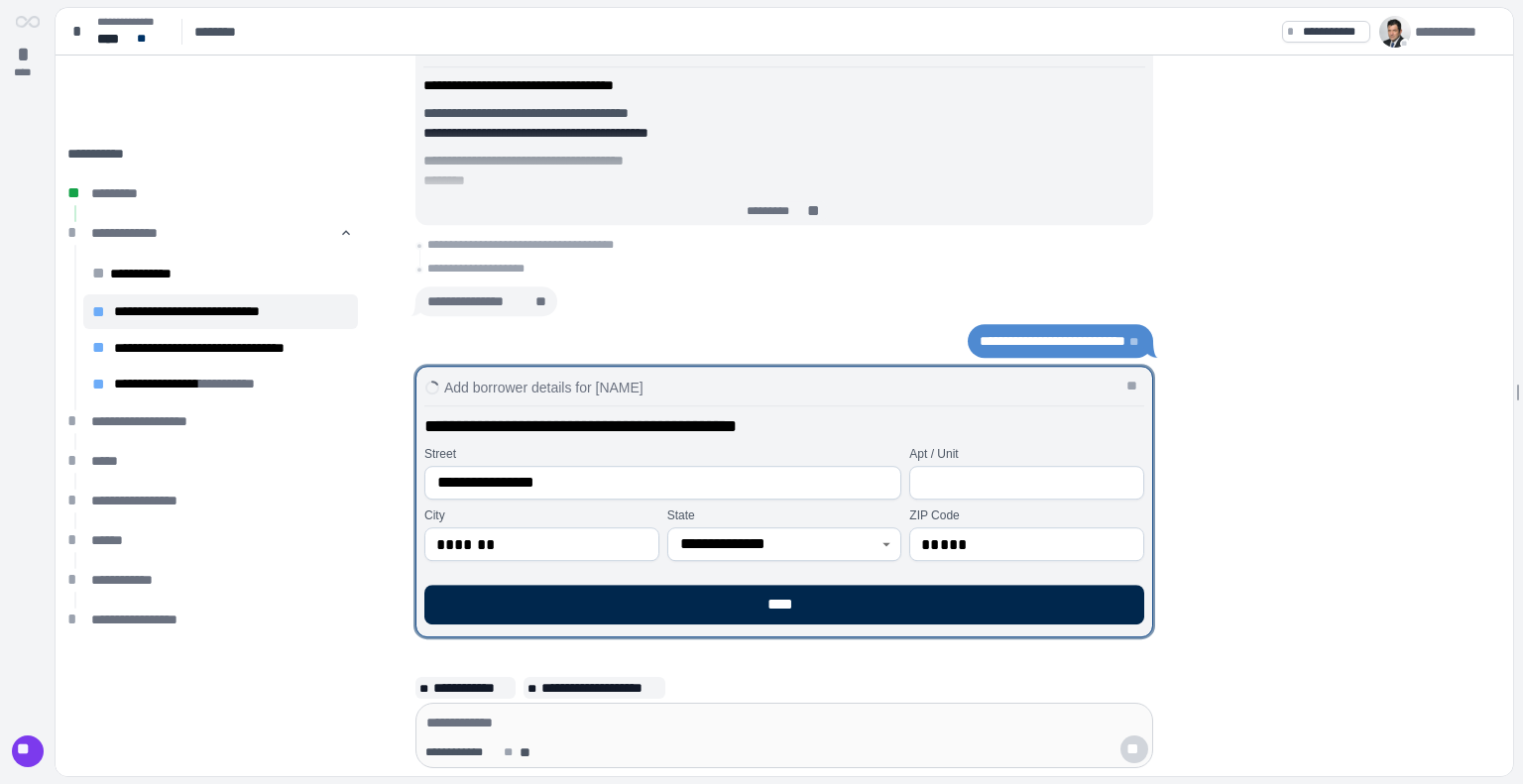 click on "****" at bounding box center (784, 605) 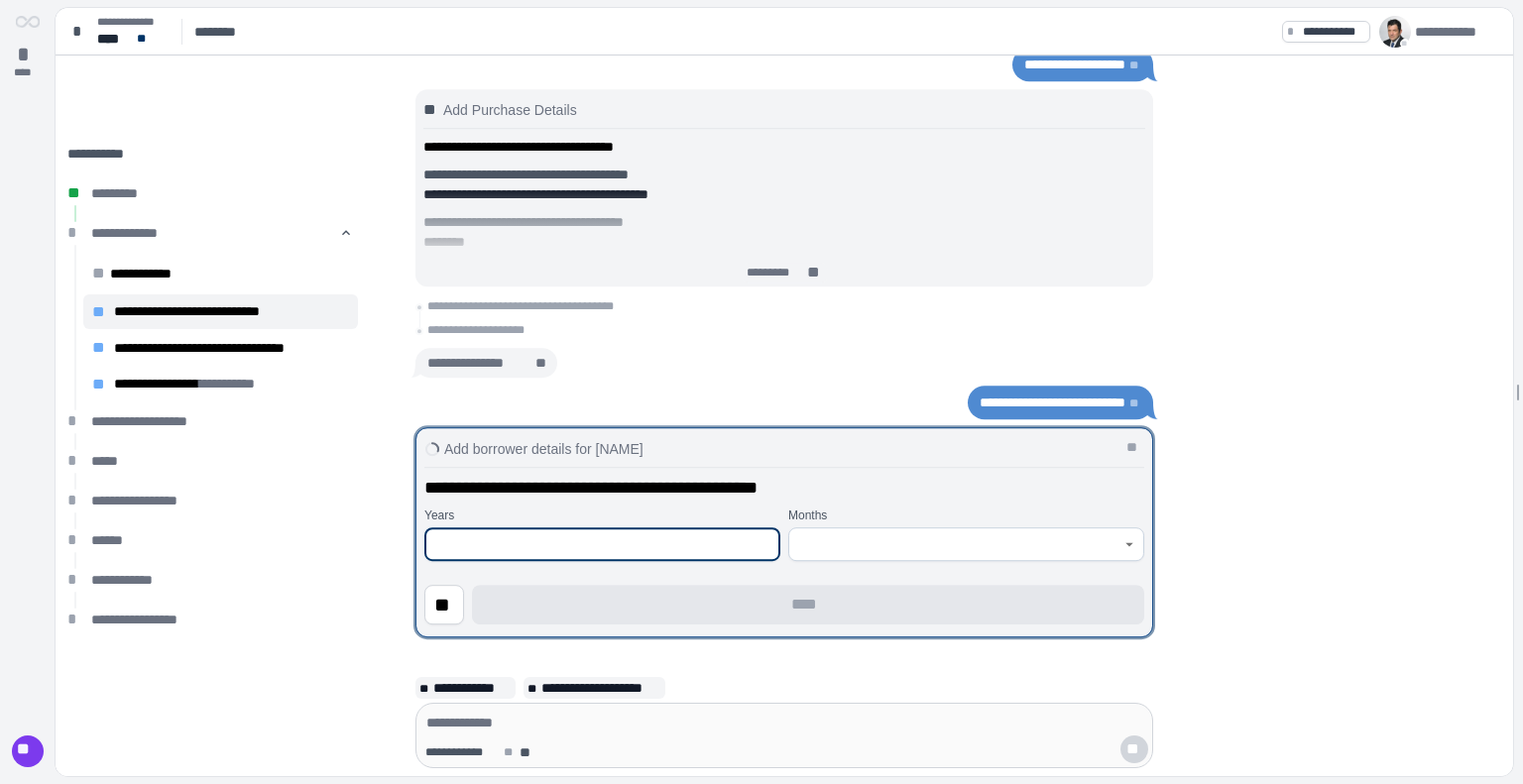 click at bounding box center [602, 544] 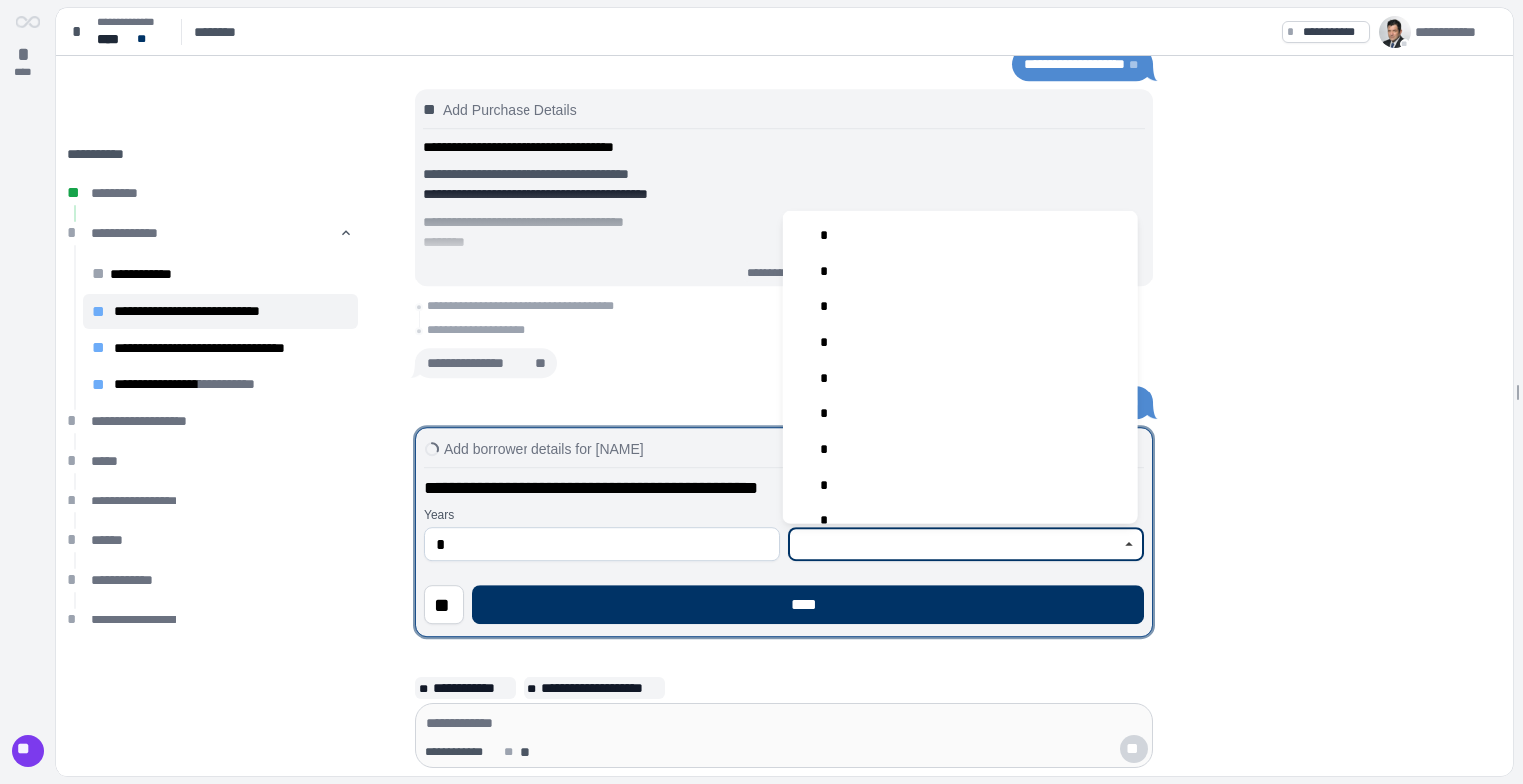 click at bounding box center [955, 544] 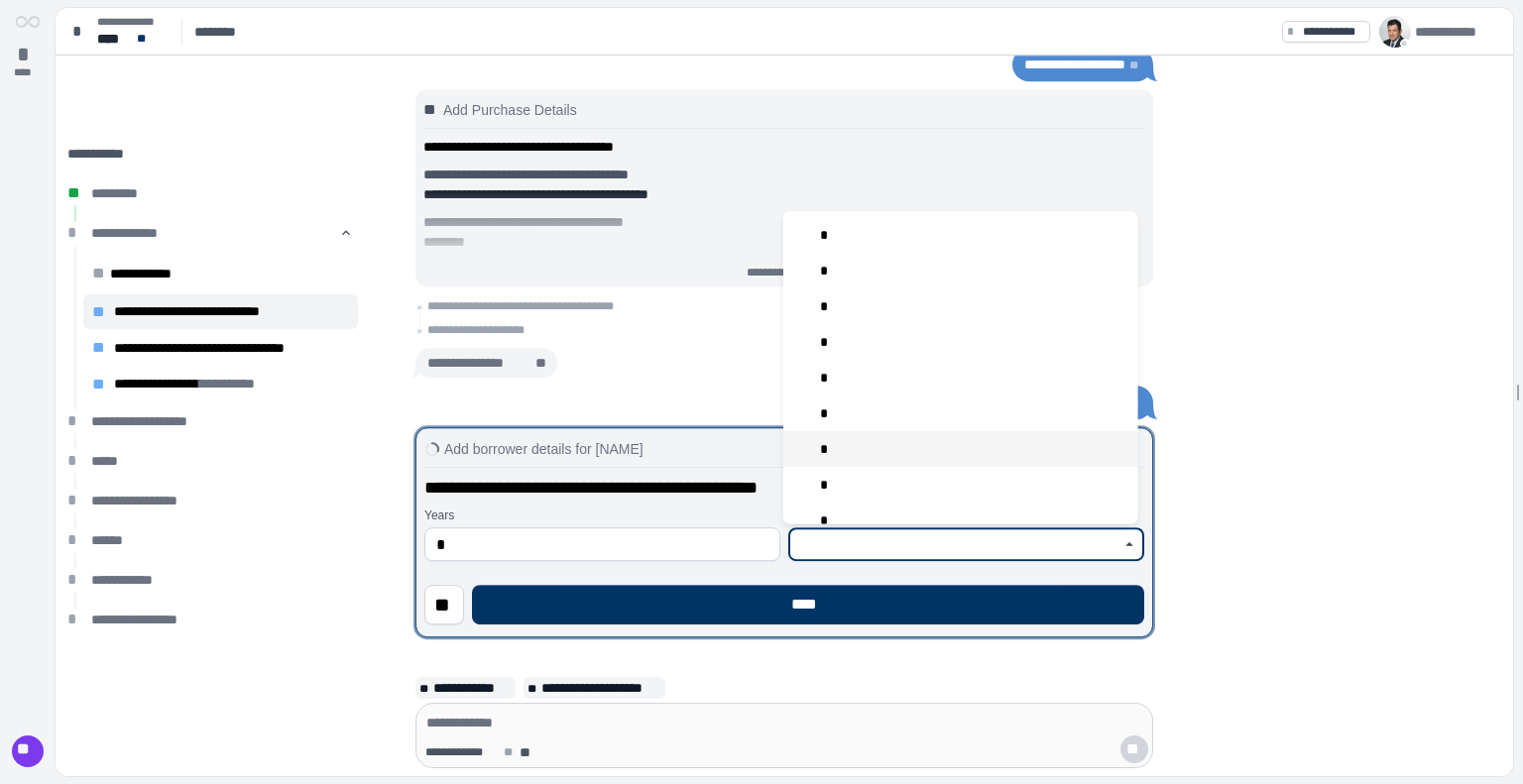 click on "*" at bounding box center (961, 448) 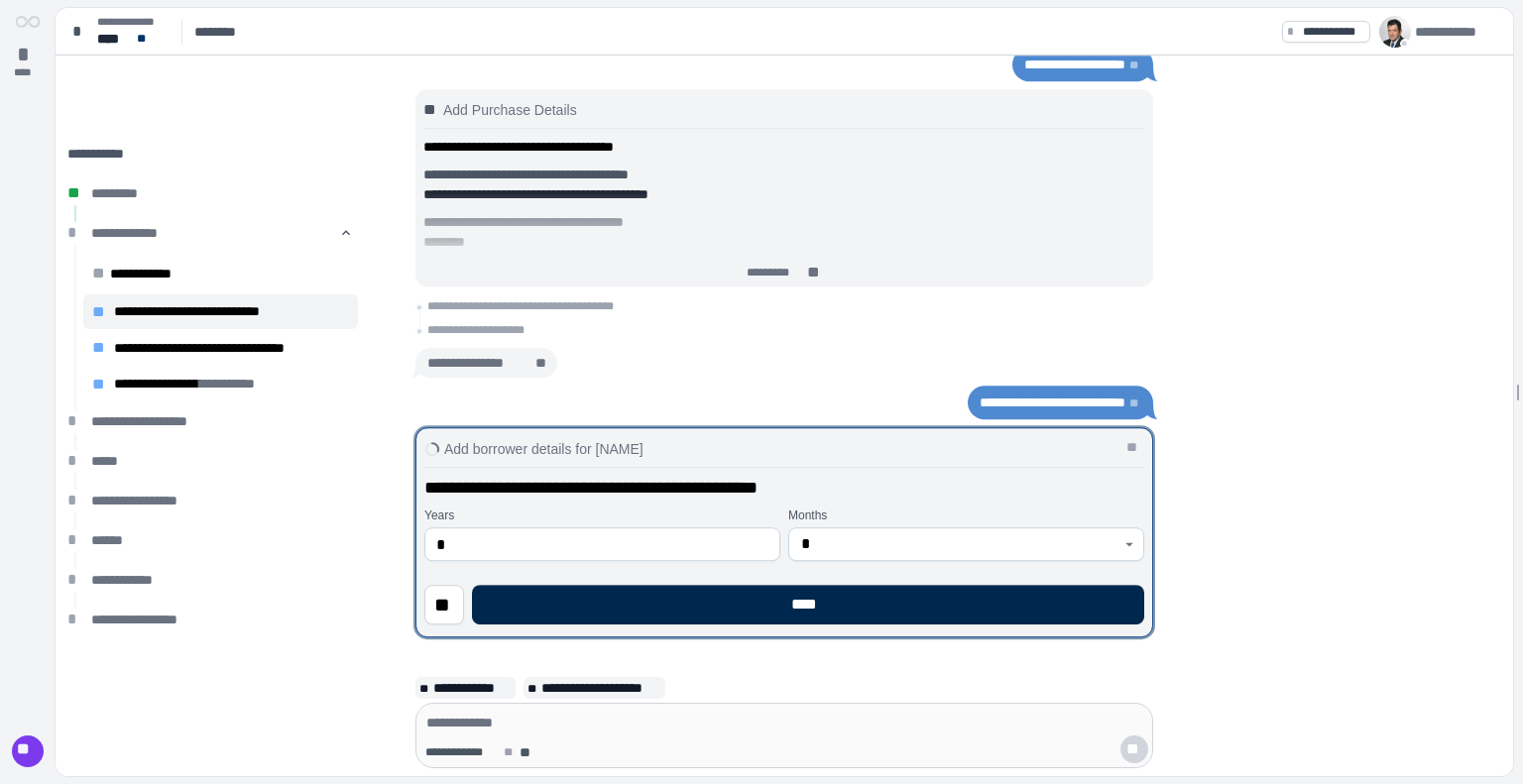click on "****" at bounding box center [808, 605] 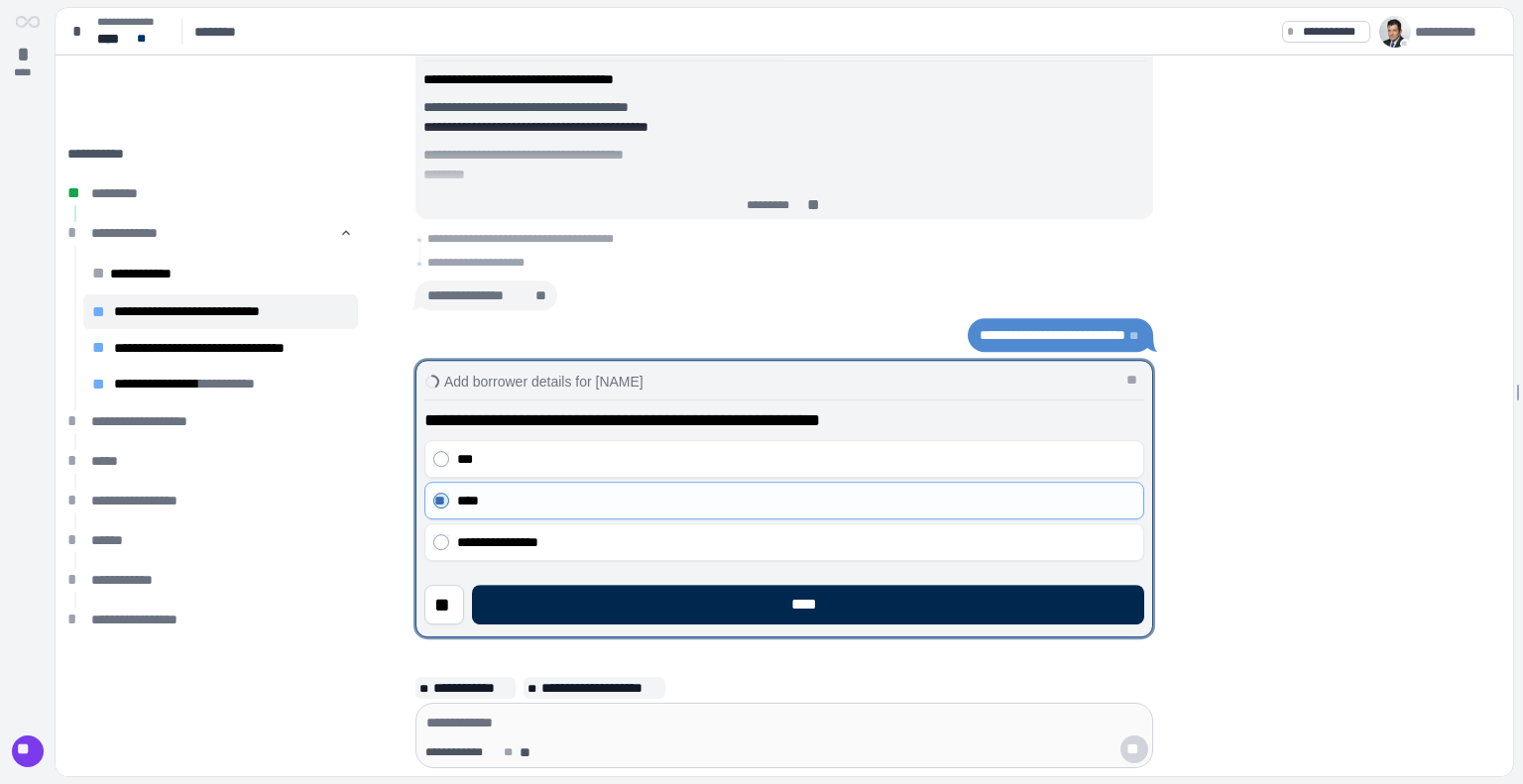 click on "****" at bounding box center [808, 605] 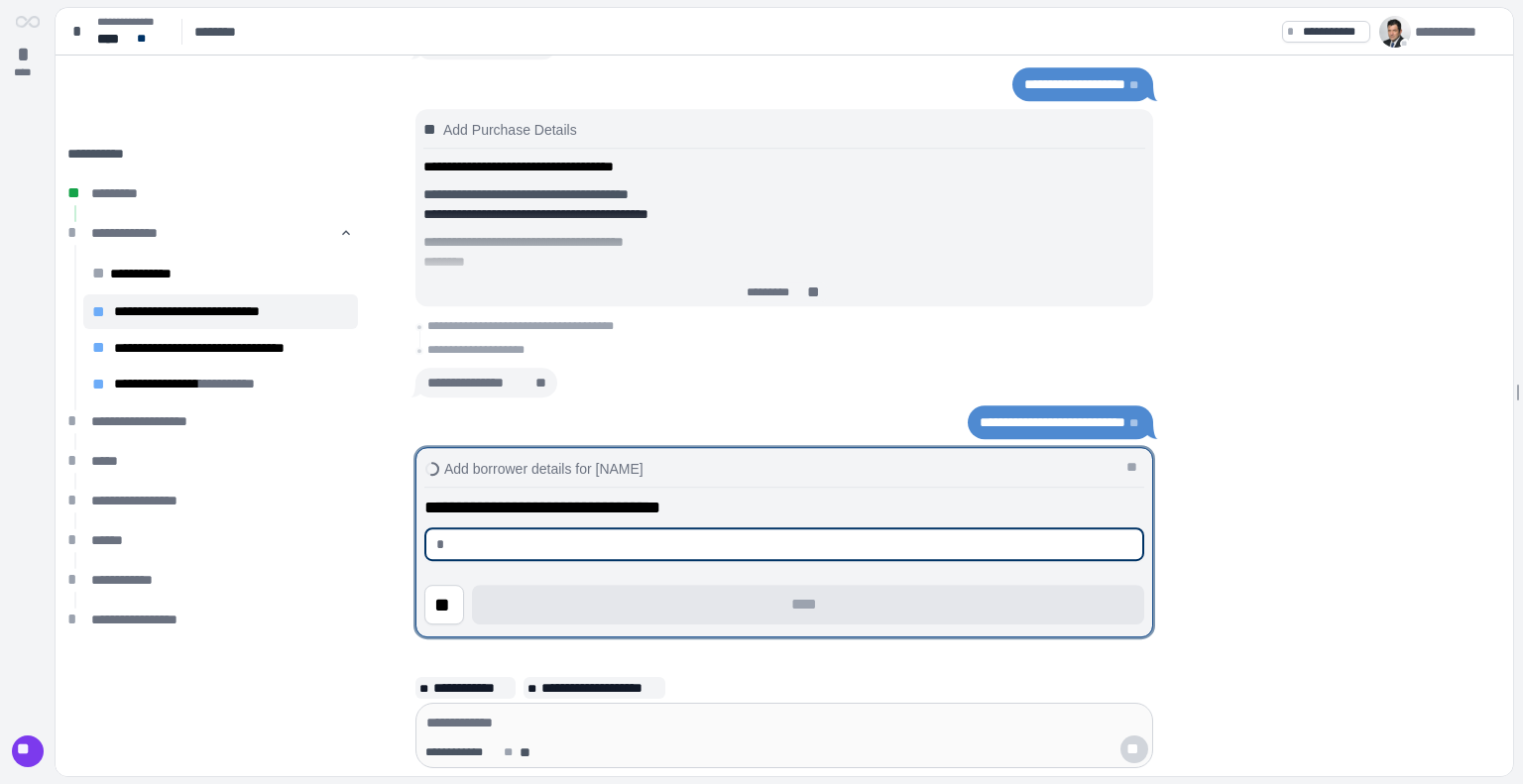 click at bounding box center (792, 544) 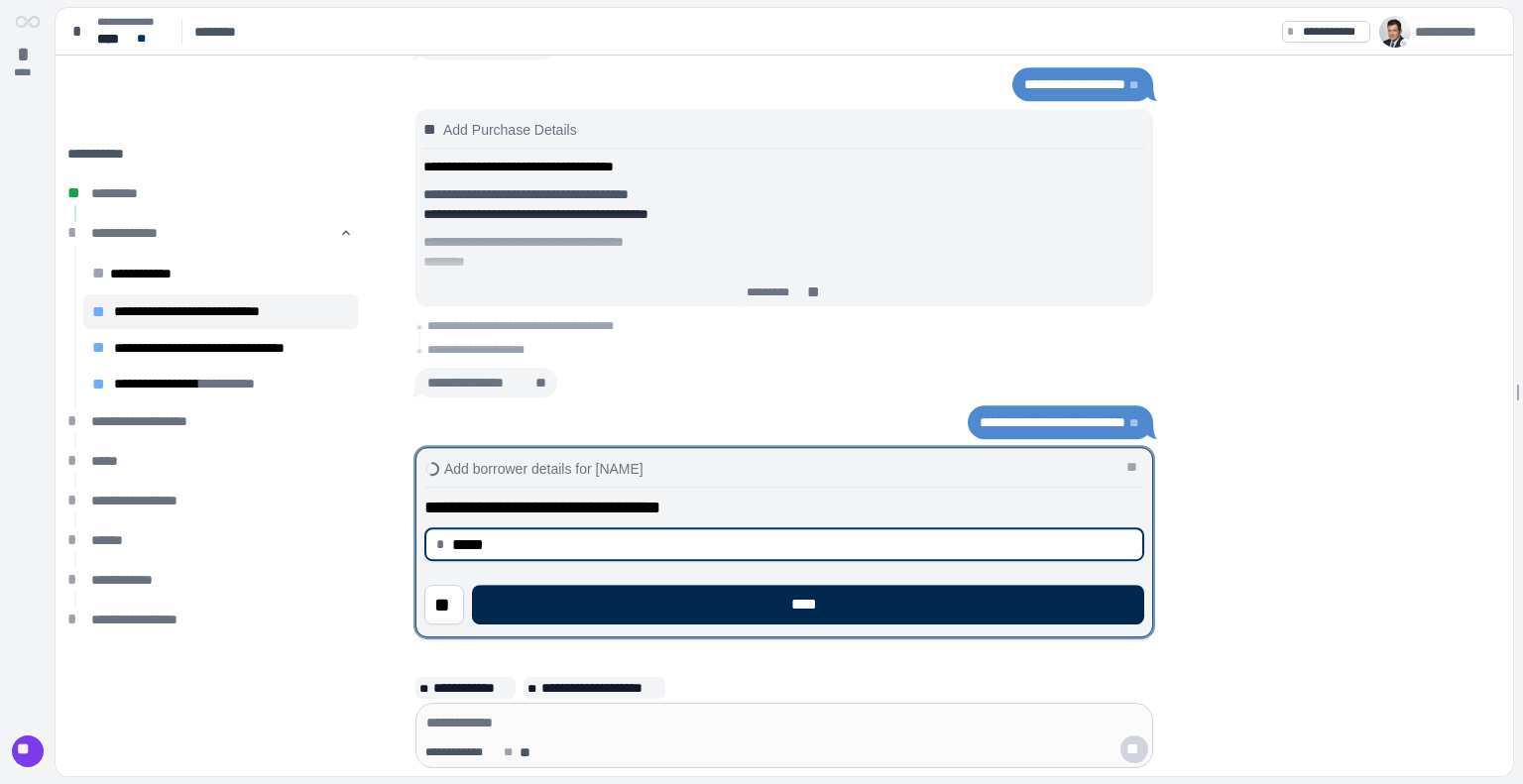 type on "********" 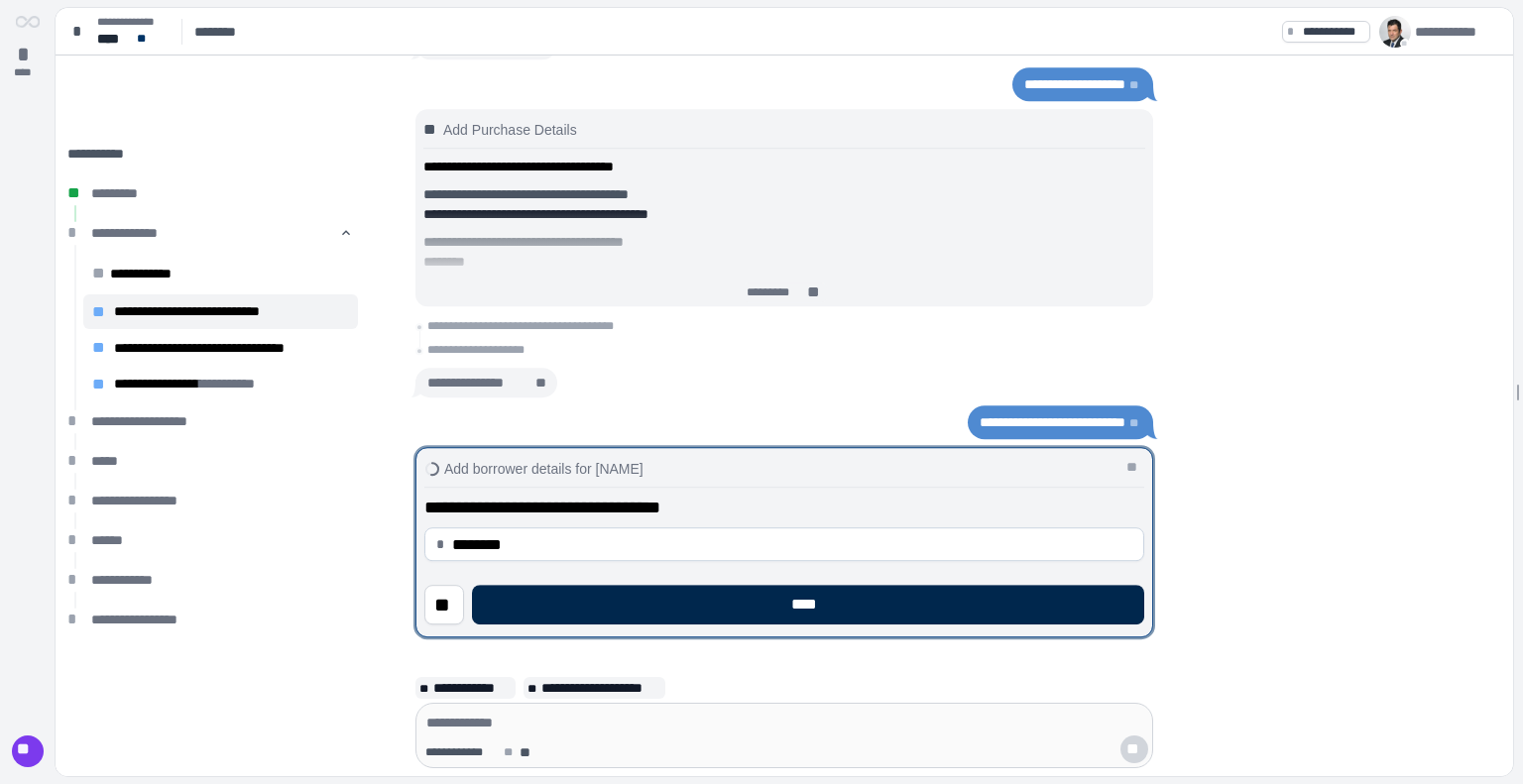click on "****" at bounding box center (808, 605) 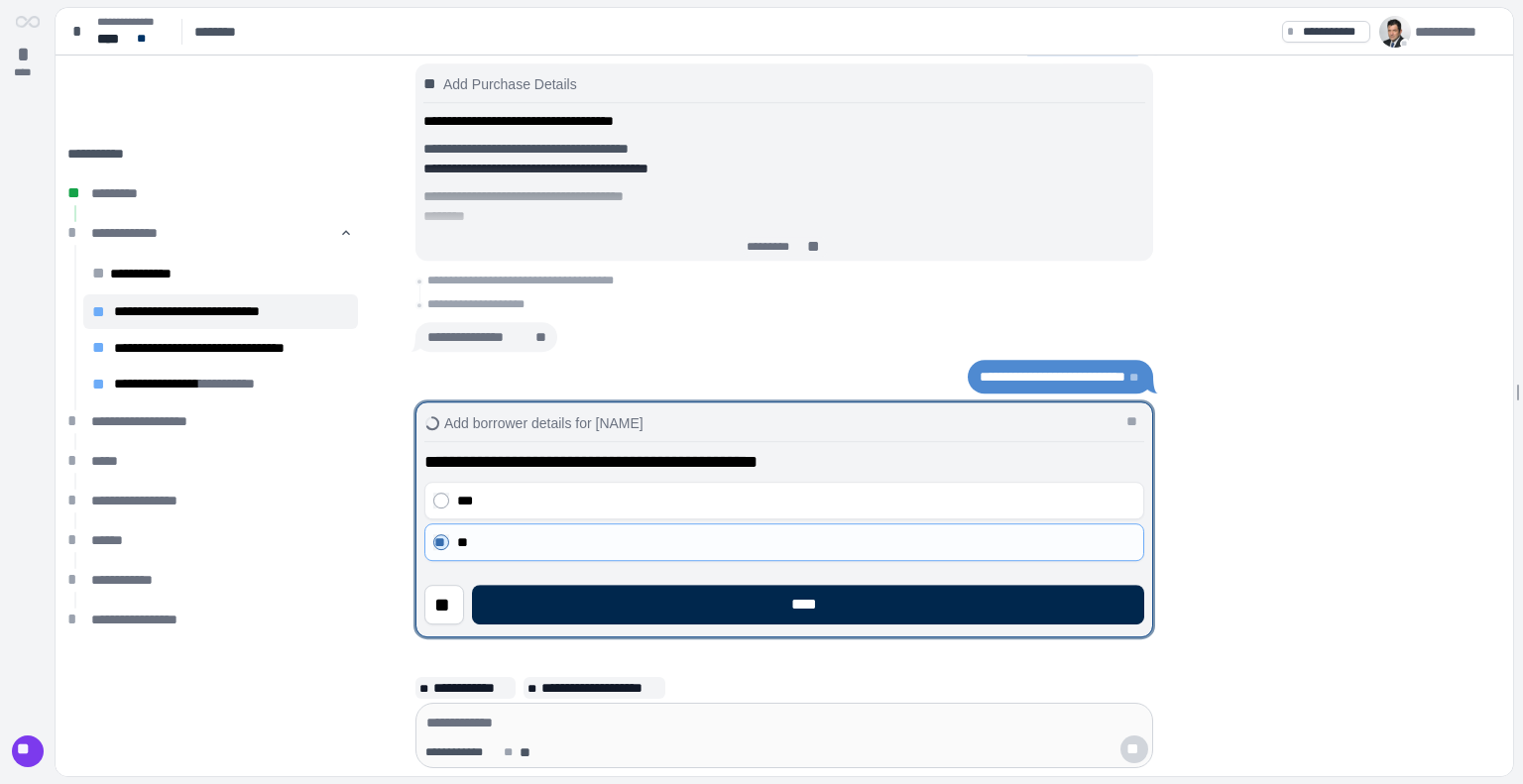 click on "****" at bounding box center (808, 605) 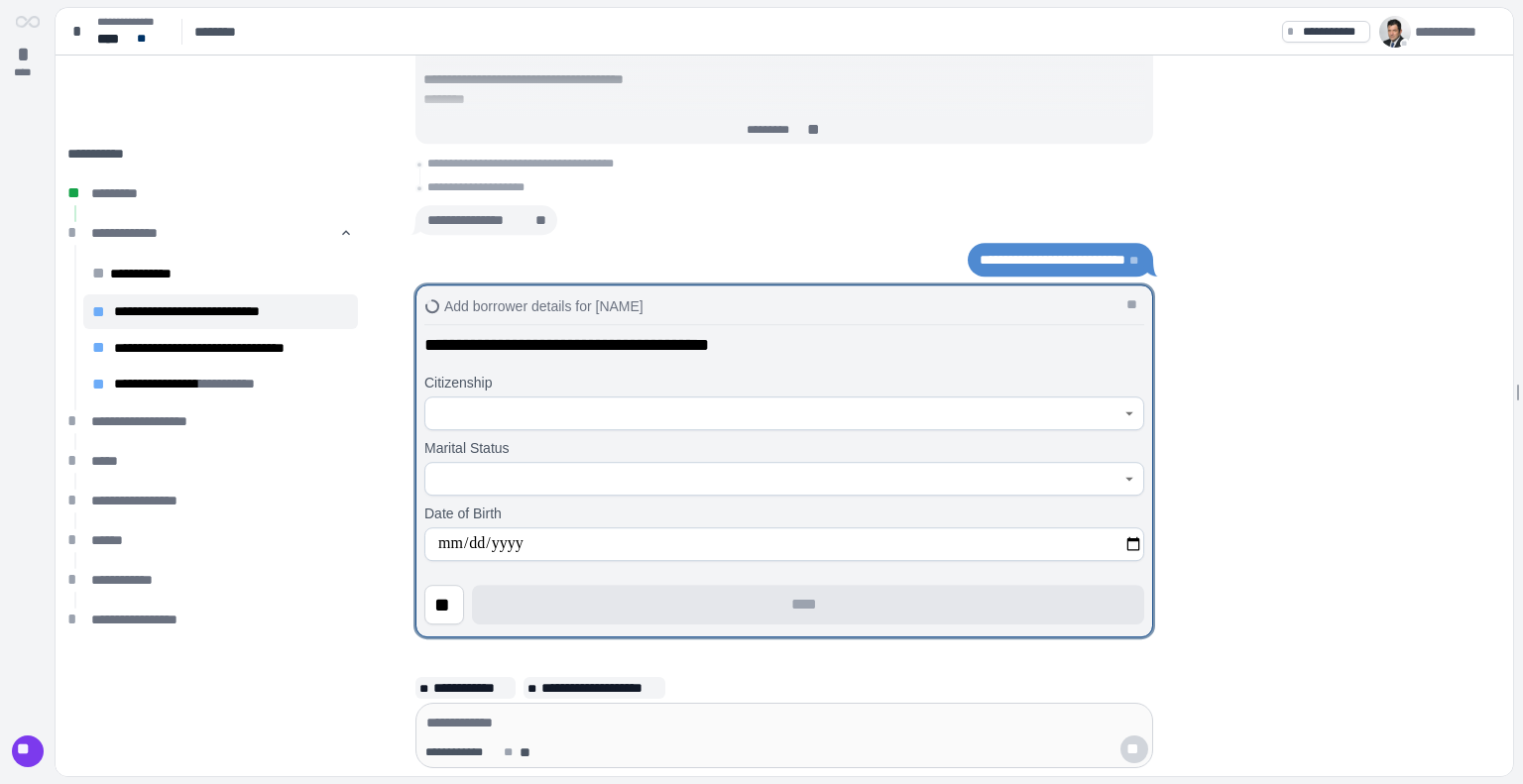 click on "** ****" at bounding box center (784, 605) 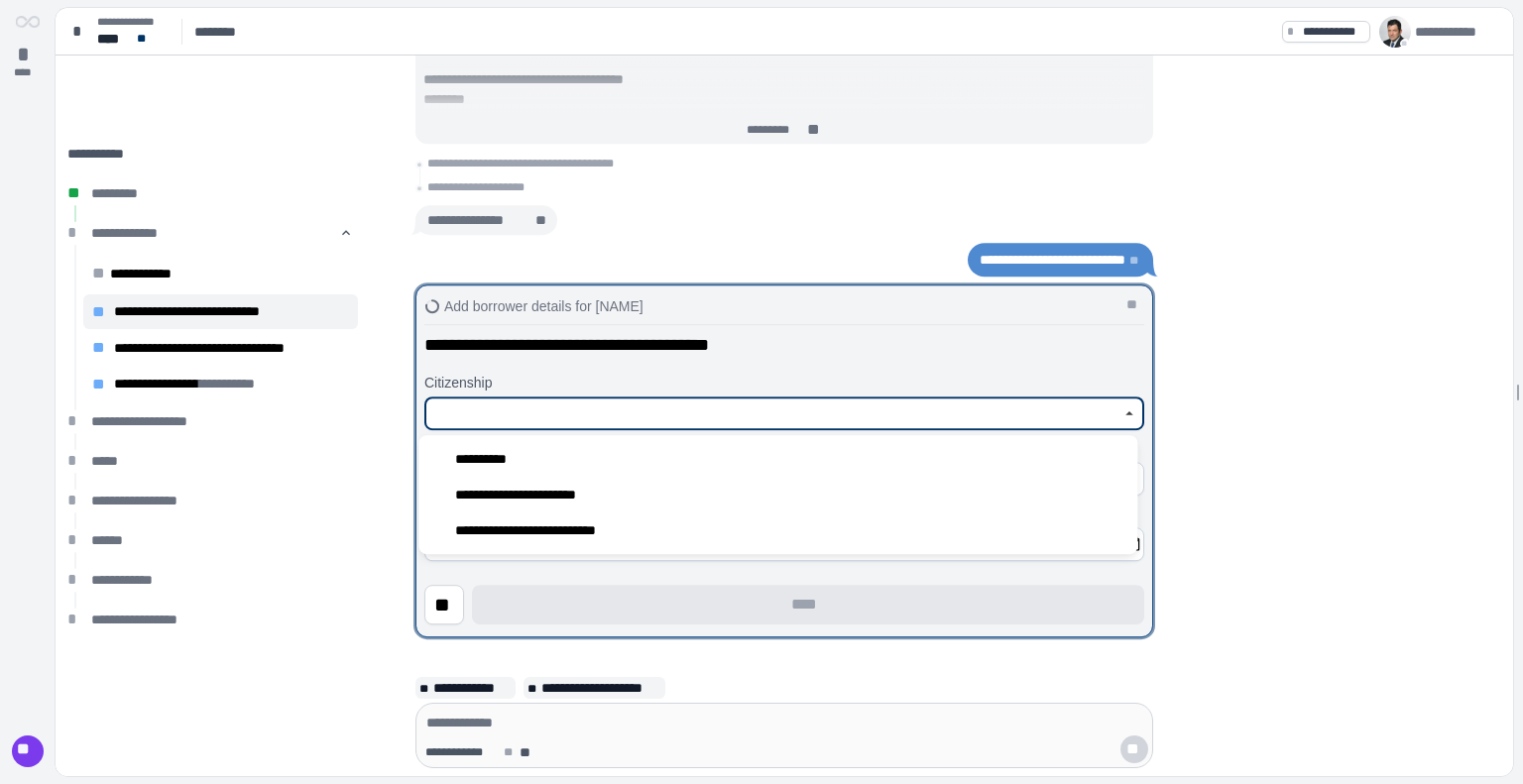 click at bounding box center (773, 413) 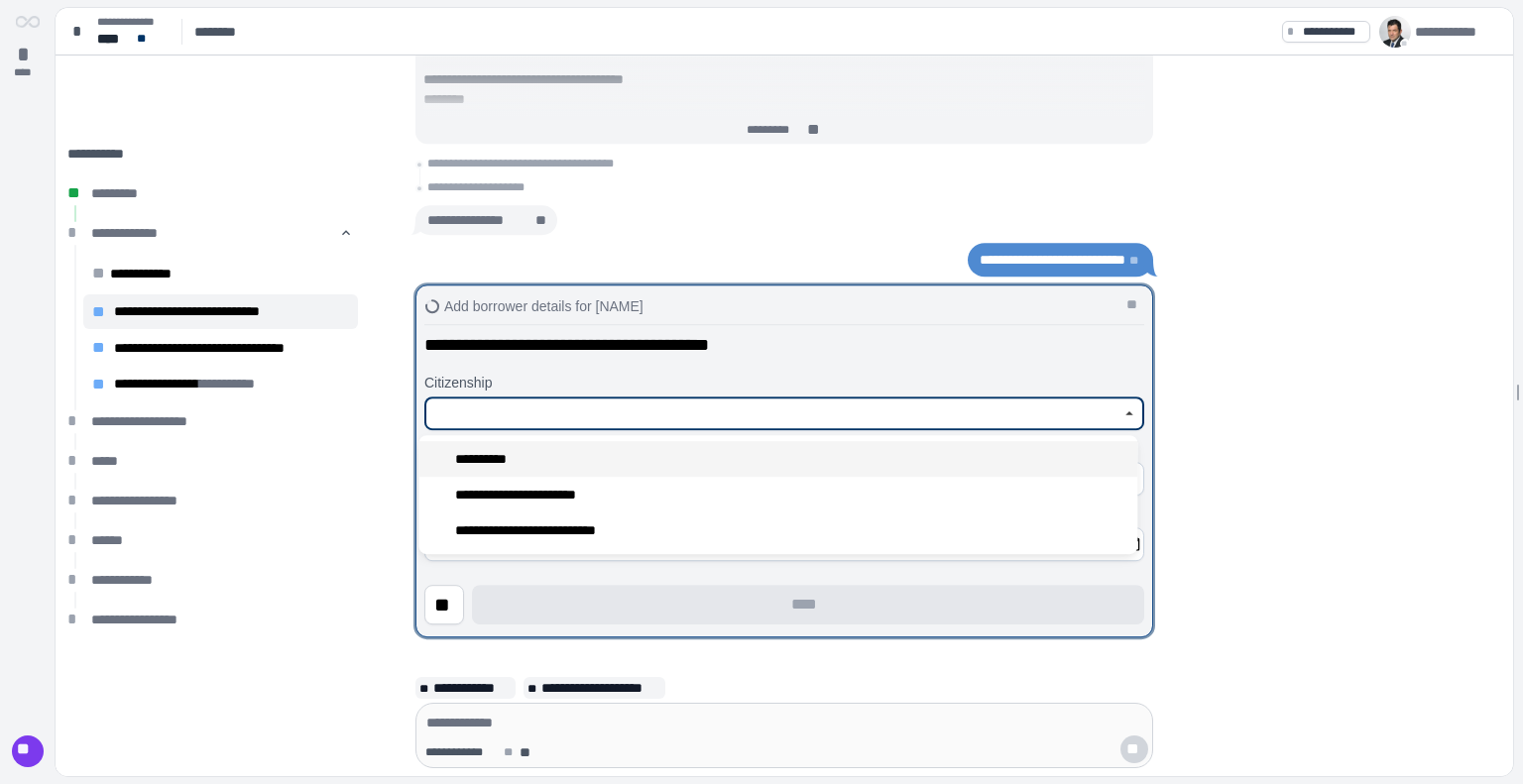click on "**********" at bounding box center (777, 459) 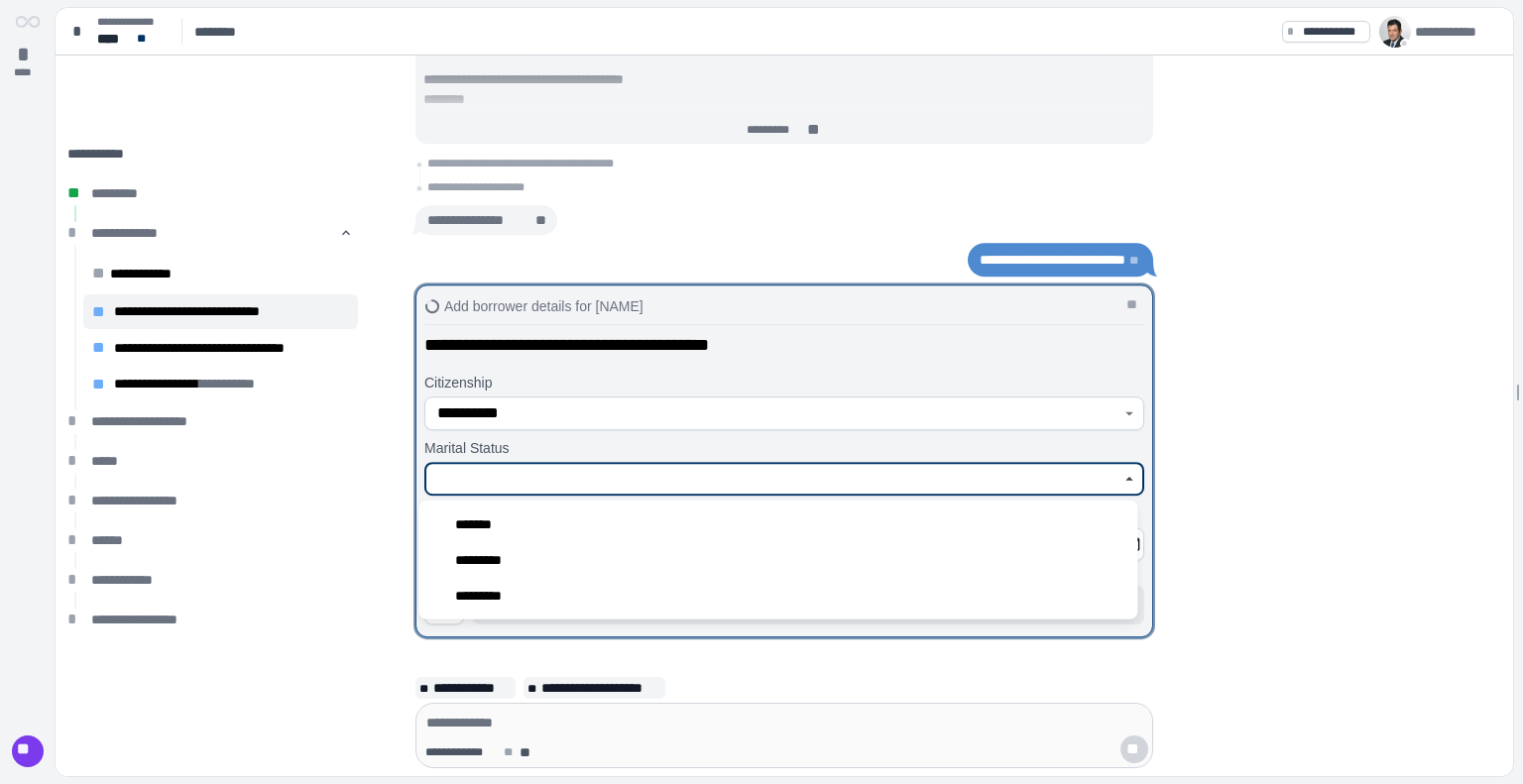 click at bounding box center [773, 479] 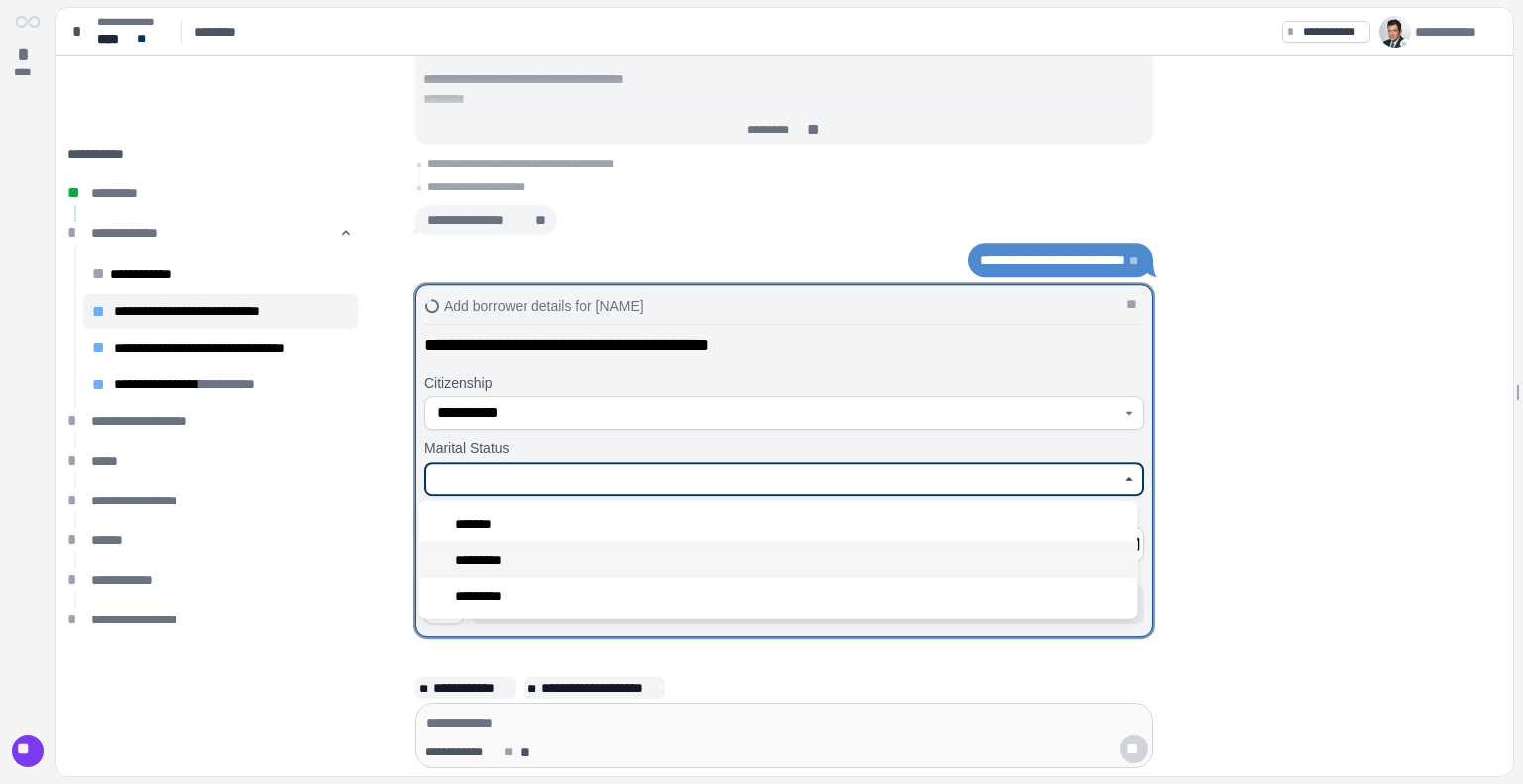 click on "*********" at bounding box center (777, 560) 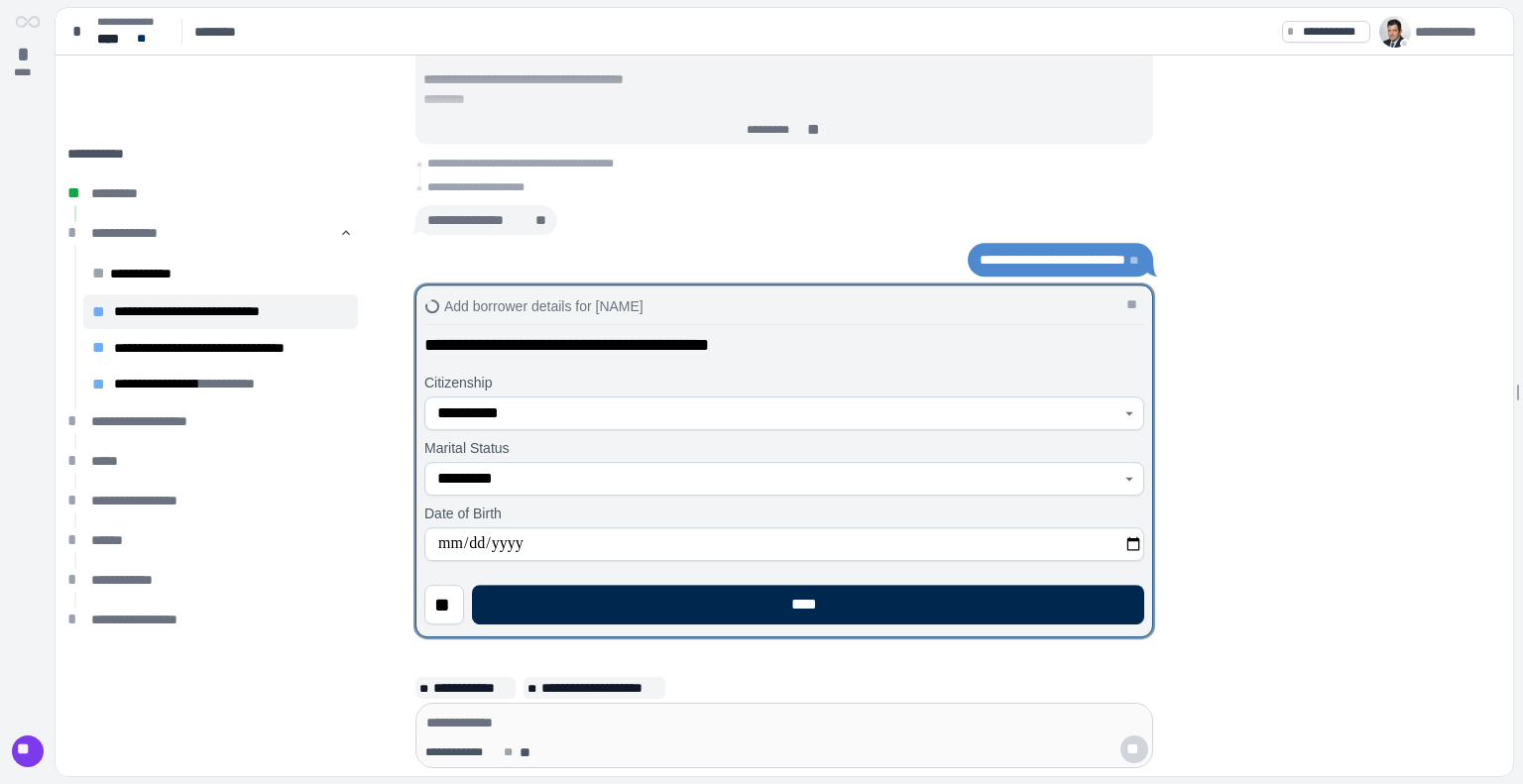 click on "****" at bounding box center (808, 605) 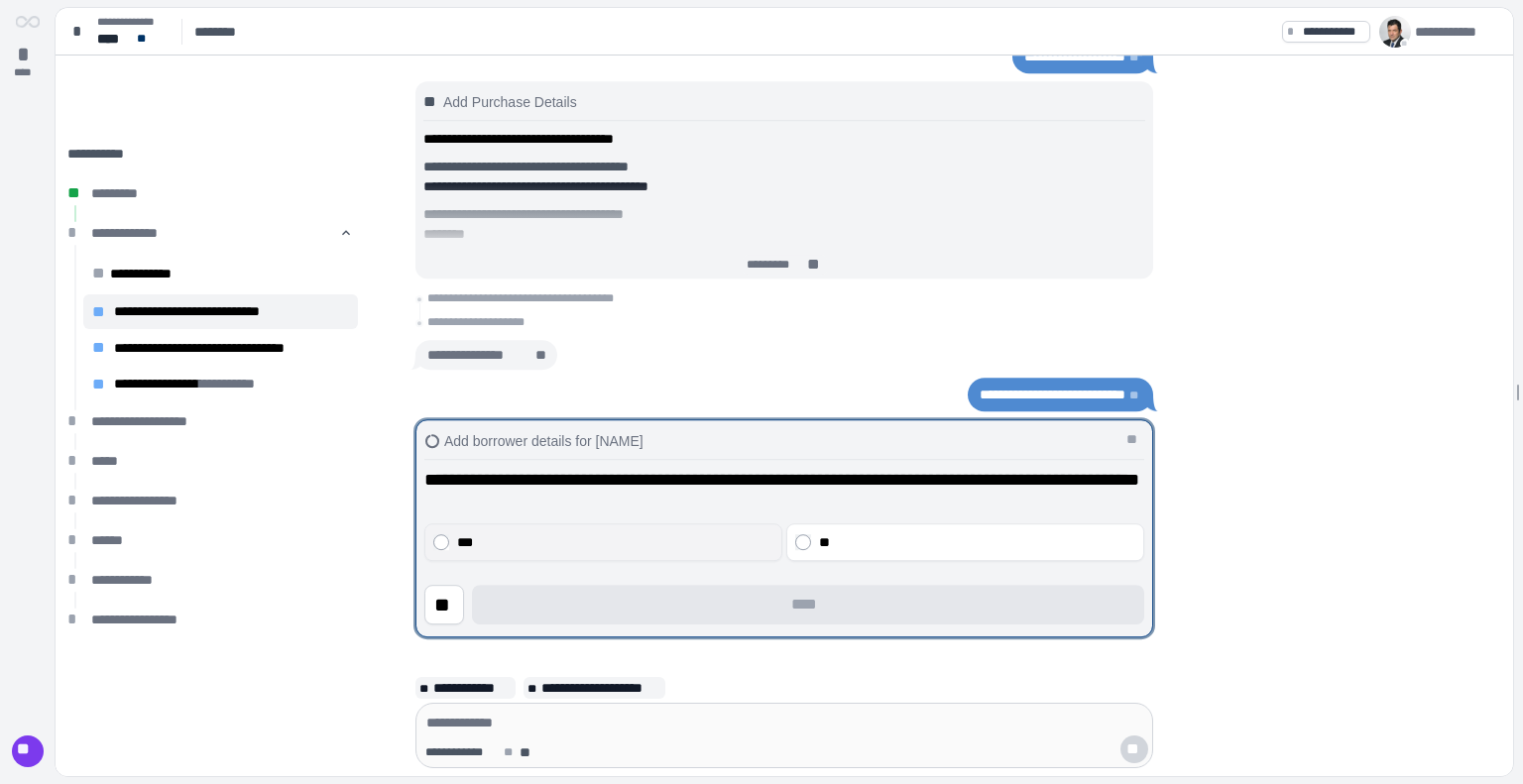 click on "***" at bounding box center (603, 542) 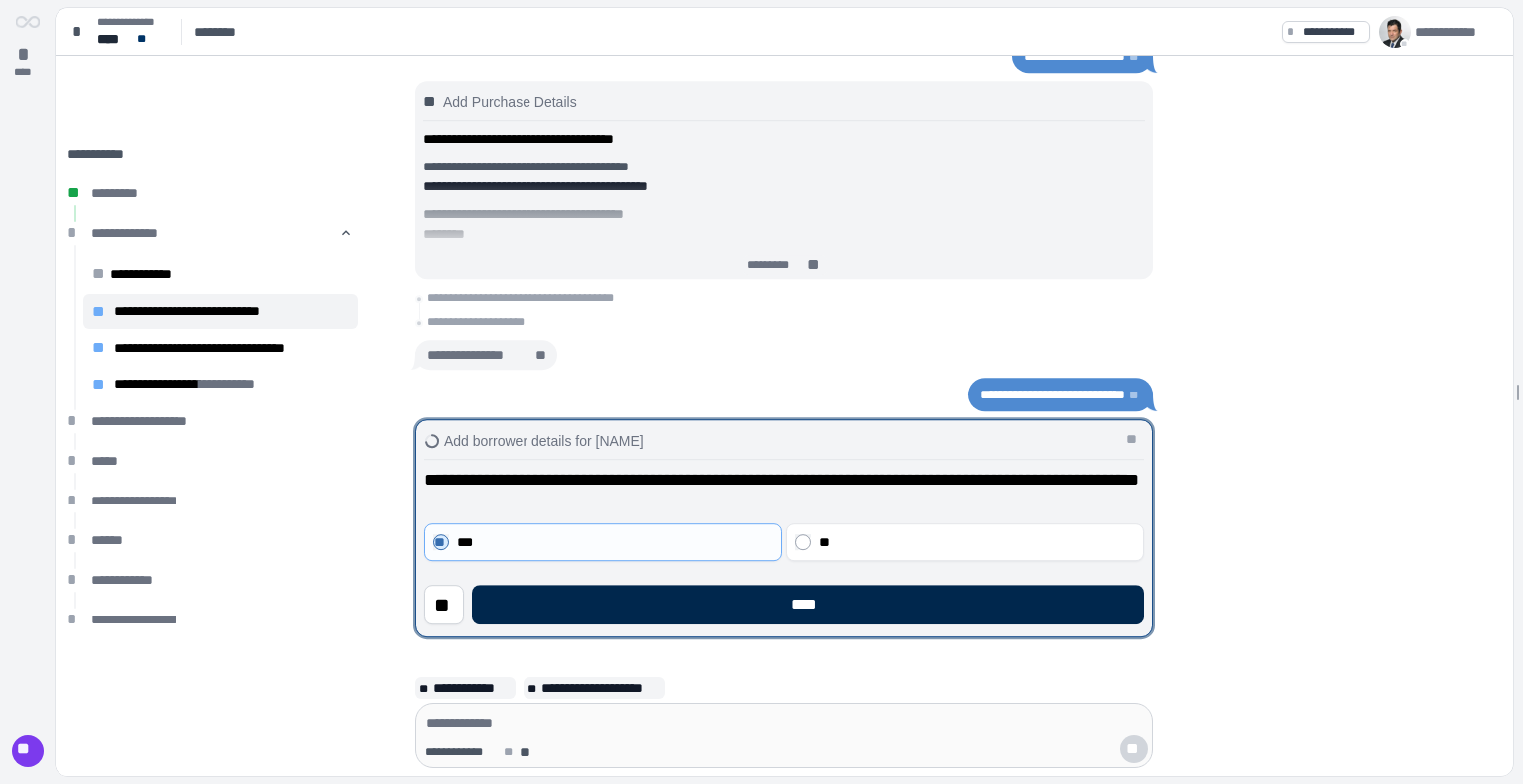 click on "****" at bounding box center [808, 605] 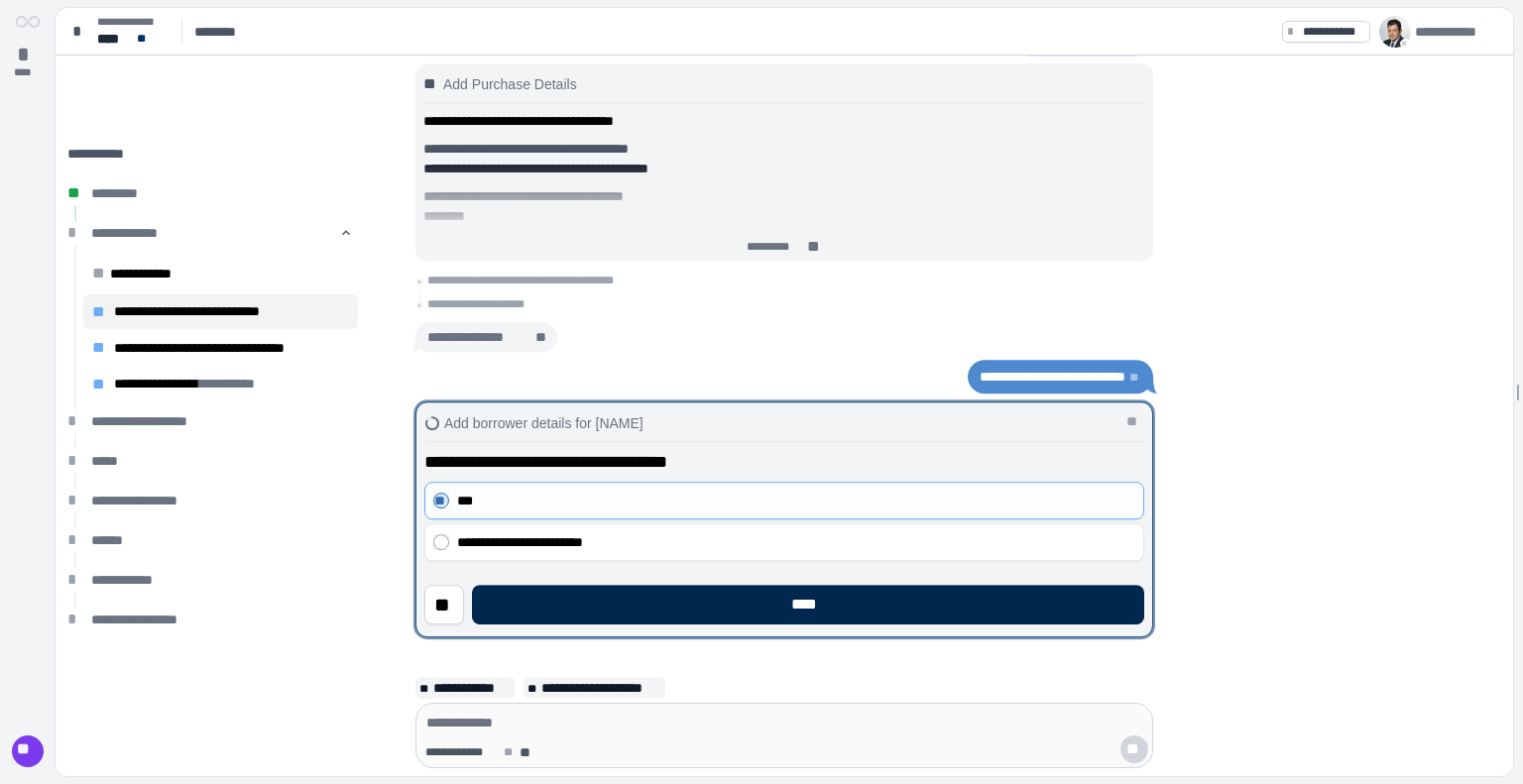 click on "****" at bounding box center [808, 605] 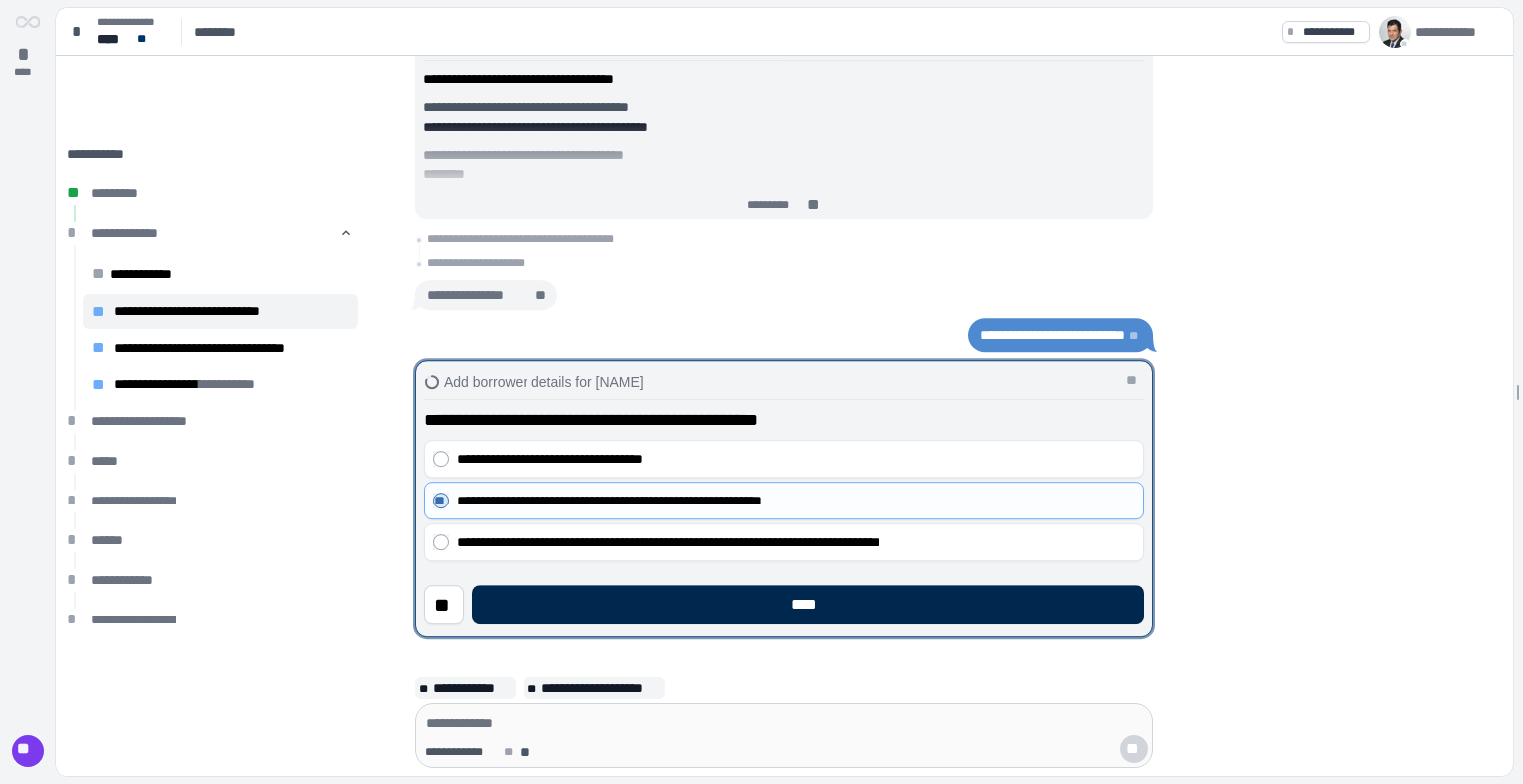 click on "****" at bounding box center (808, 605) 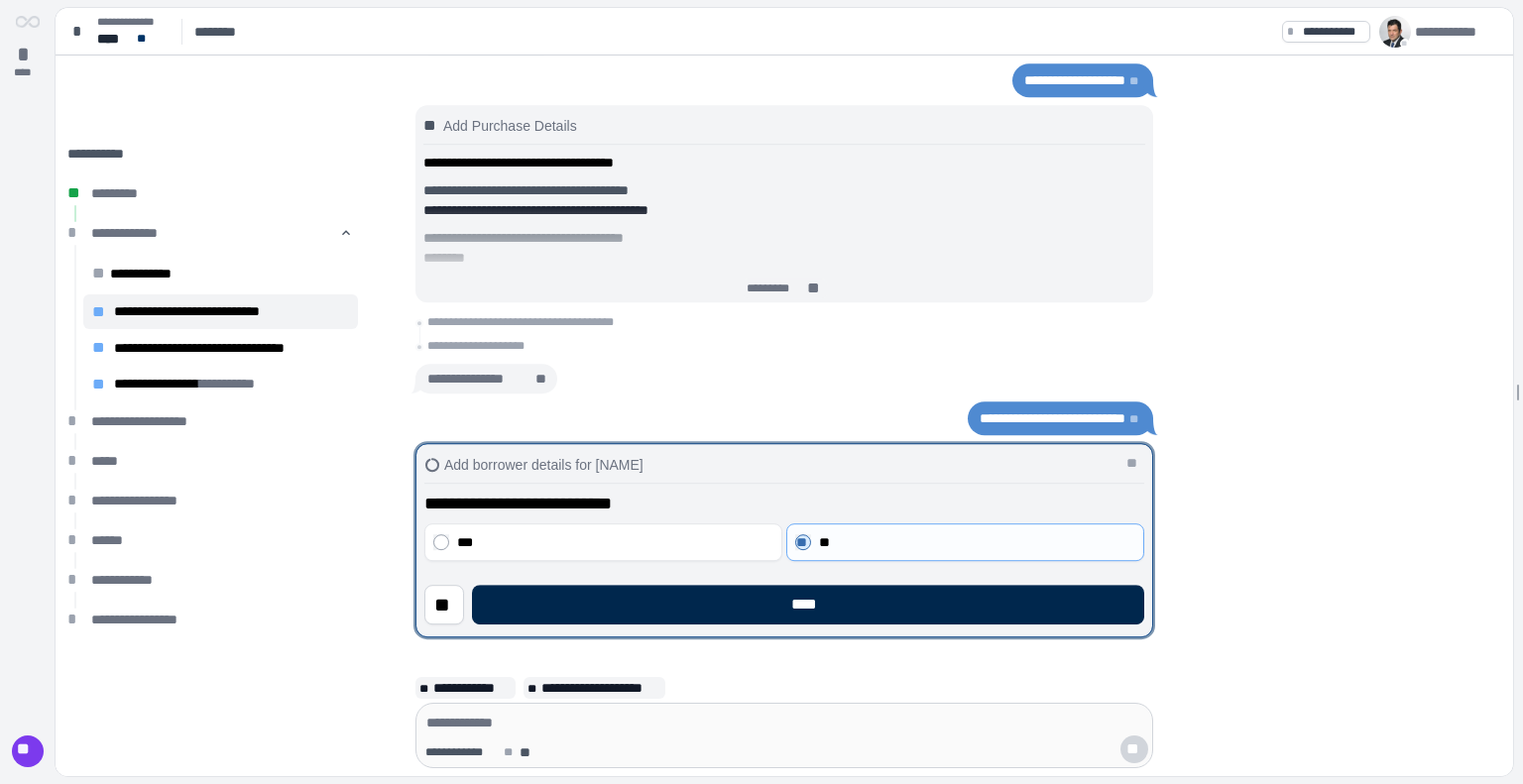 click on "****" at bounding box center (808, 605) 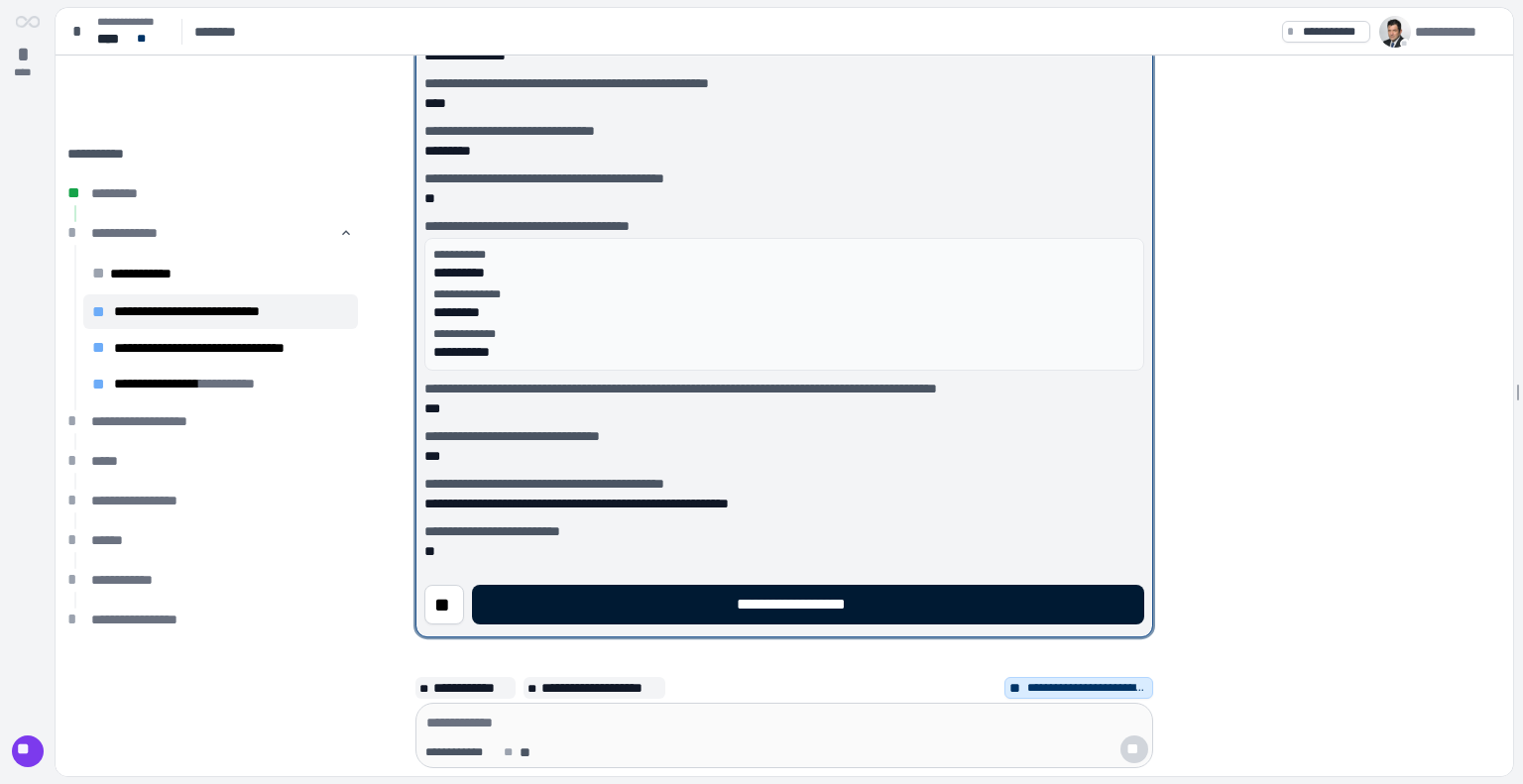click on "**********" at bounding box center (808, 605) 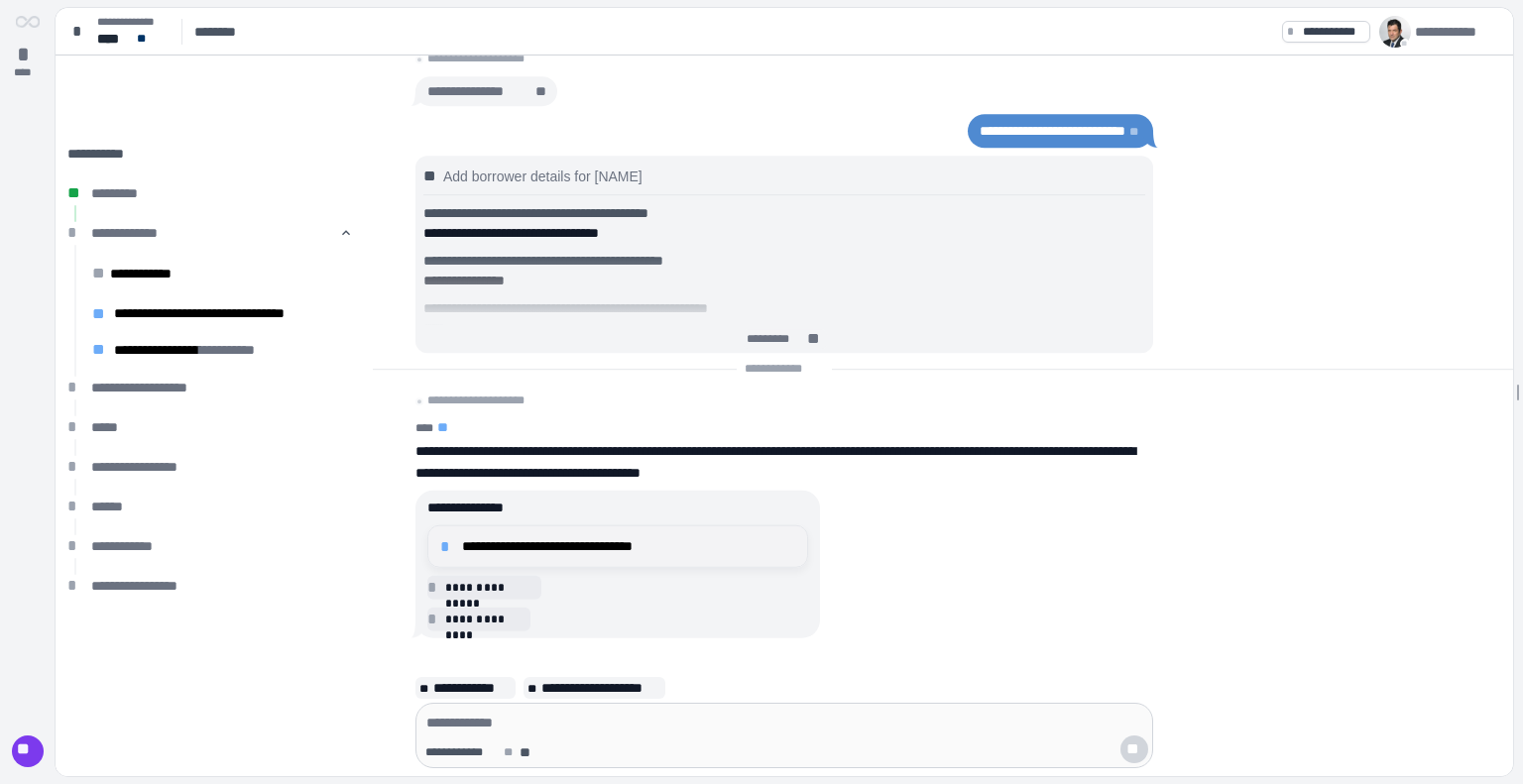 click on "**********" at bounding box center [629, 546] 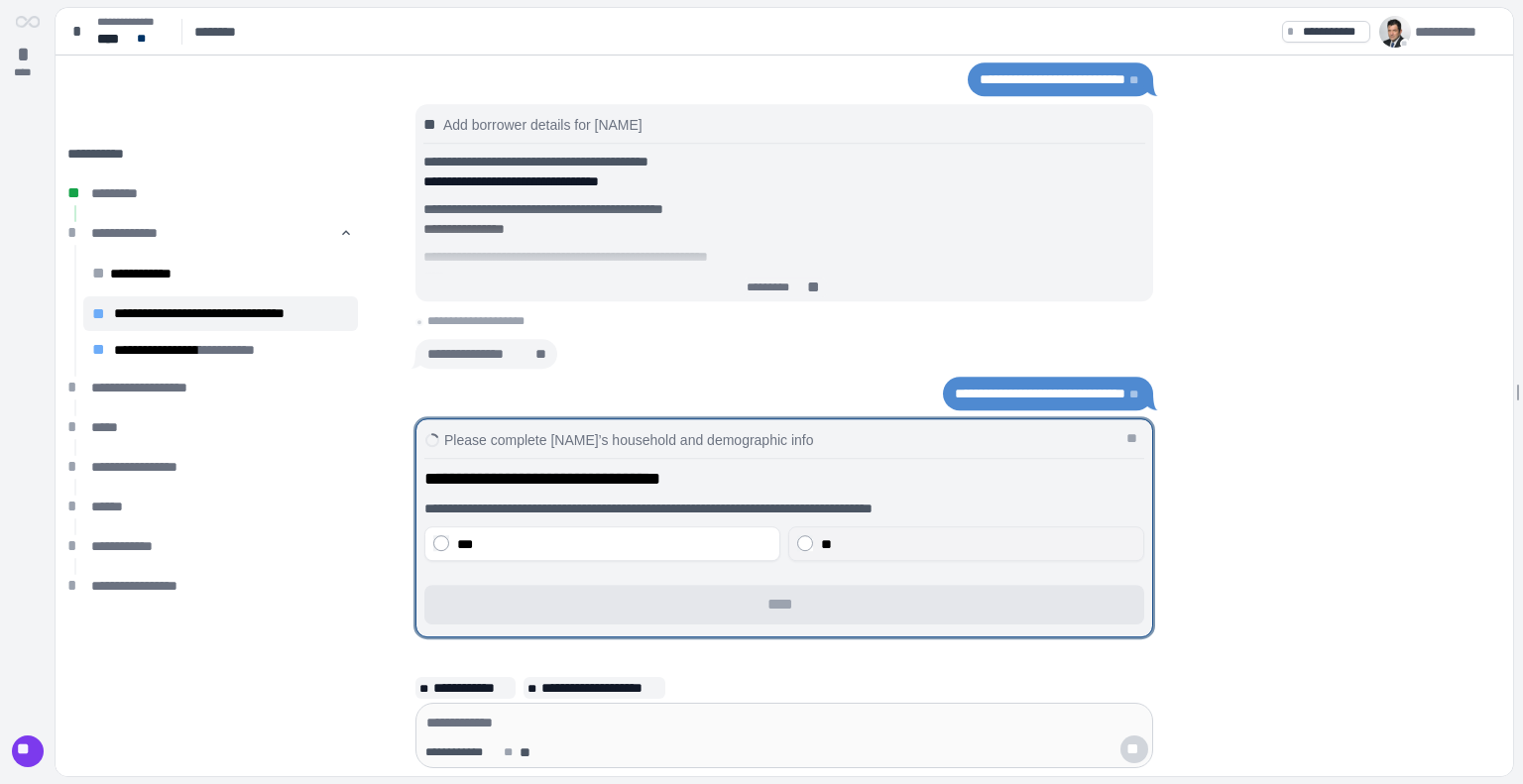 click on "**" at bounding box center [966, 543] 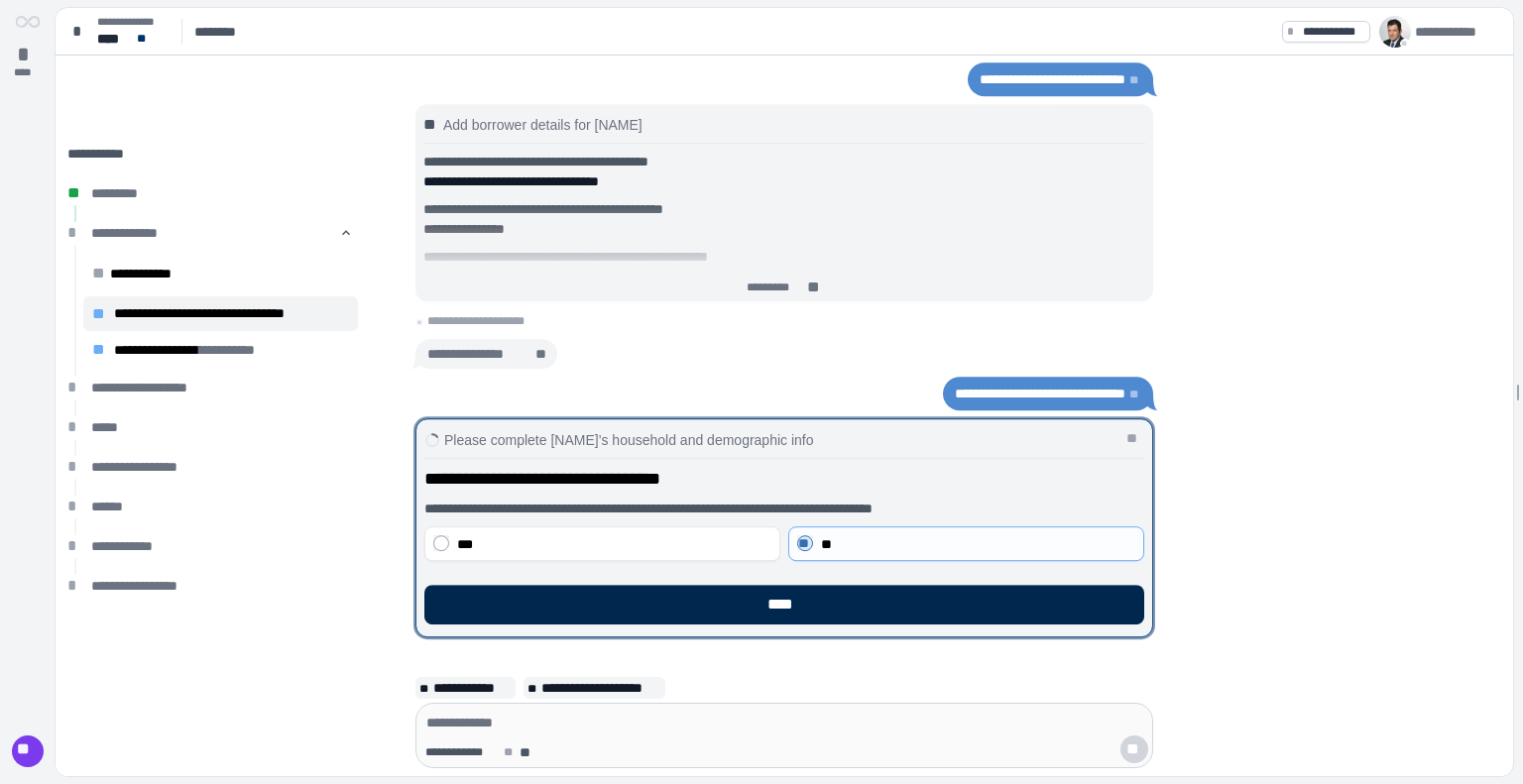click on "****" at bounding box center (784, 605) 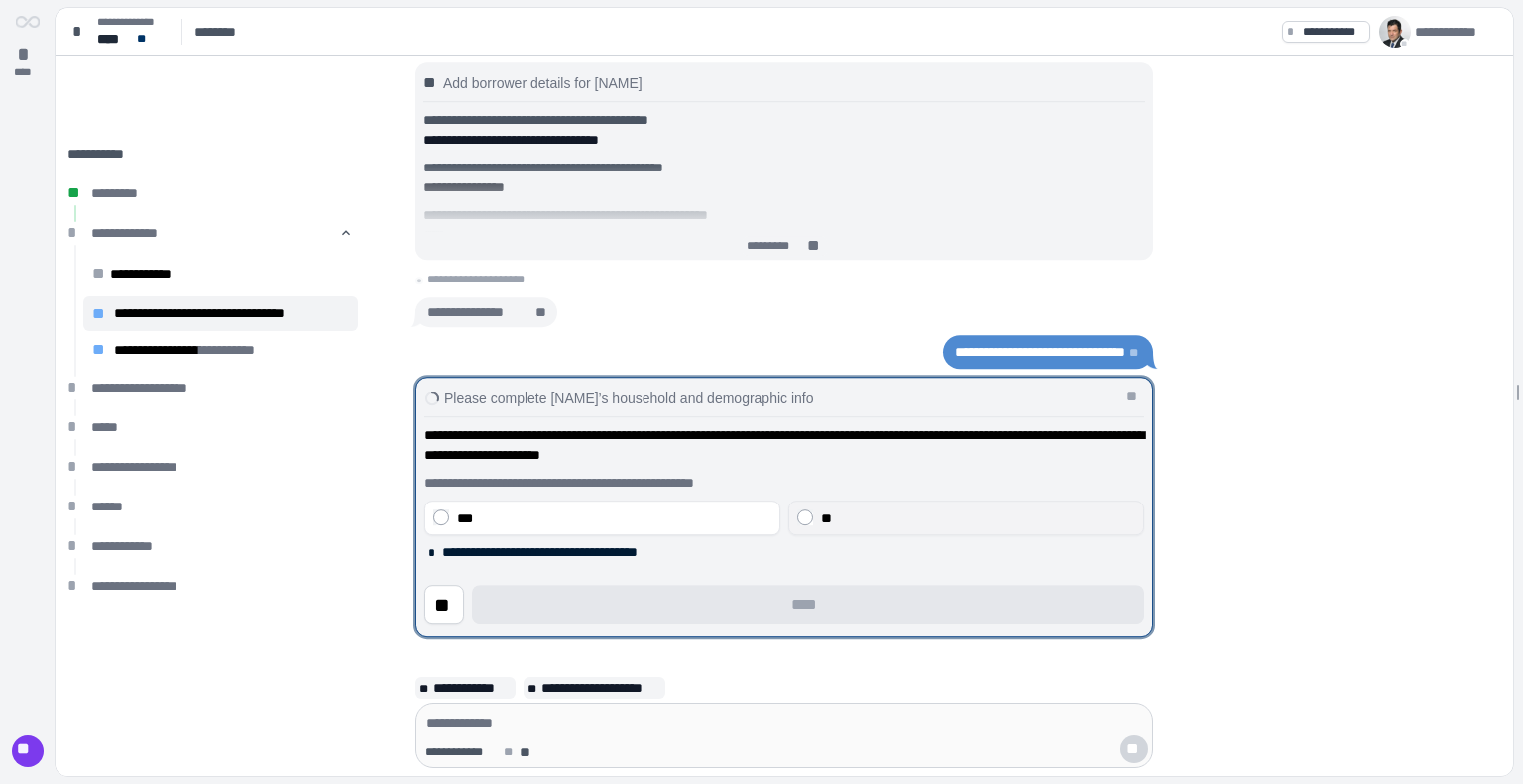 click on "**" at bounding box center (966, 517) 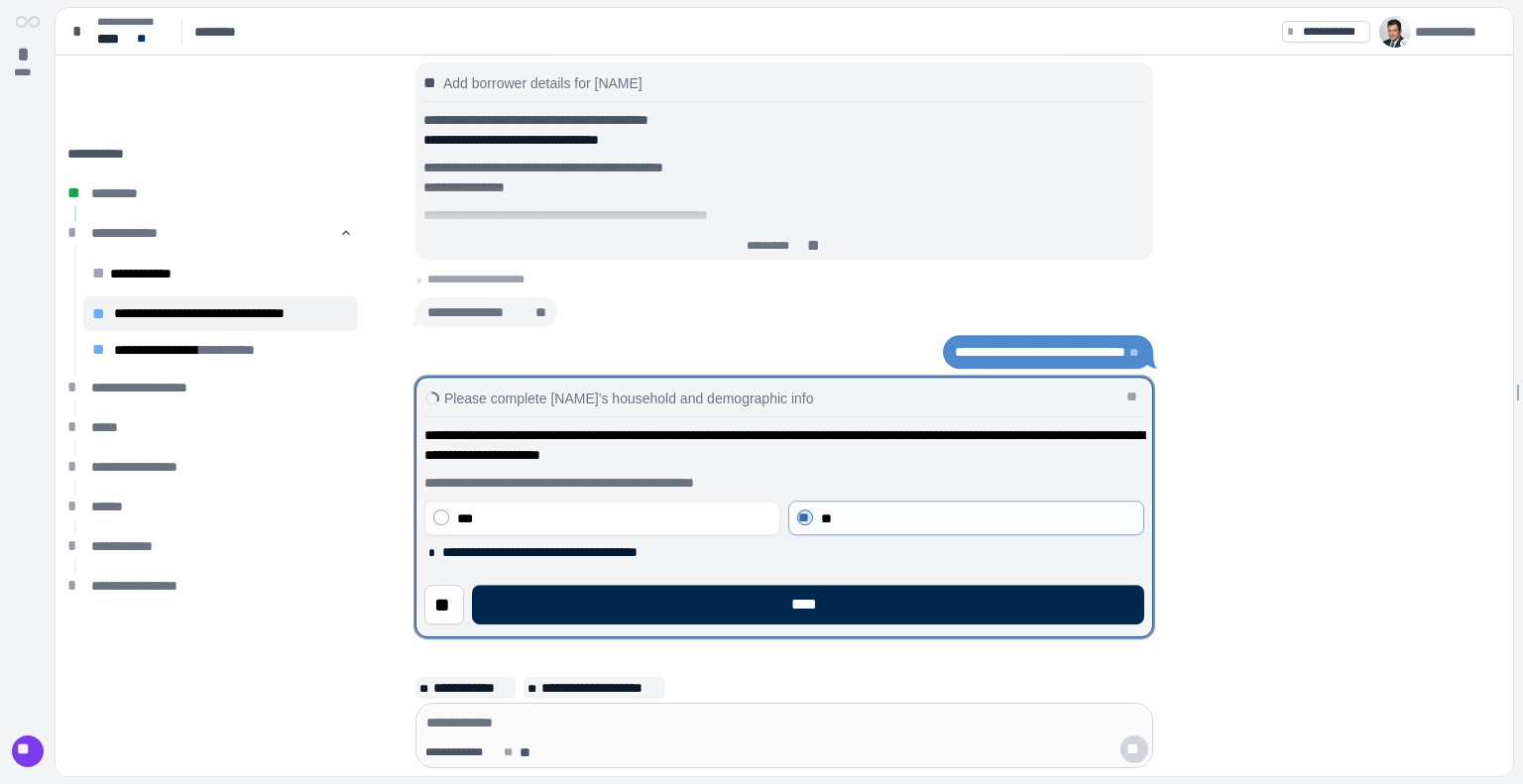 click on "****" at bounding box center (808, 605) 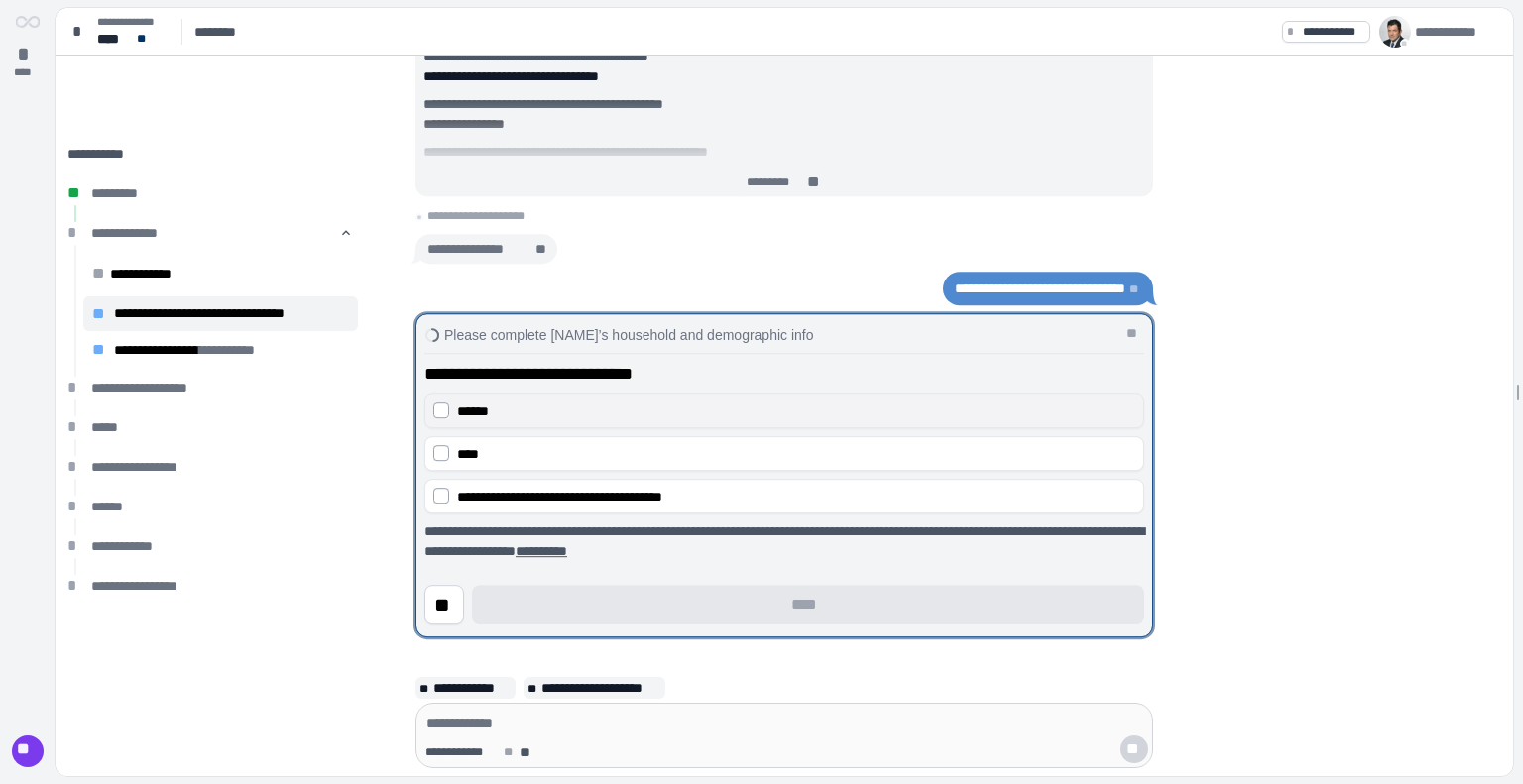click on "******" at bounding box center (784, 410) 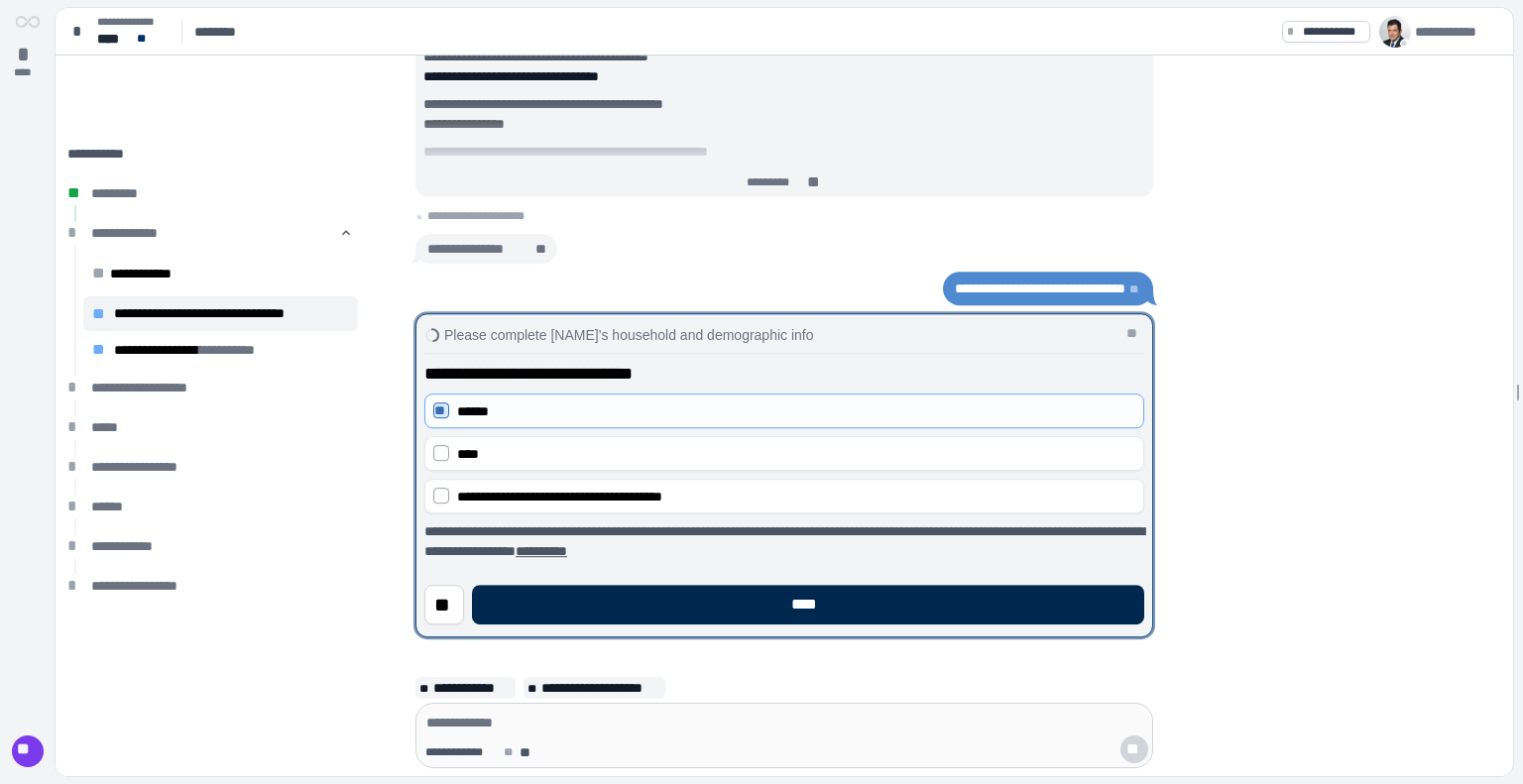 click on "****" at bounding box center (808, 605) 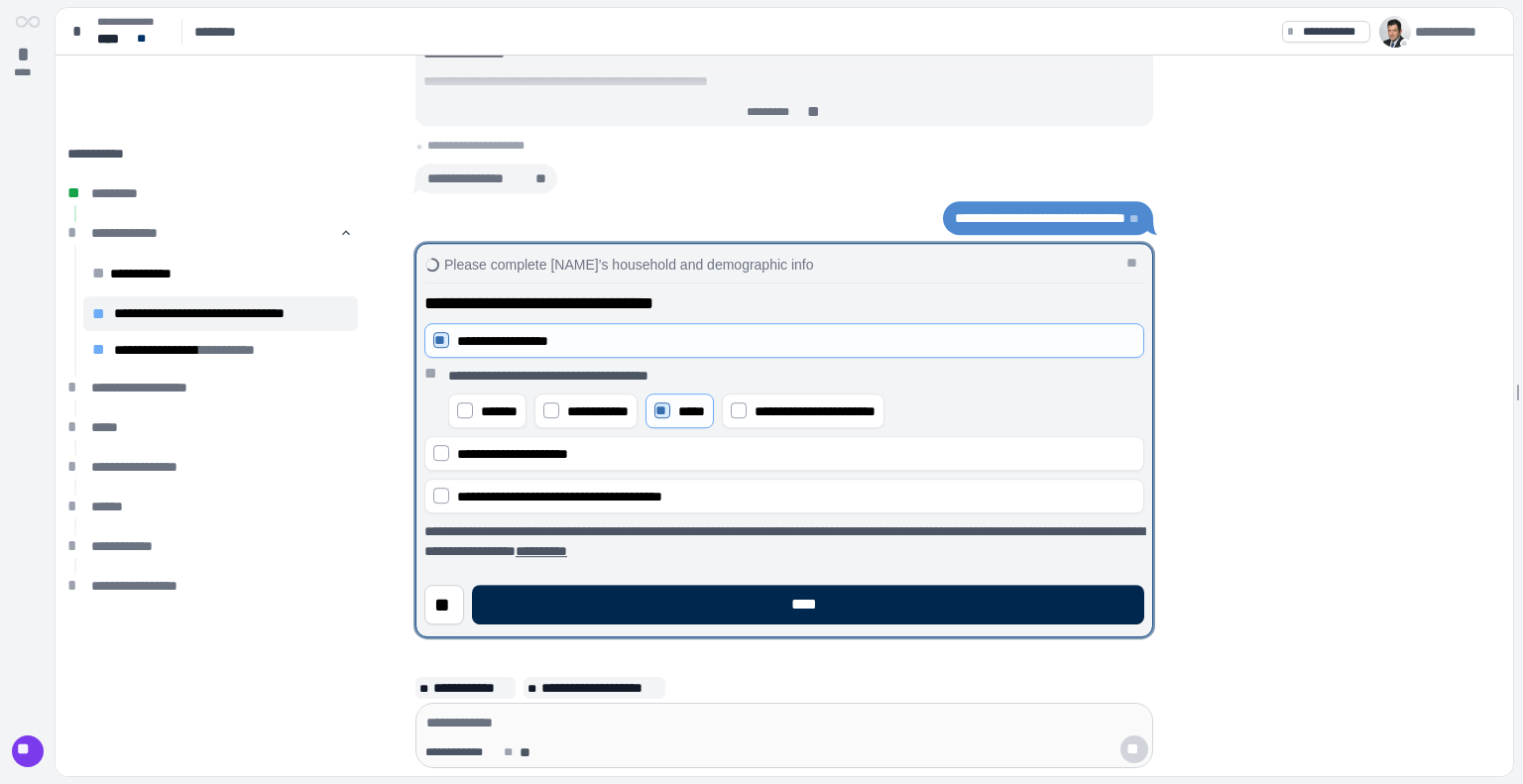 click on "****" at bounding box center (808, 605) 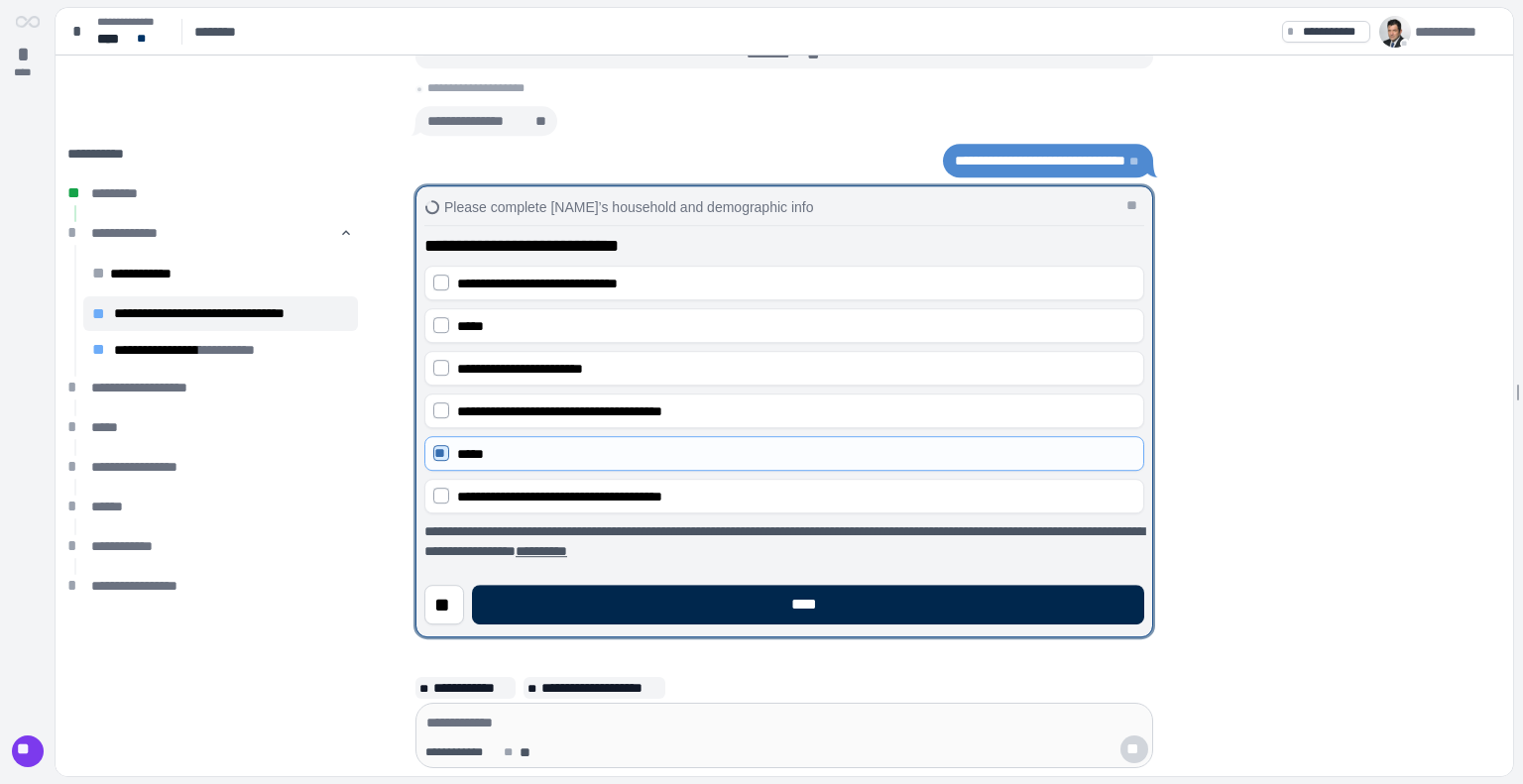 click on "****" at bounding box center (808, 605) 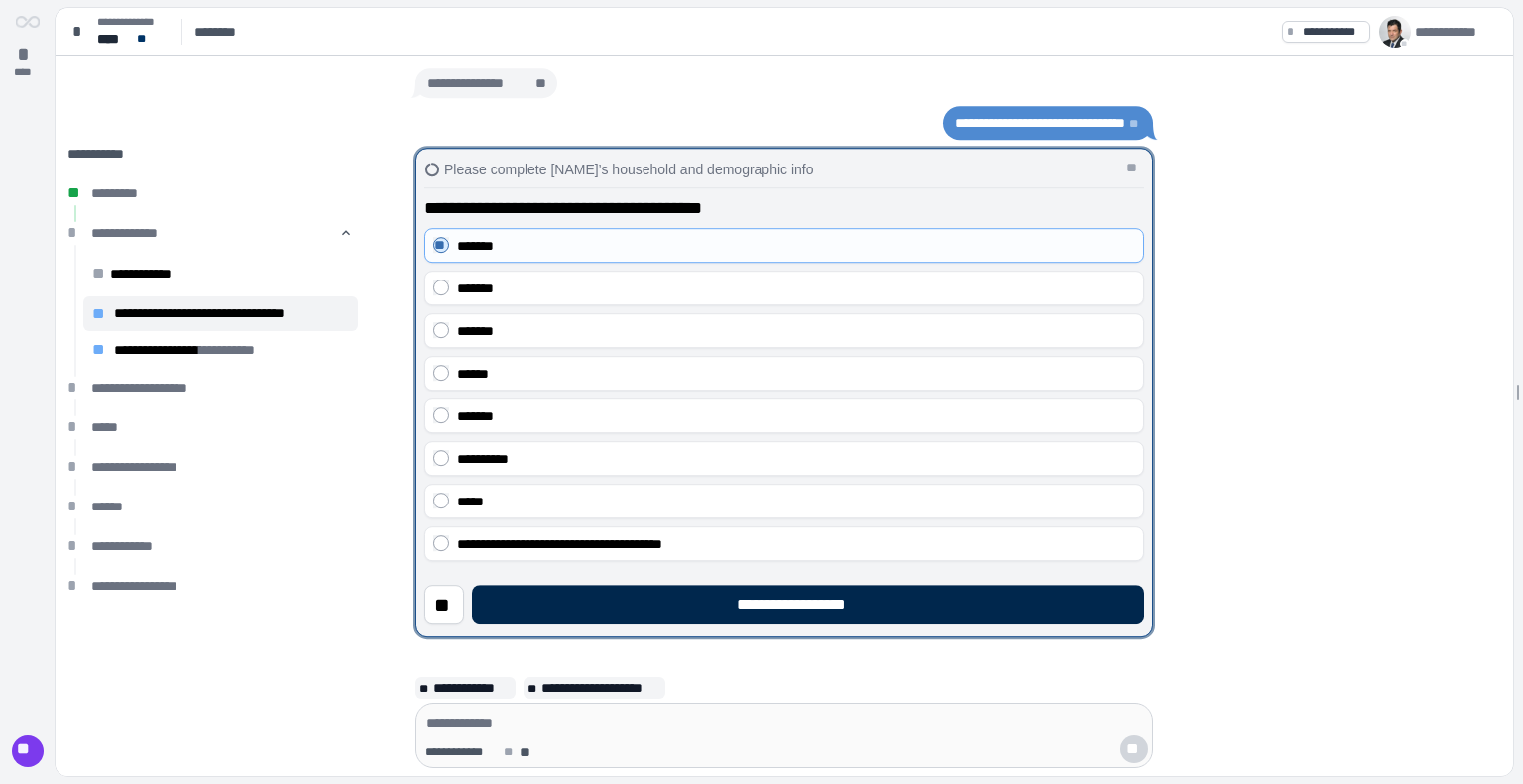 click on "**********" at bounding box center (808, 605) 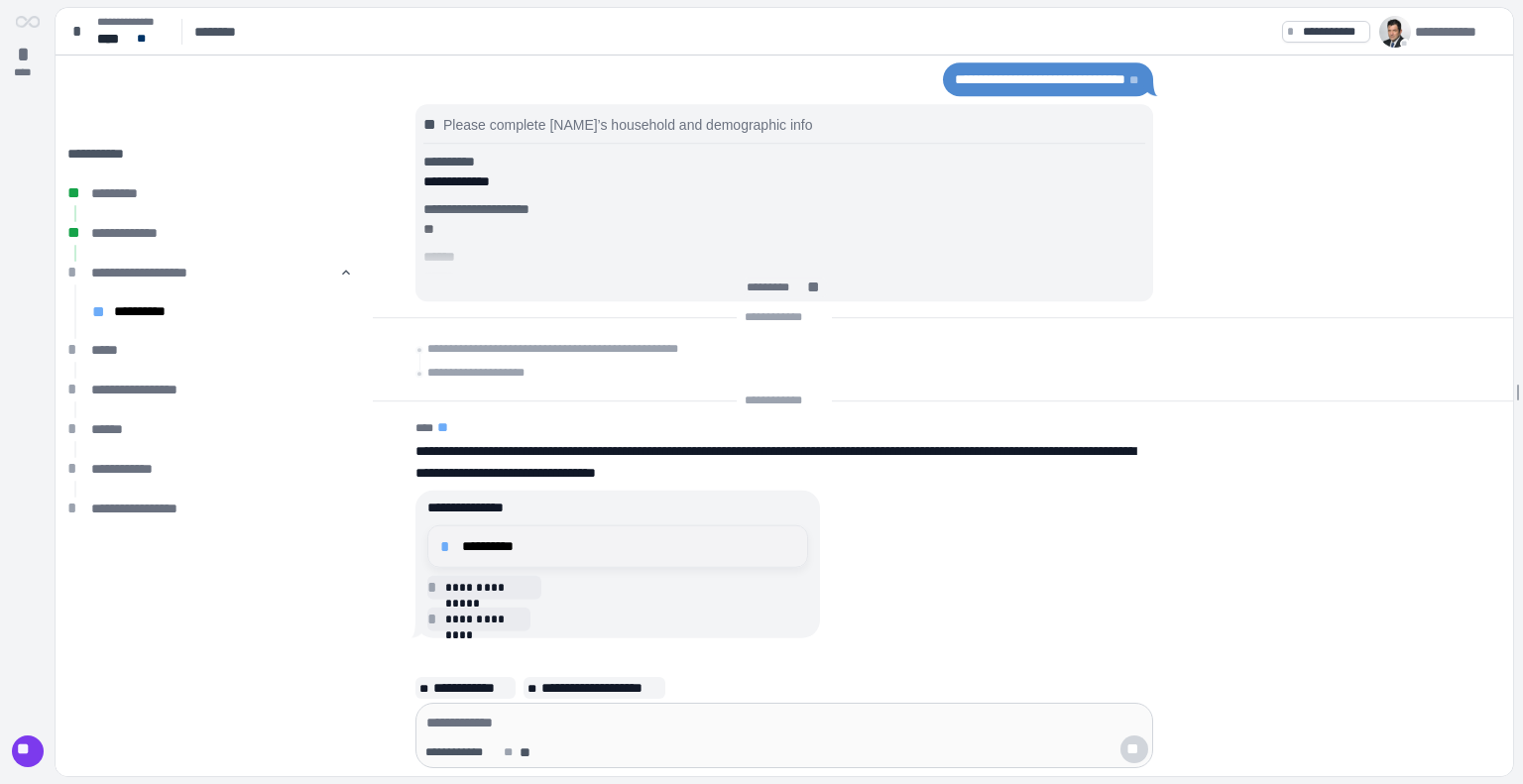 click on "**********" at bounding box center [618, 546] 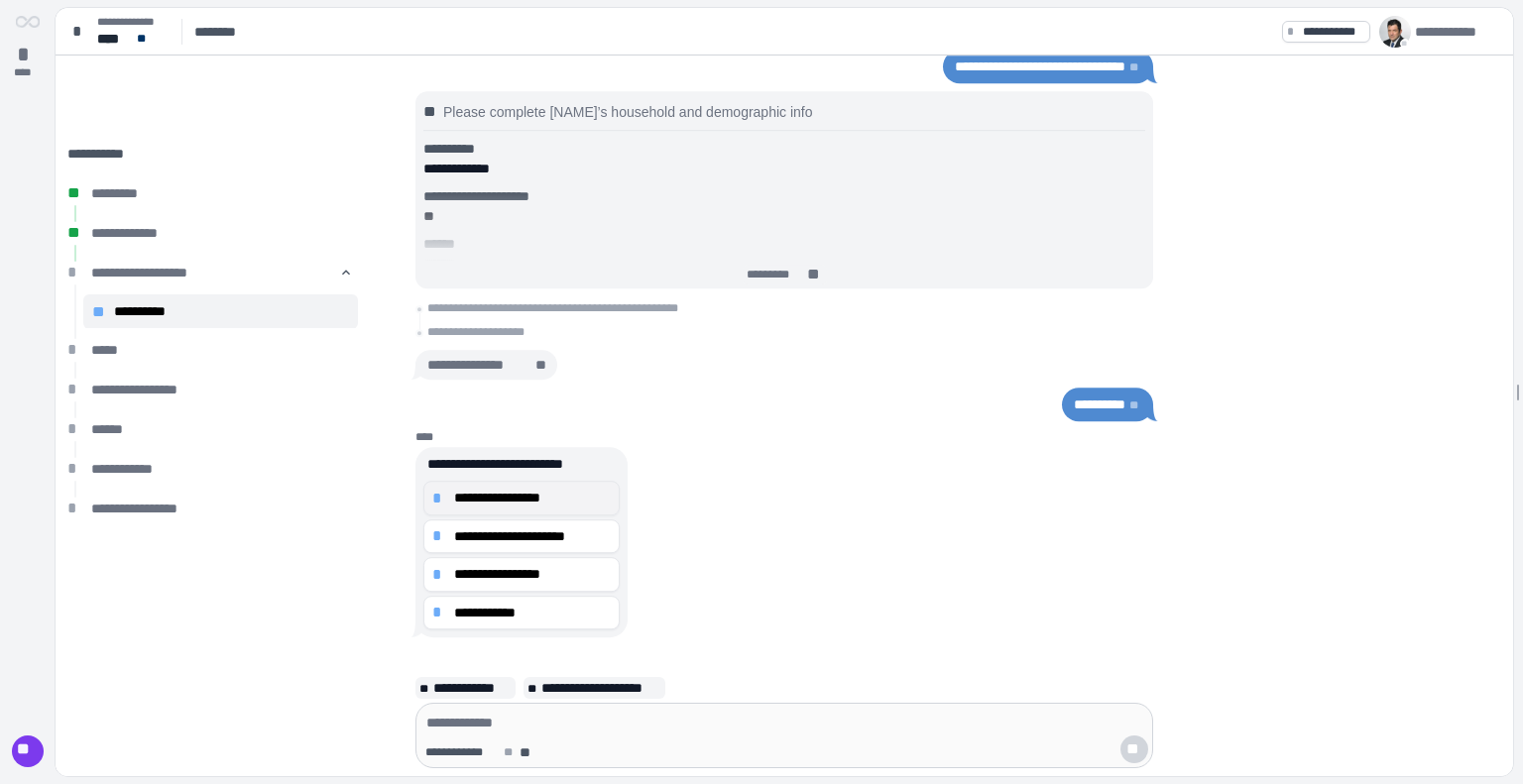 click on "**********" at bounding box center [532, 498] 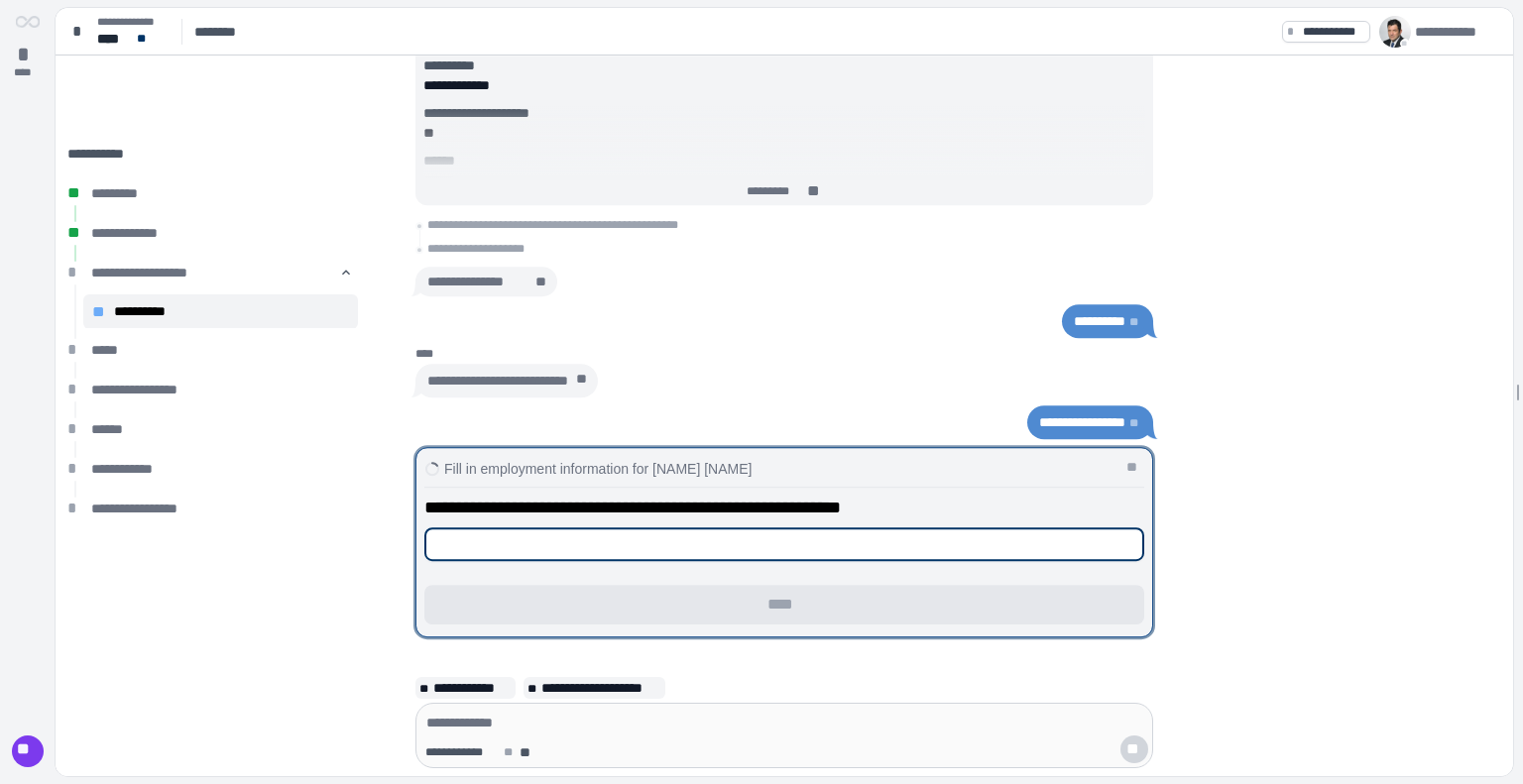 click at bounding box center (784, 544) 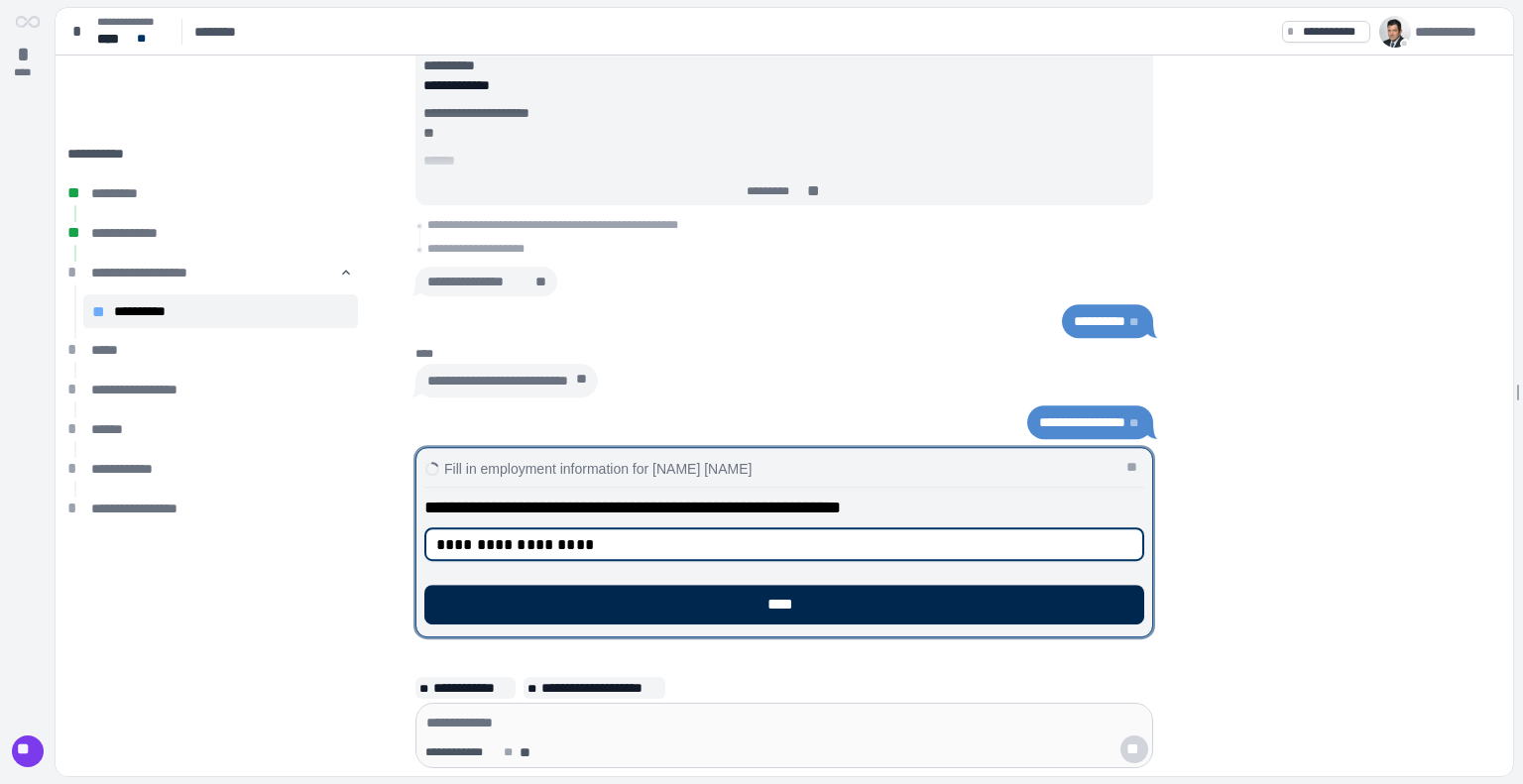 type on "**********" 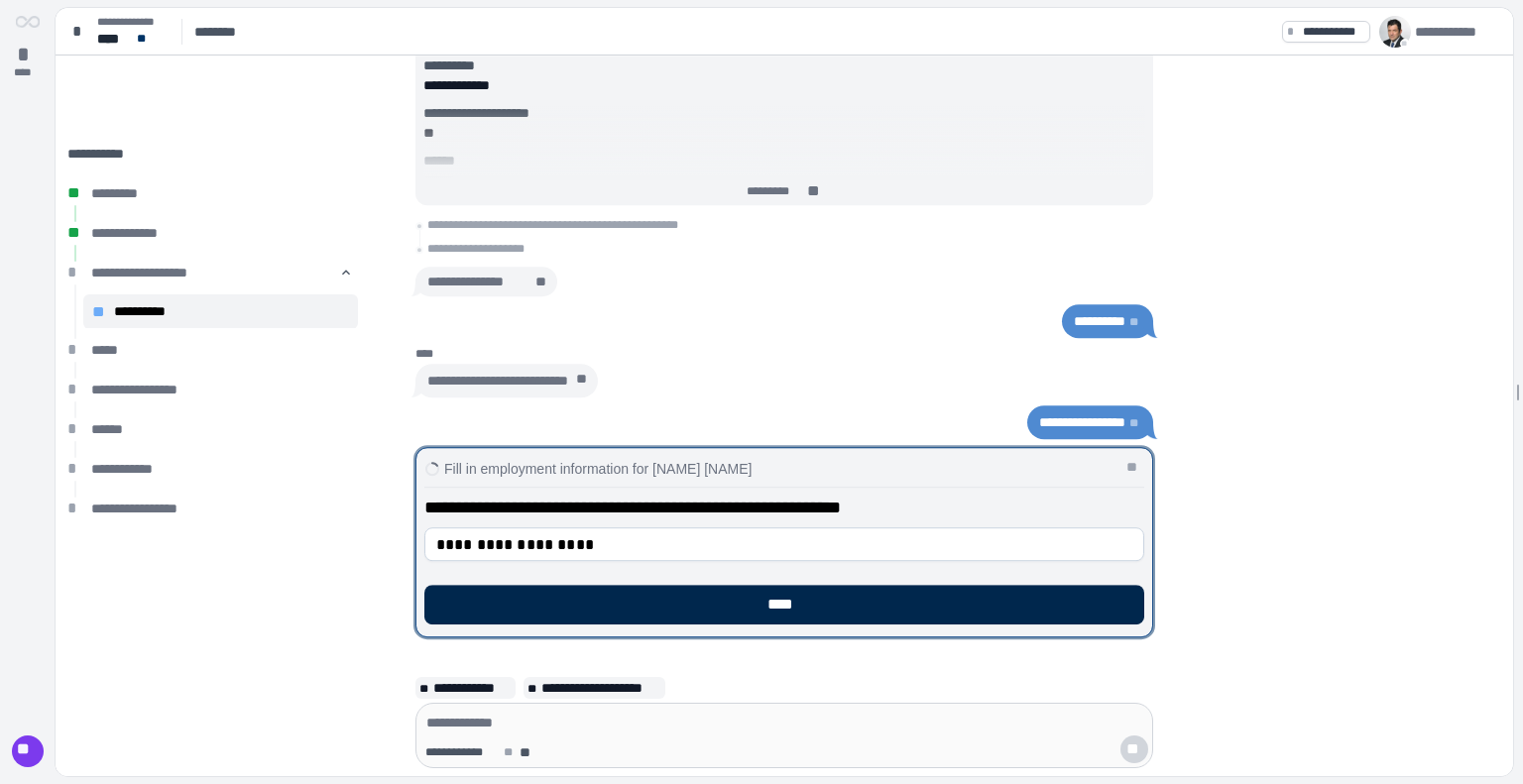 click on "****" at bounding box center (784, 605) 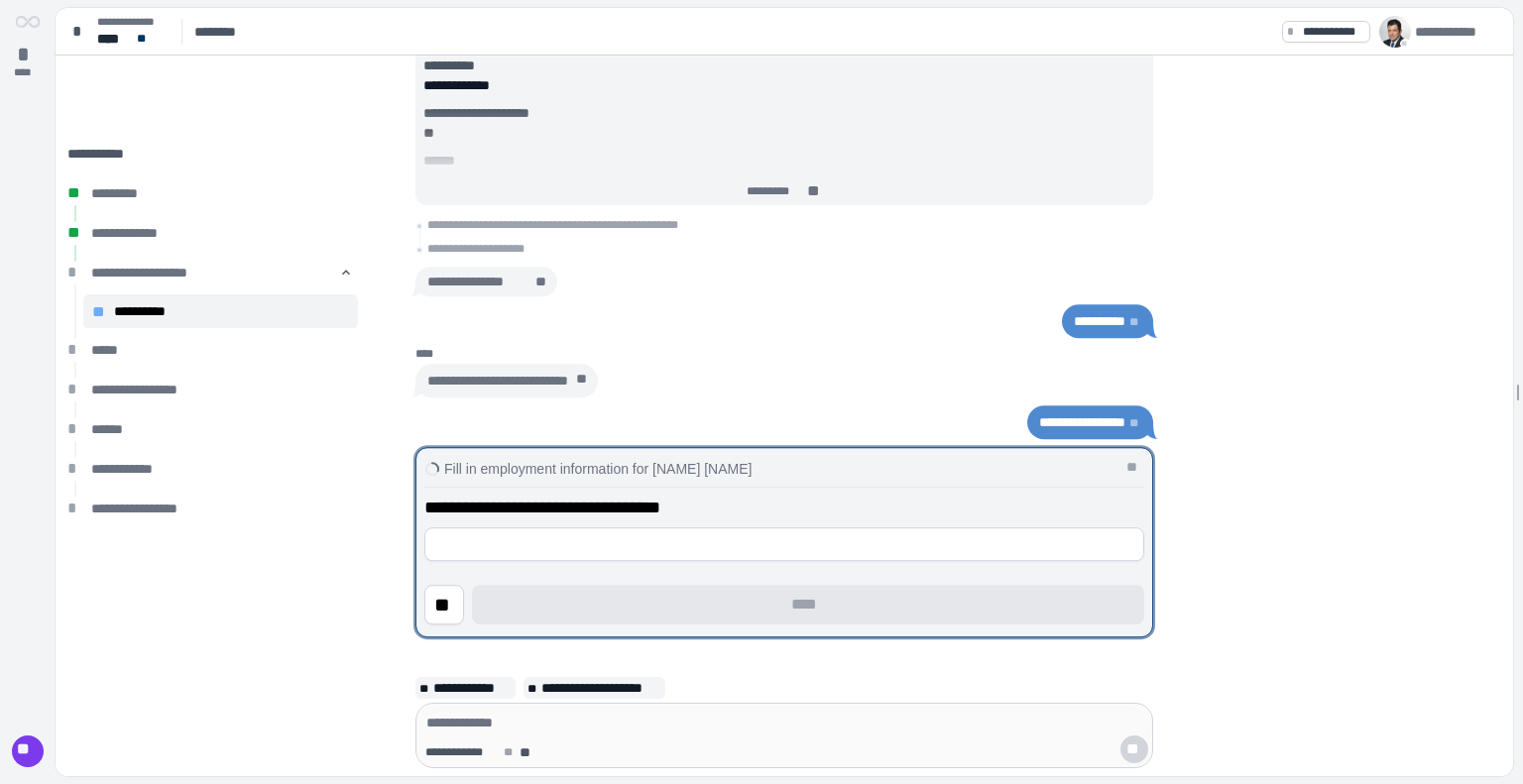 click on "** ** ** **" at bounding box center (784, 560) 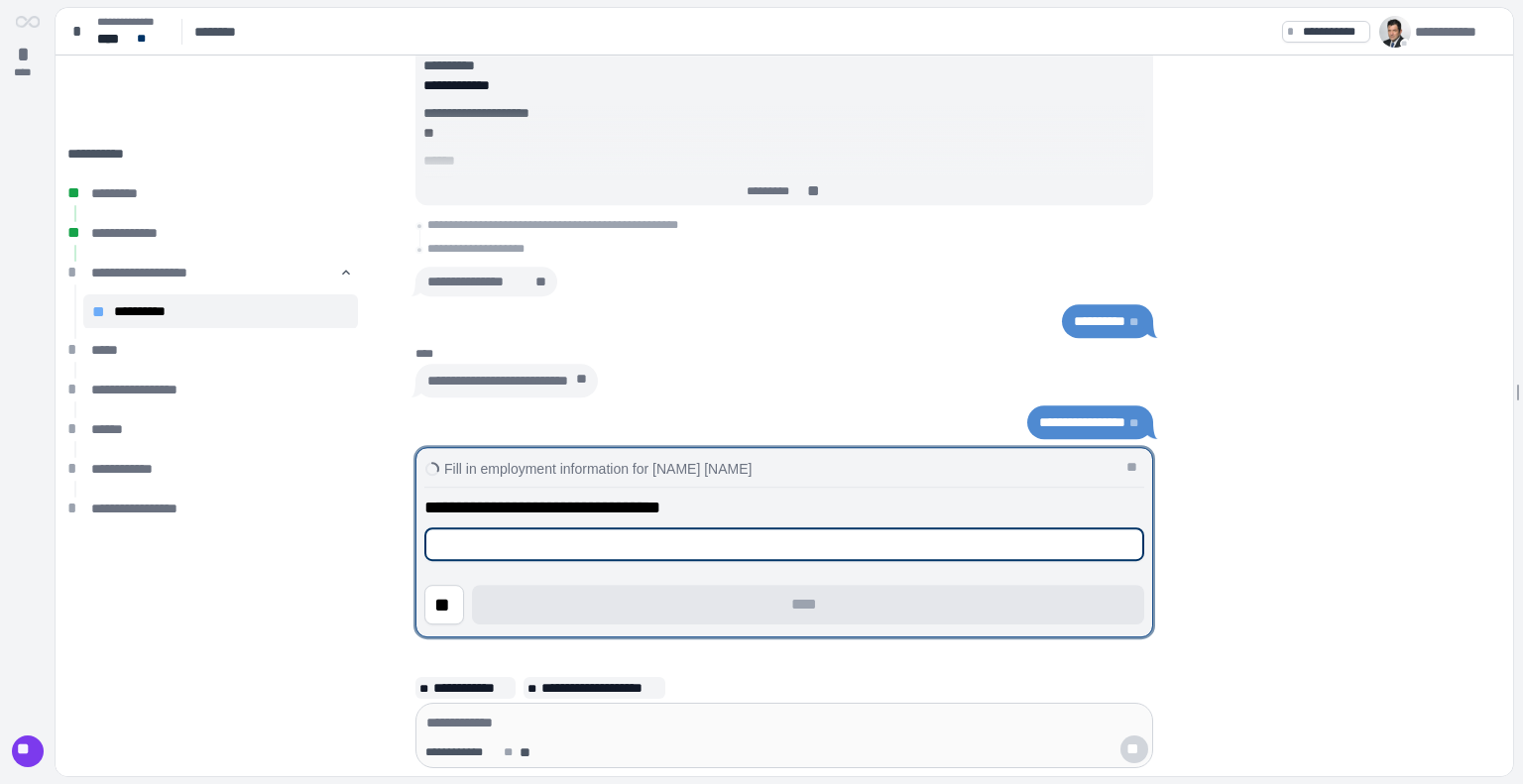 click at bounding box center [784, 544] 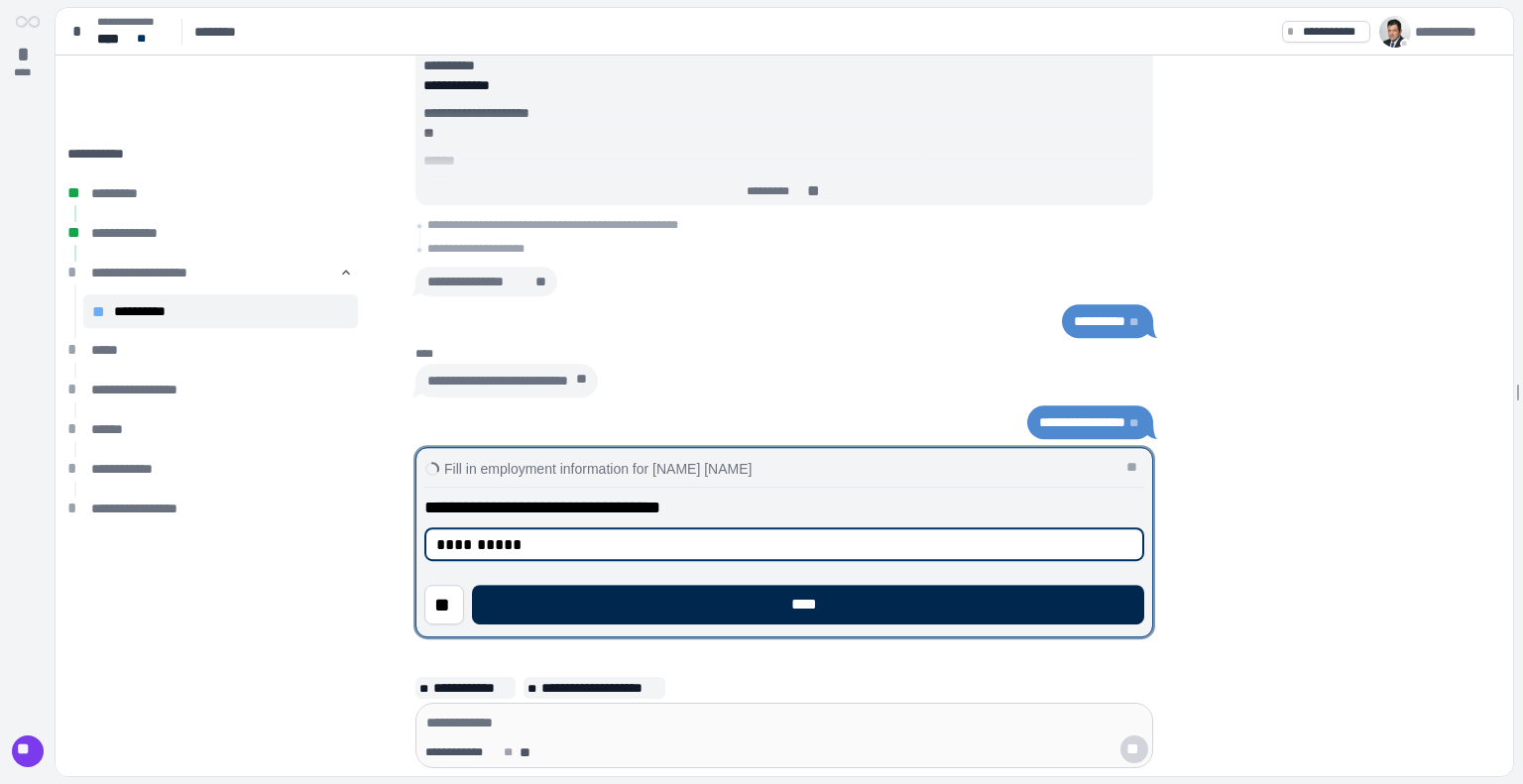 type on "**********" 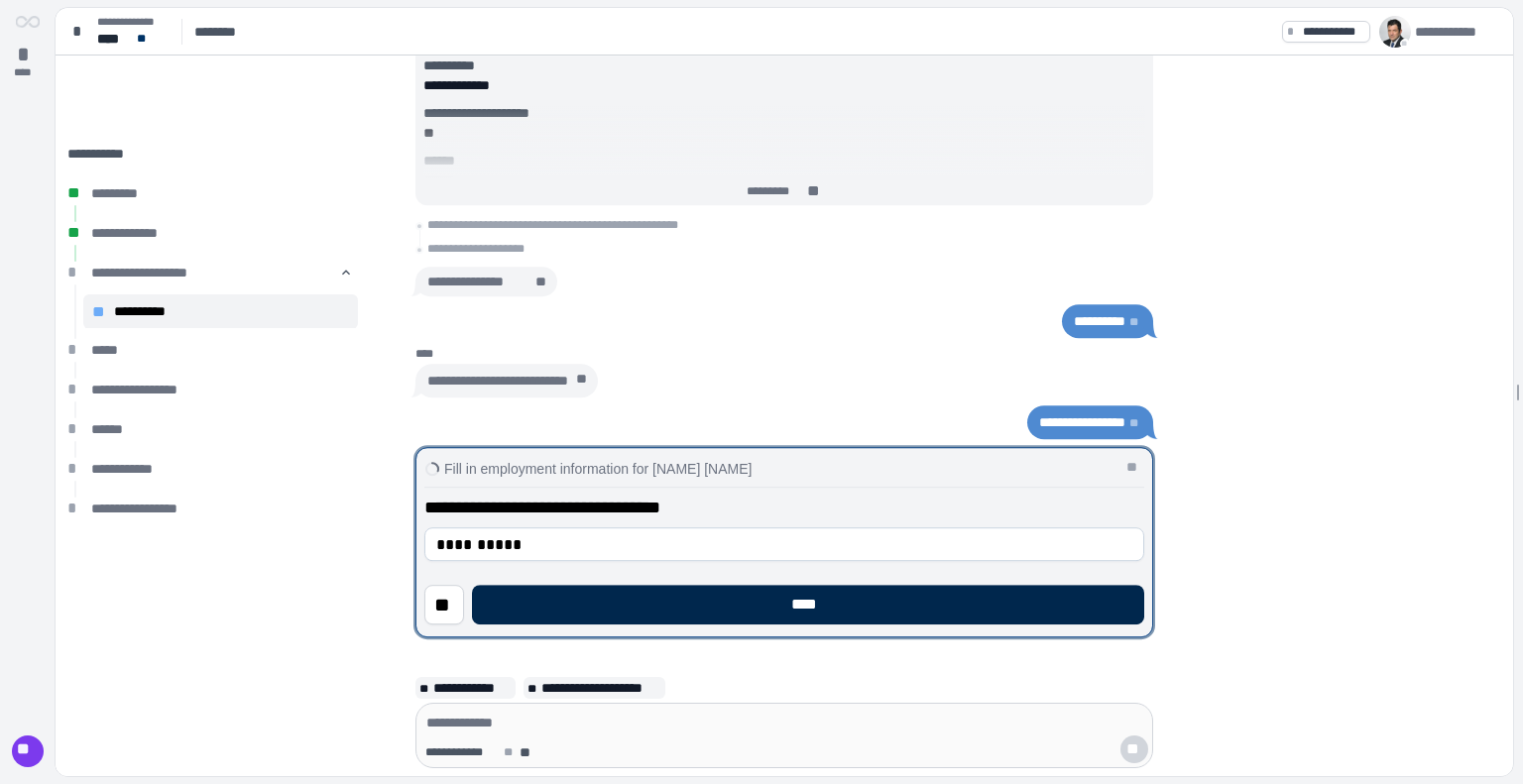 click on "****" at bounding box center (808, 605) 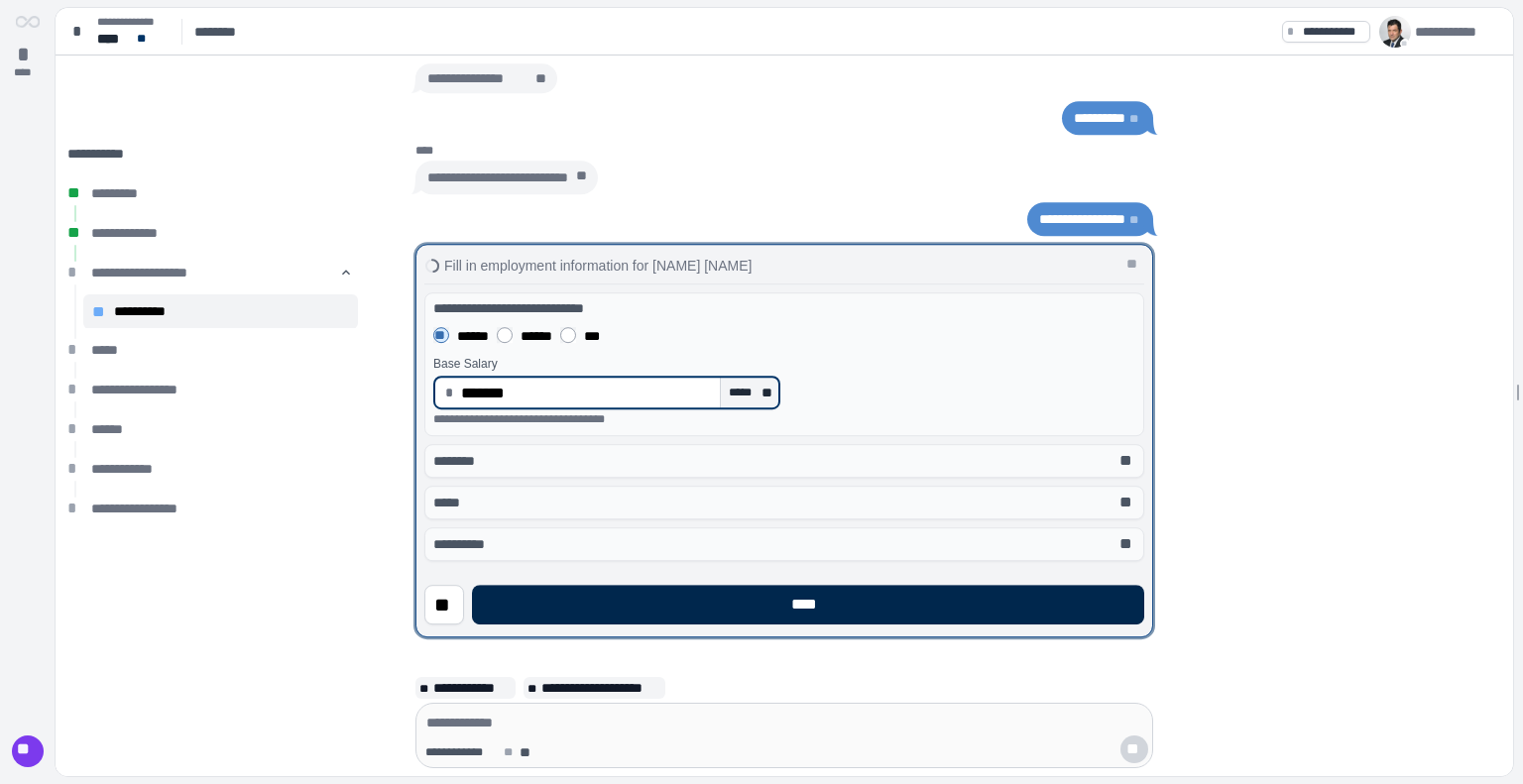 type on "**********" 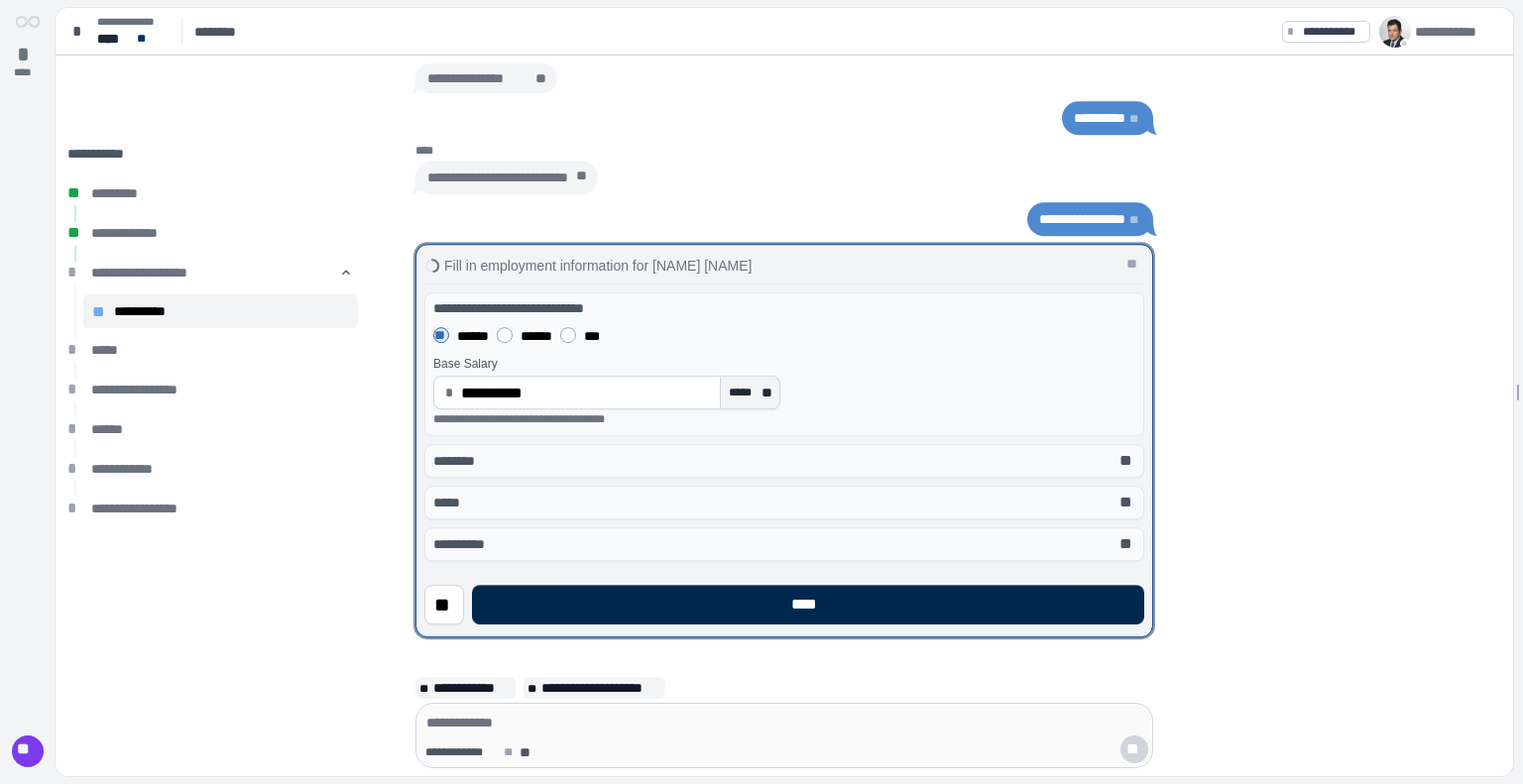 click on "****" at bounding box center (808, 605) 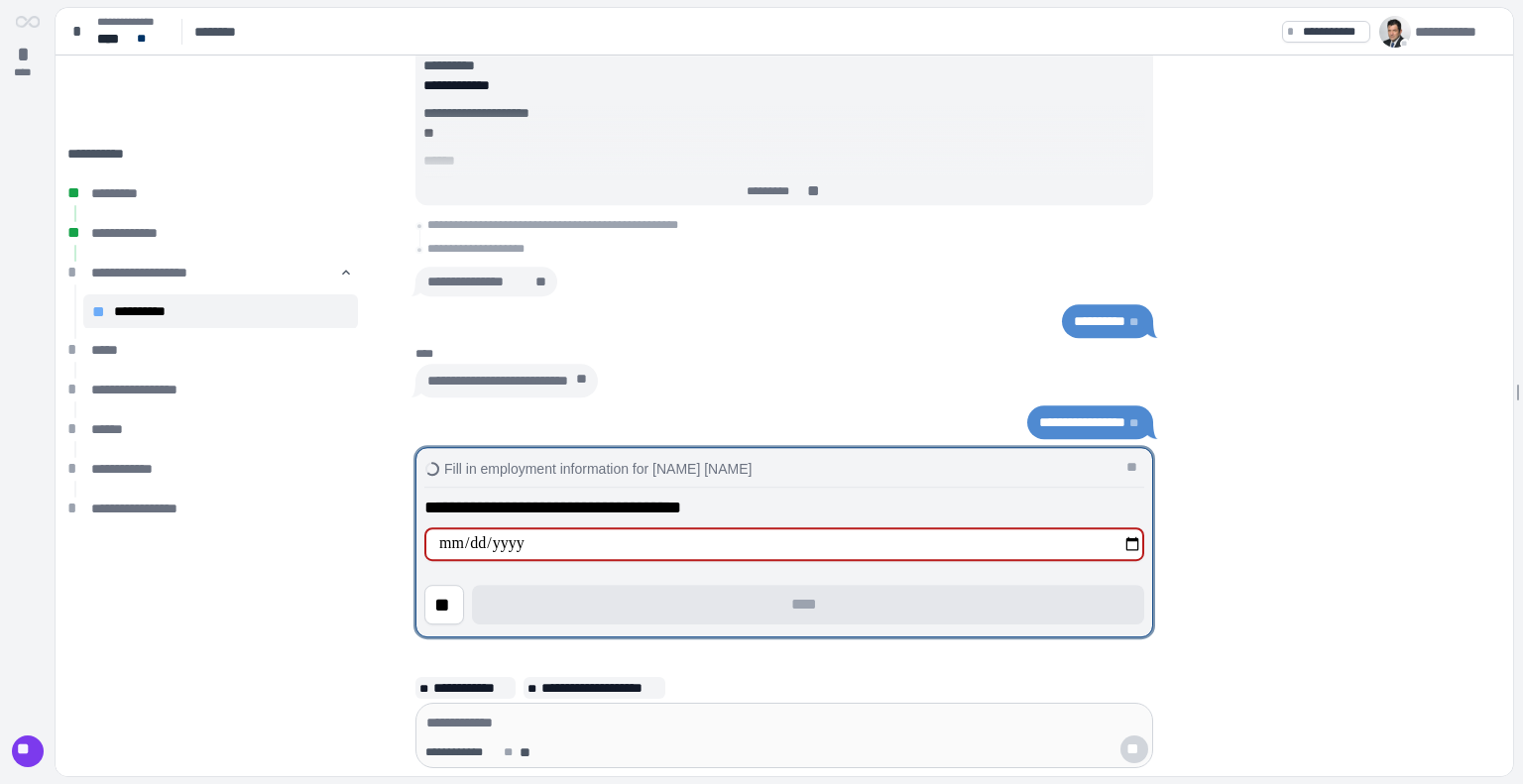 type on "**********" 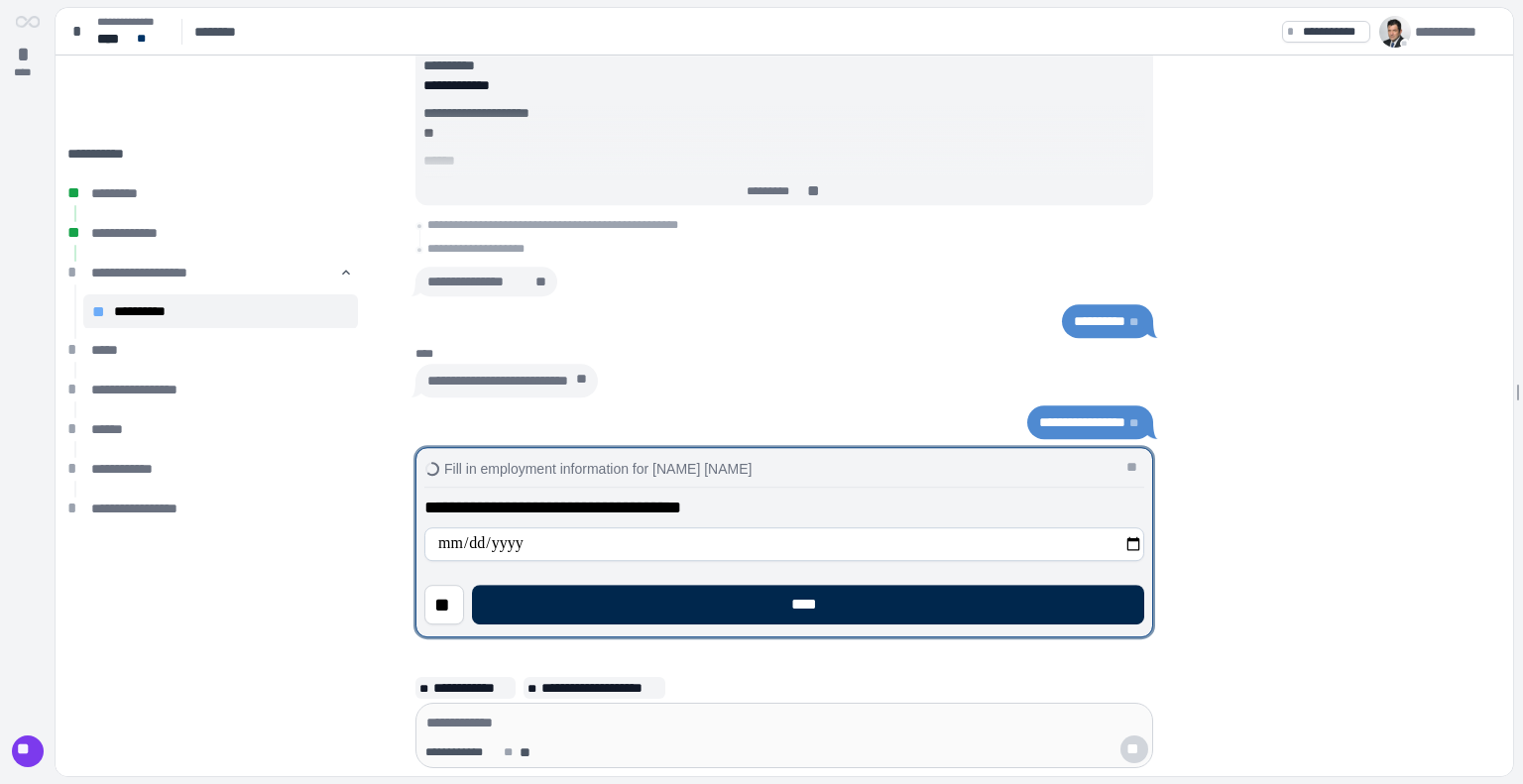click on "****" at bounding box center [808, 605] 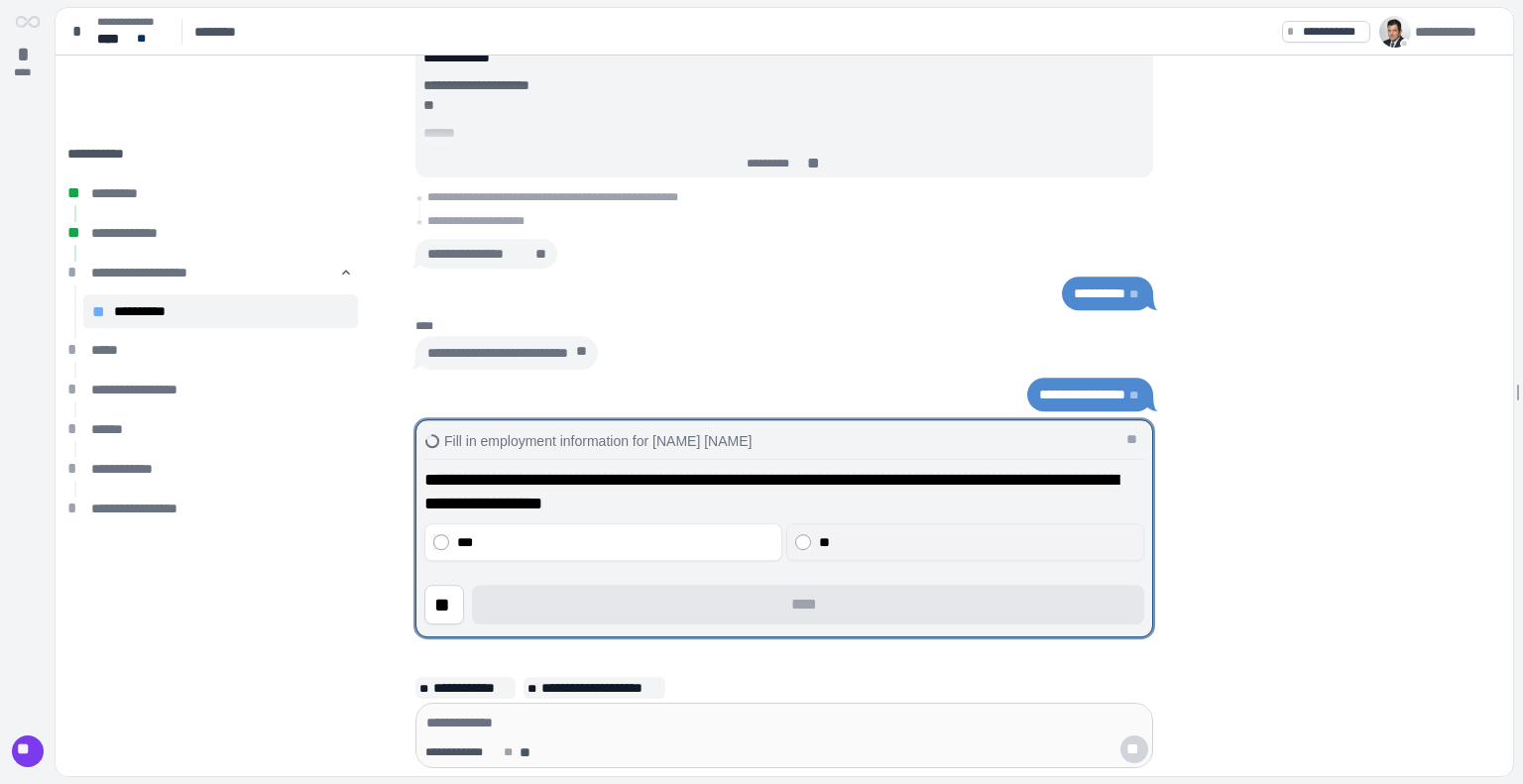 click on "**" at bounding box center (965, 542) 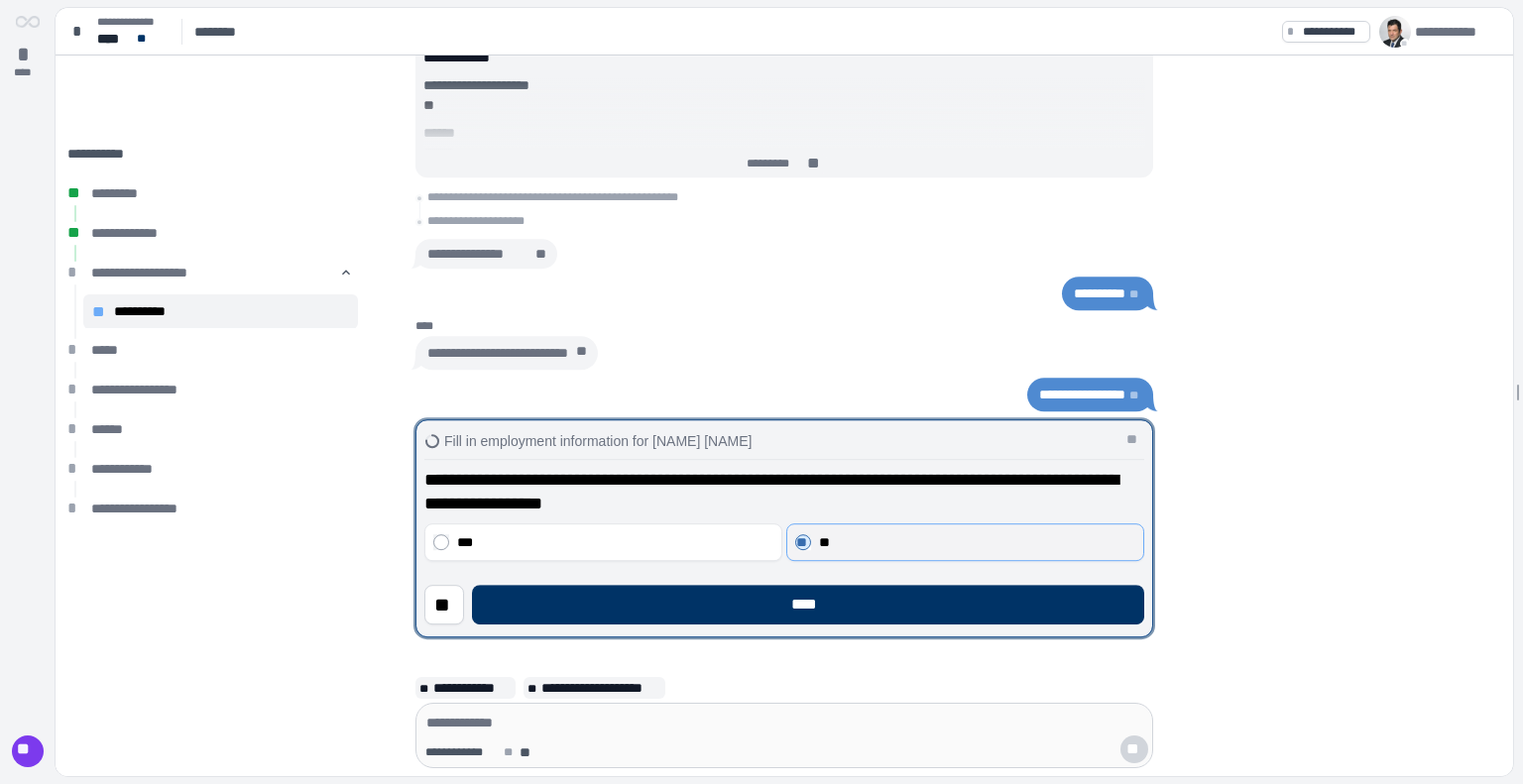 click on "** **" at bounding box center (965, 542) 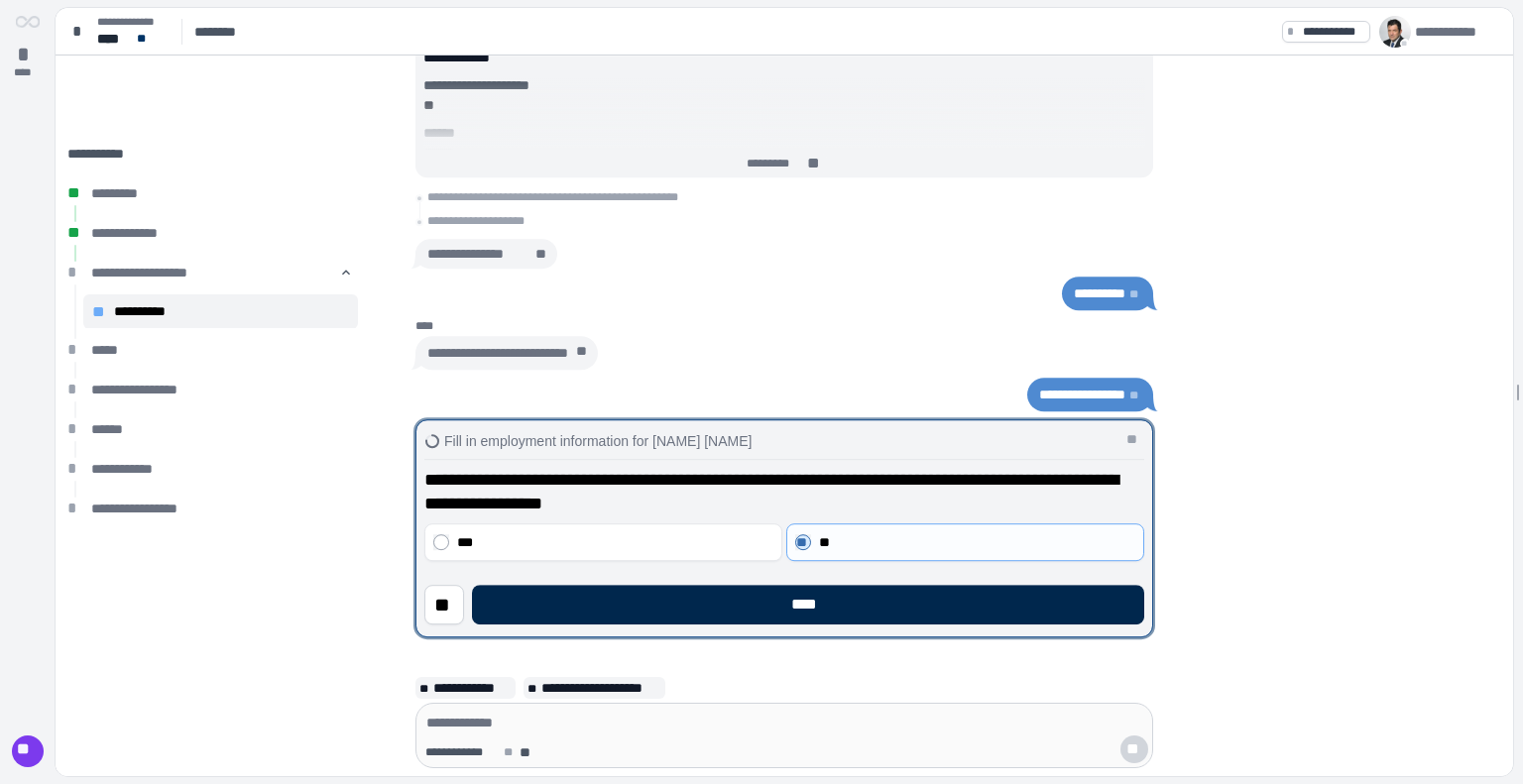 click on "****" at bounding box center [808, 605] 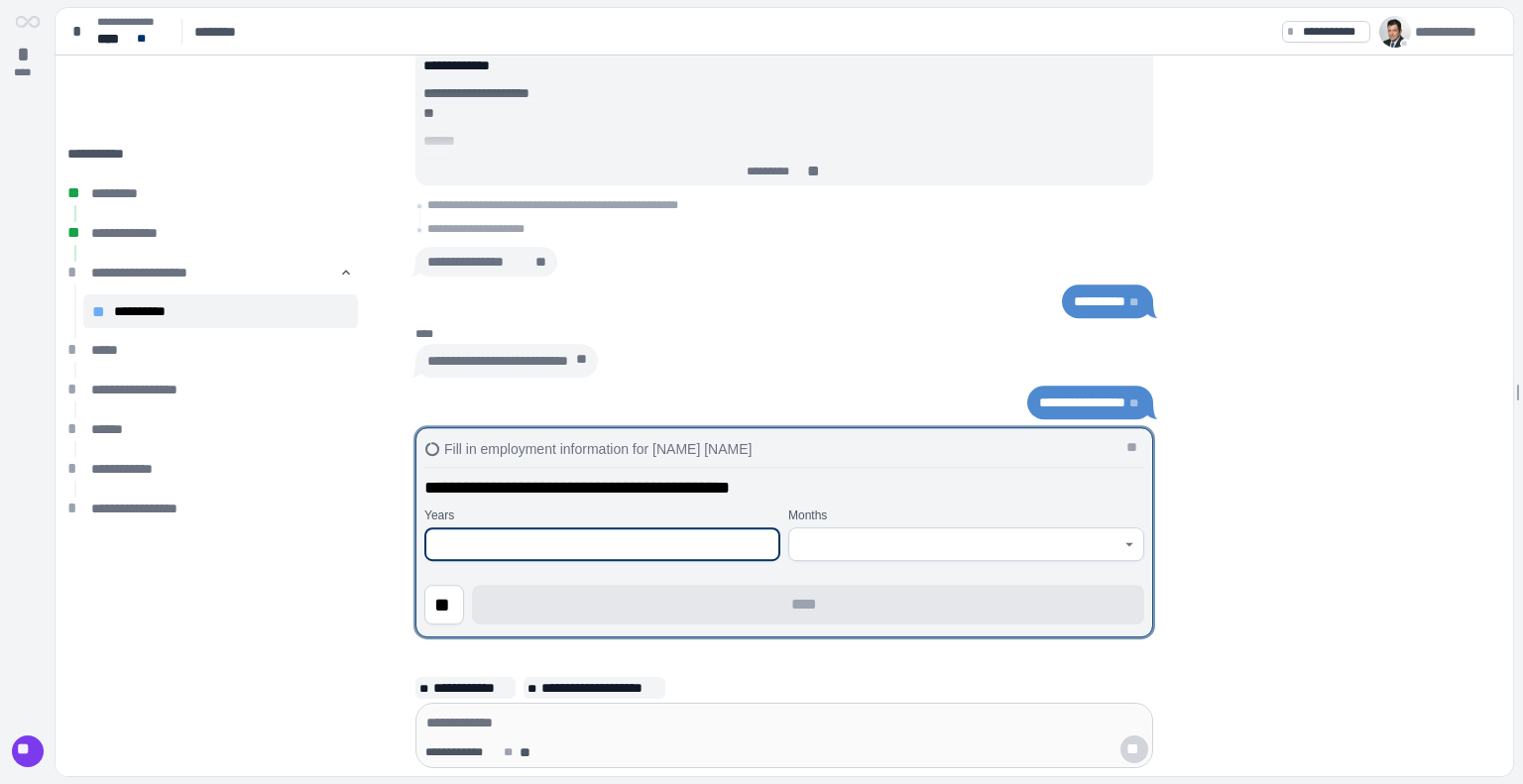 click at bounding box center [602, 544] 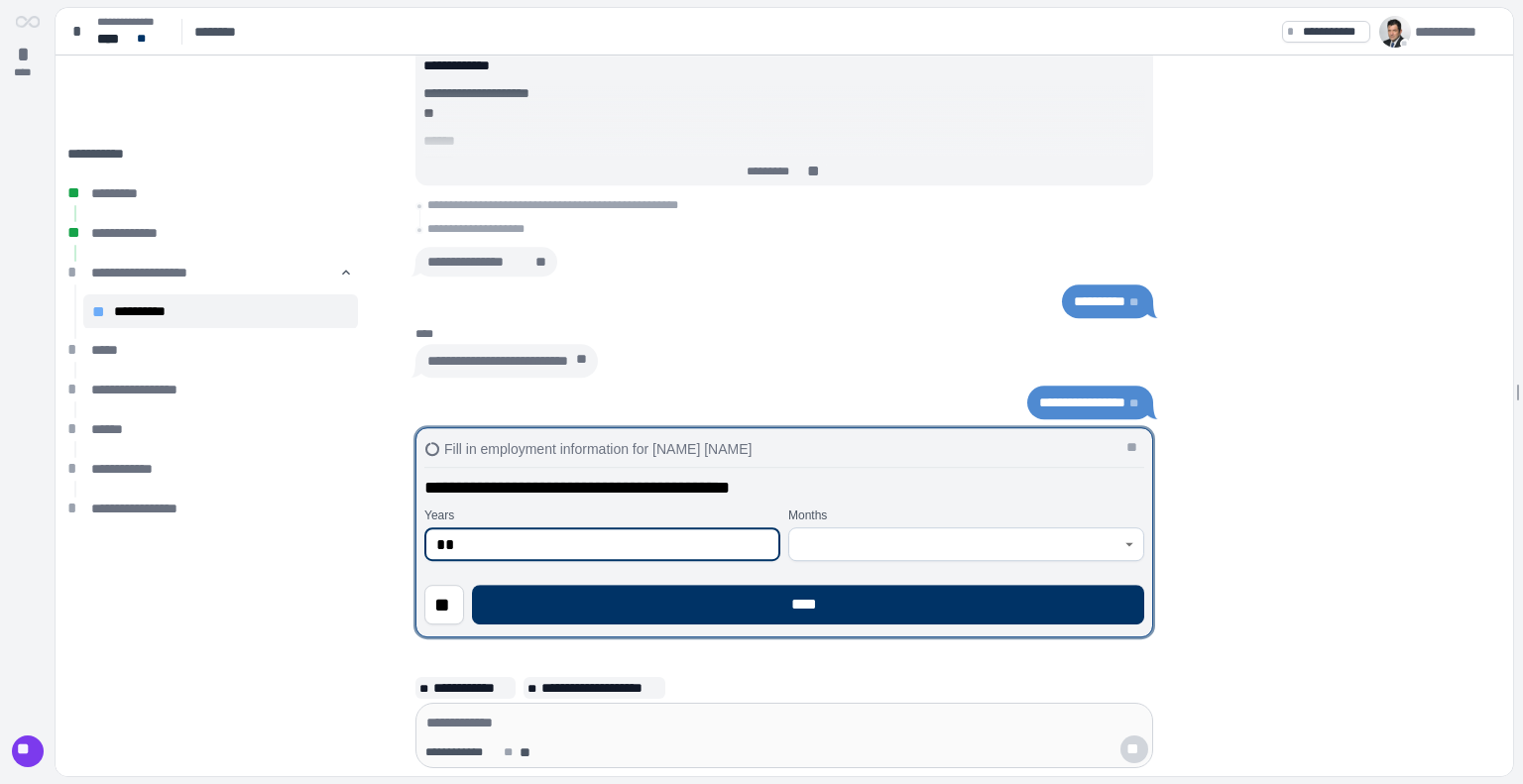 type on "*" 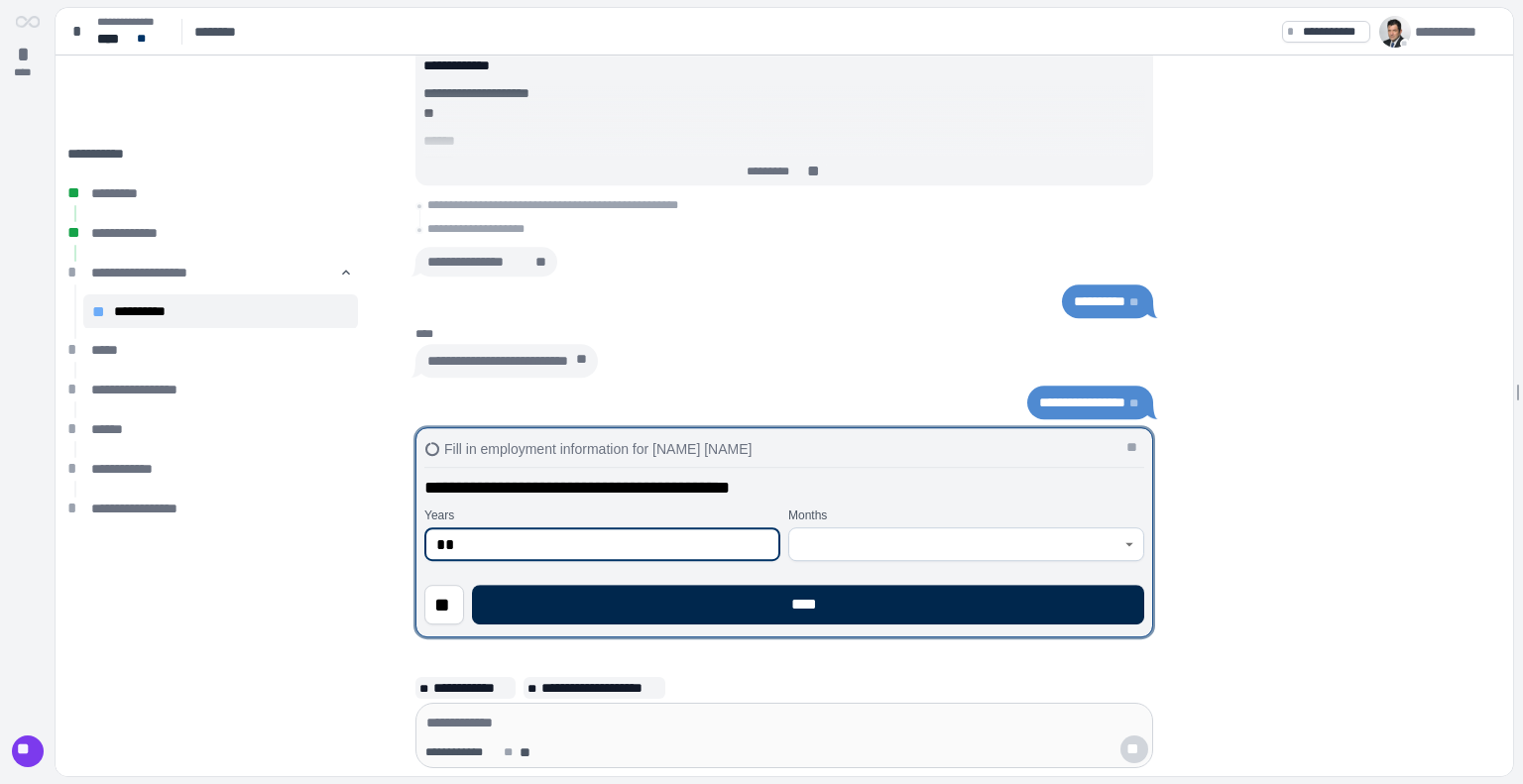 type on "**" 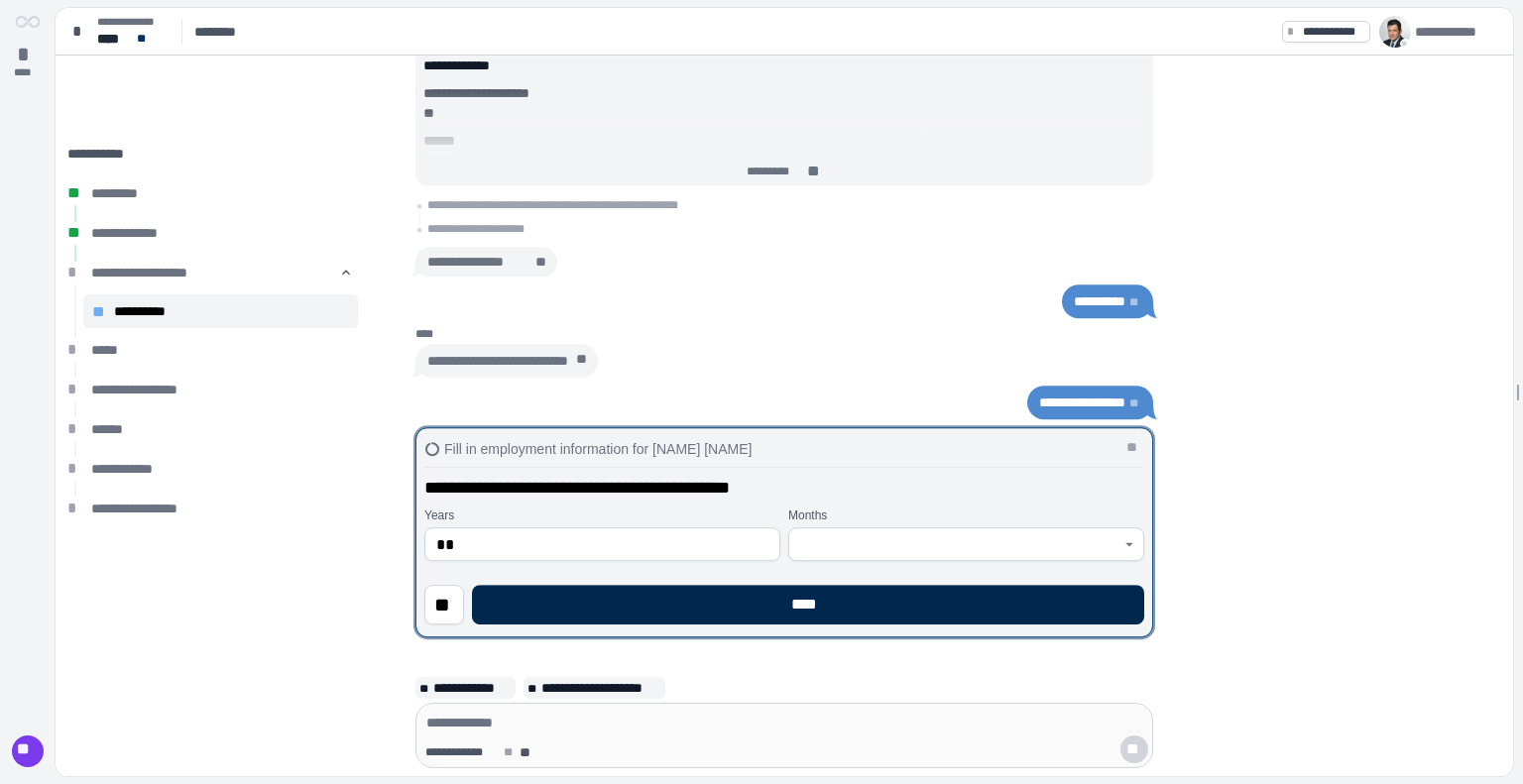 click on "****" at bounding box center [808, 605] 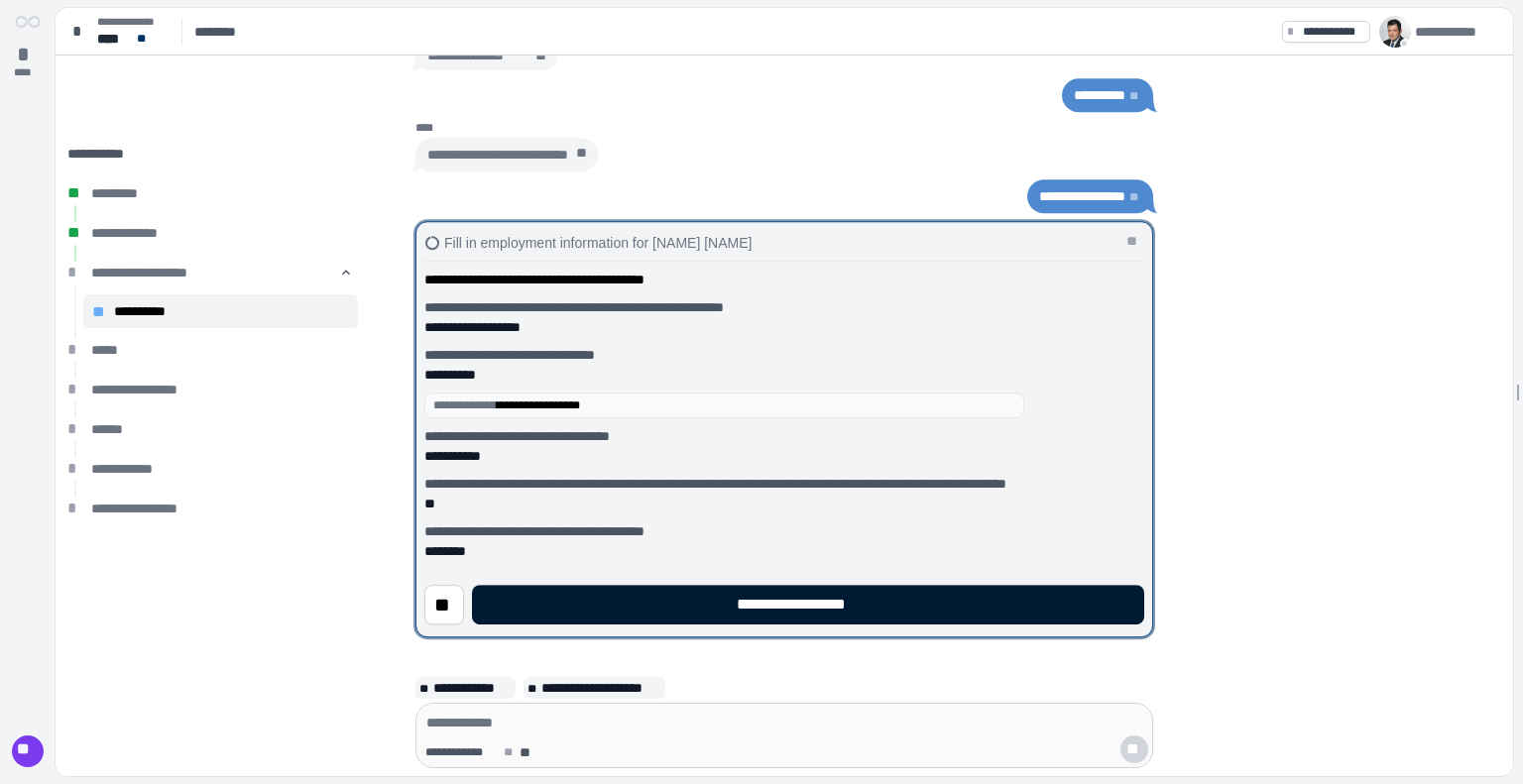 click on "**********" at bounding box center [808, 605] 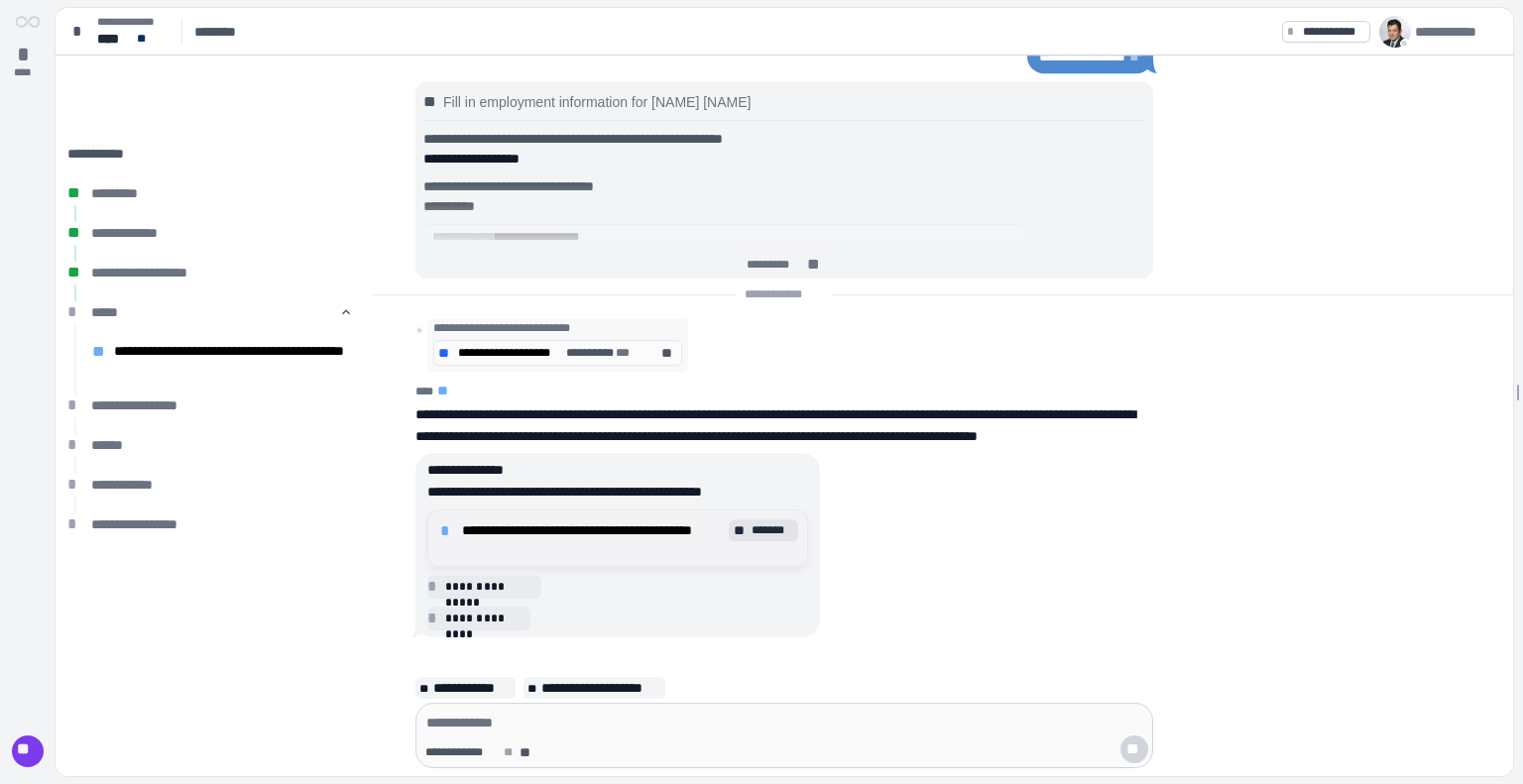 click on "**" at bounding box center (741, 530) 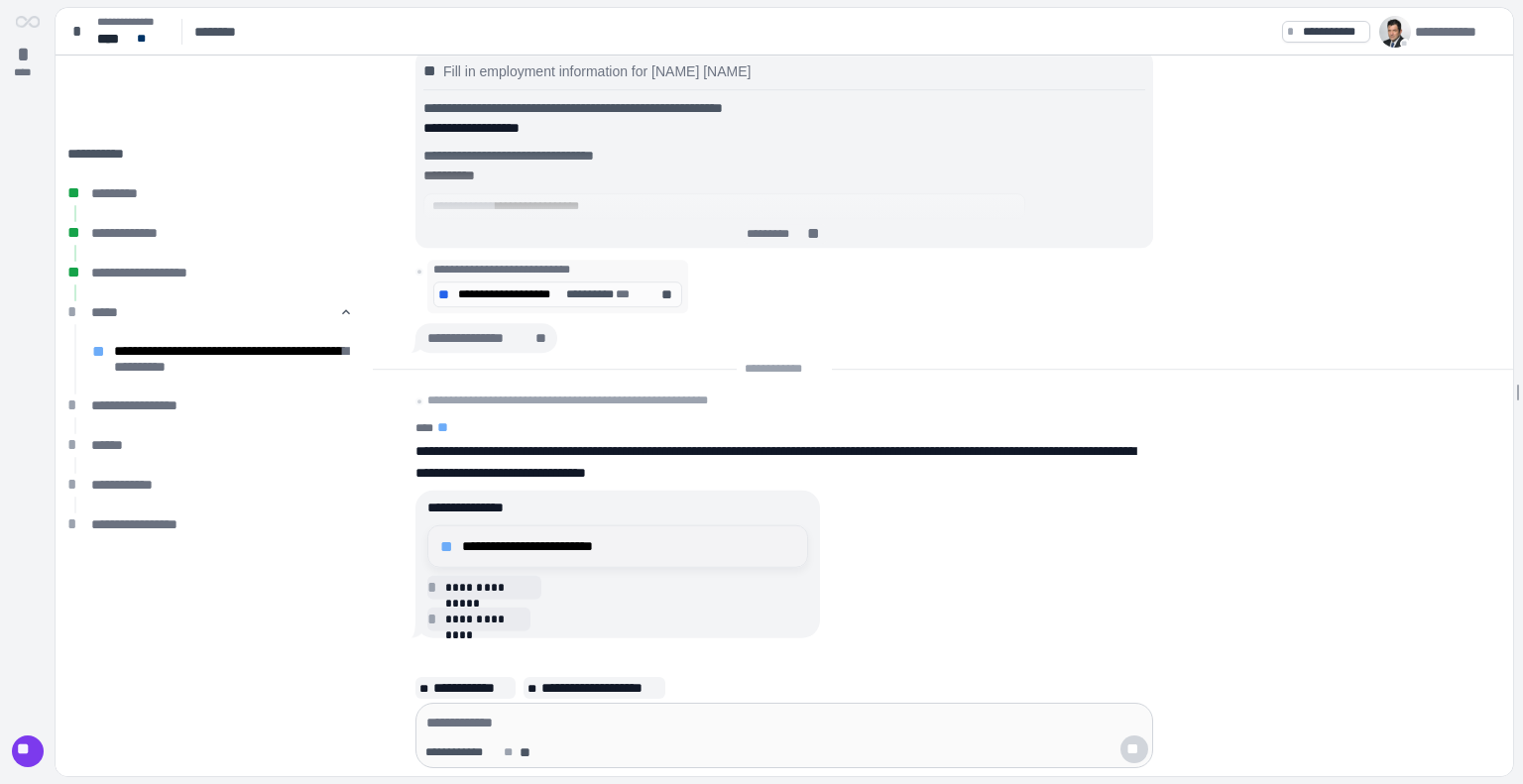 click on "**********" at bounding box center (629, 546) 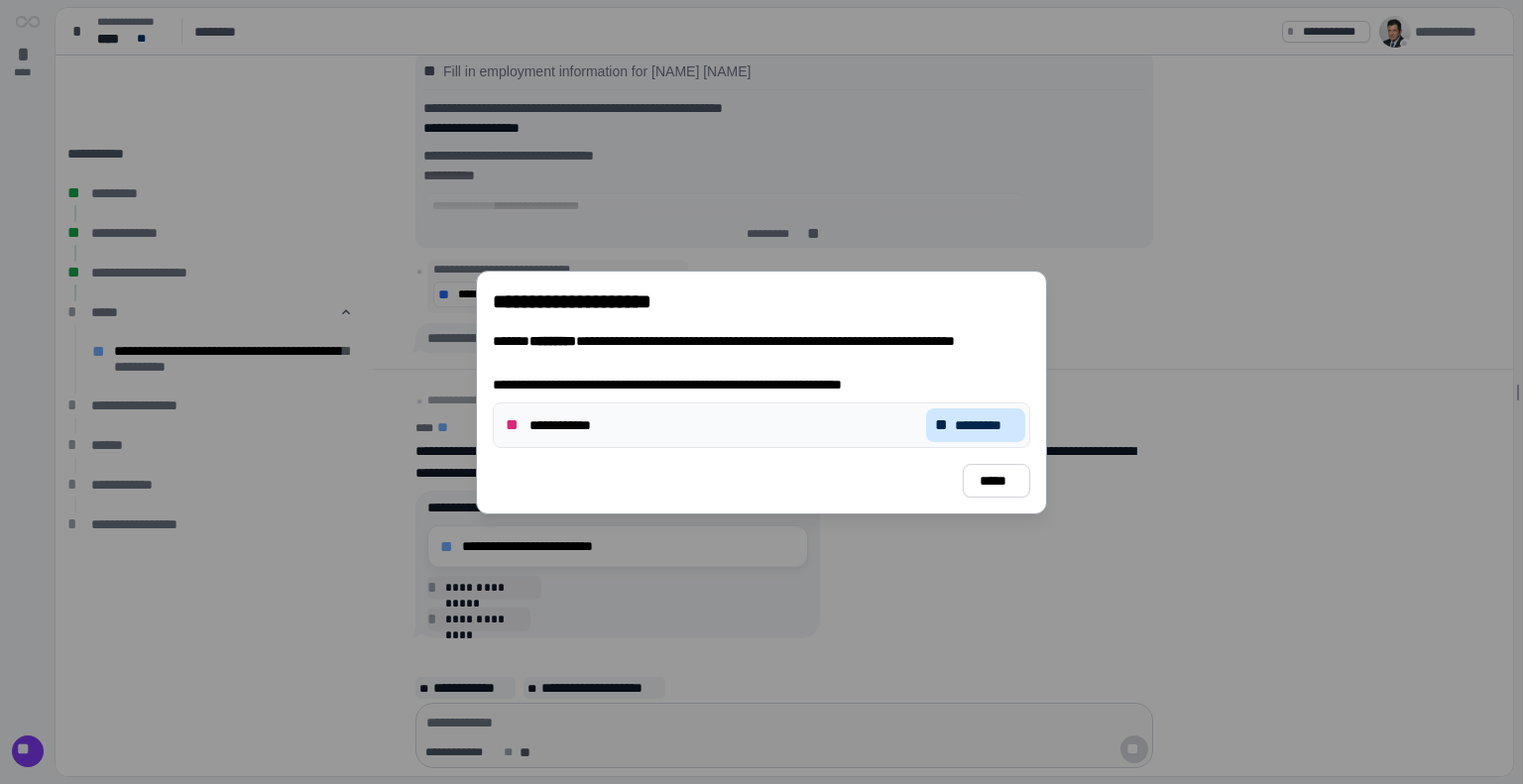 click on "*********" at bounding box center [986, 425] 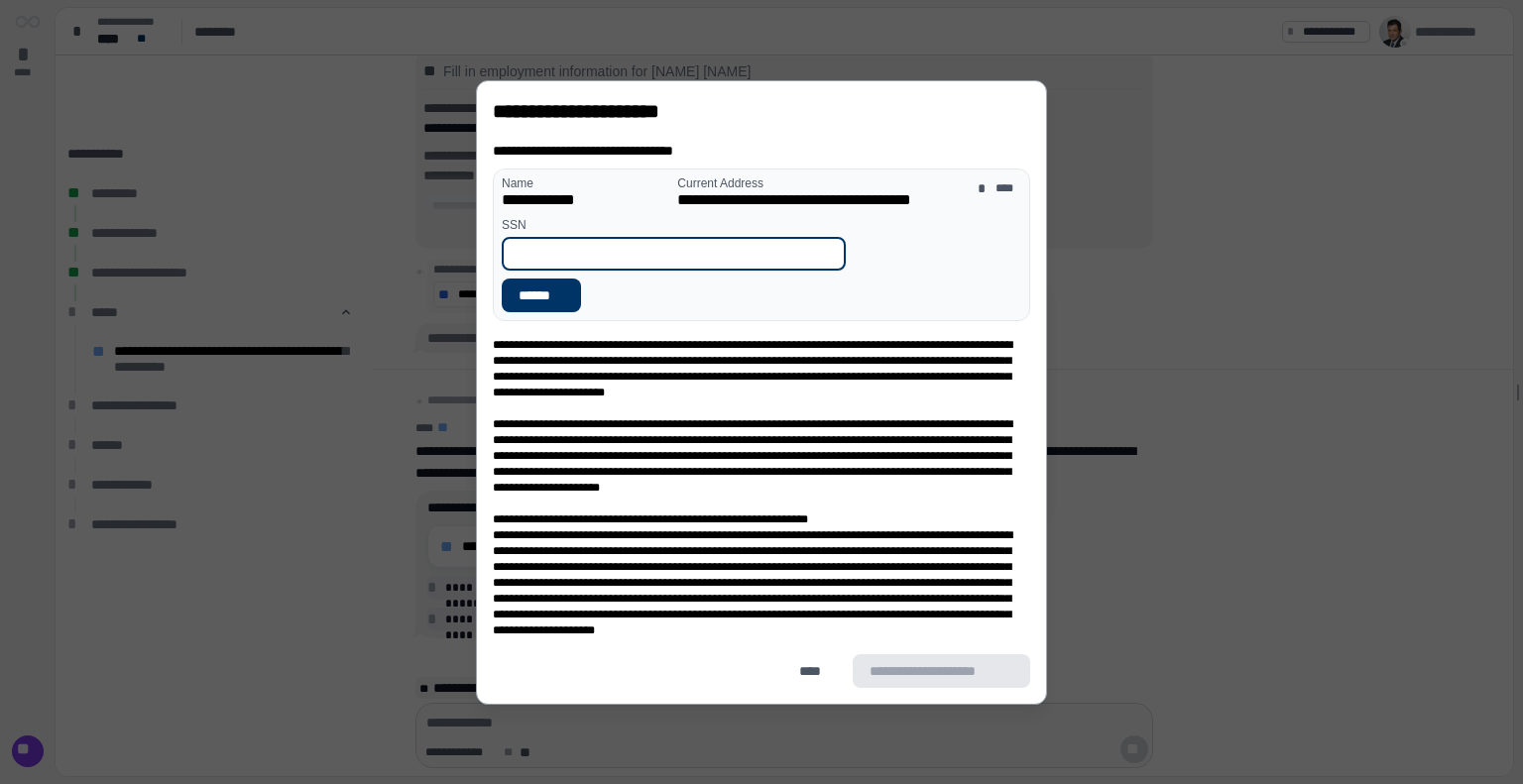 click at bounding box center (673, 254) 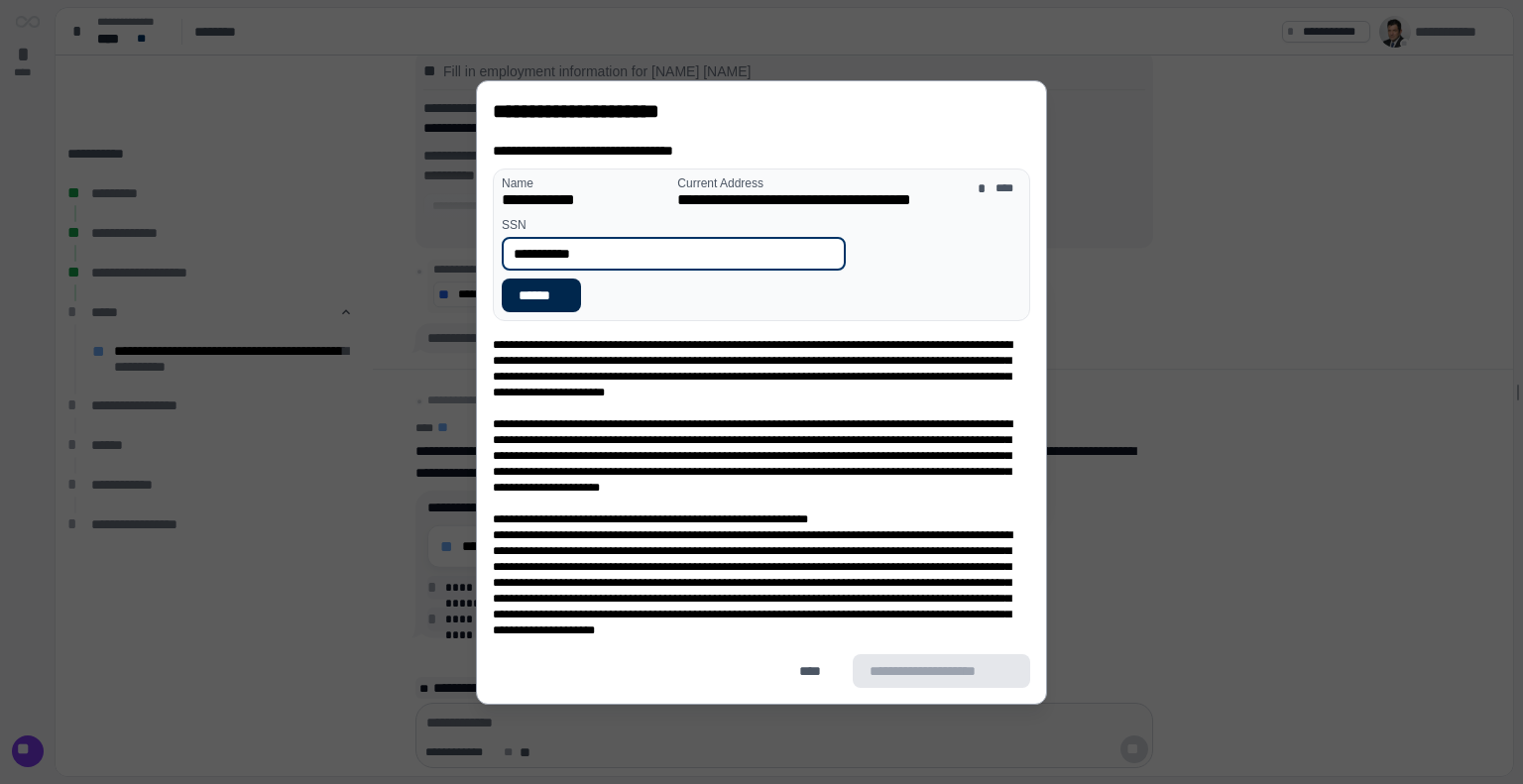 type on "**********" 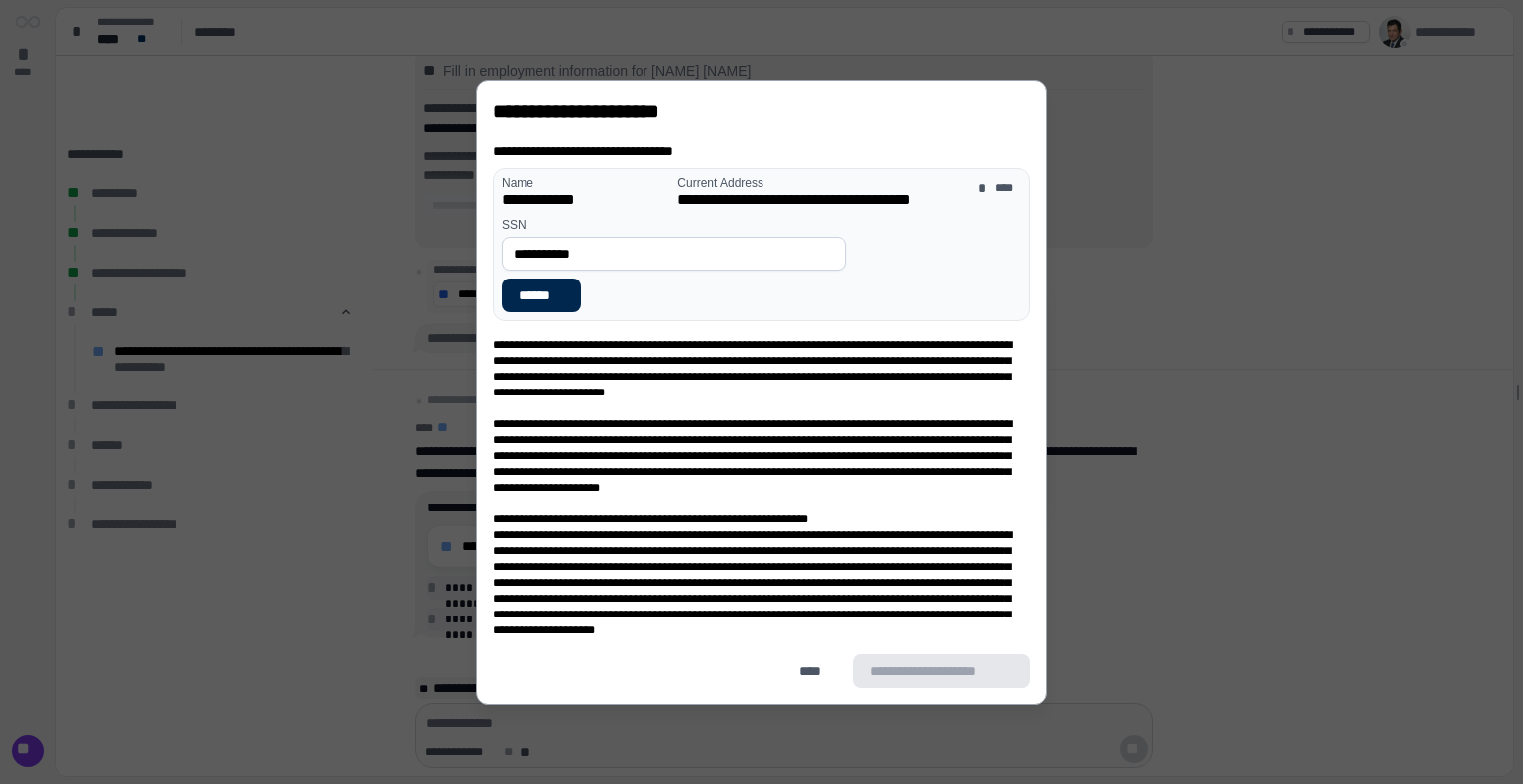 click on "******" at bounding box center [541, 295] 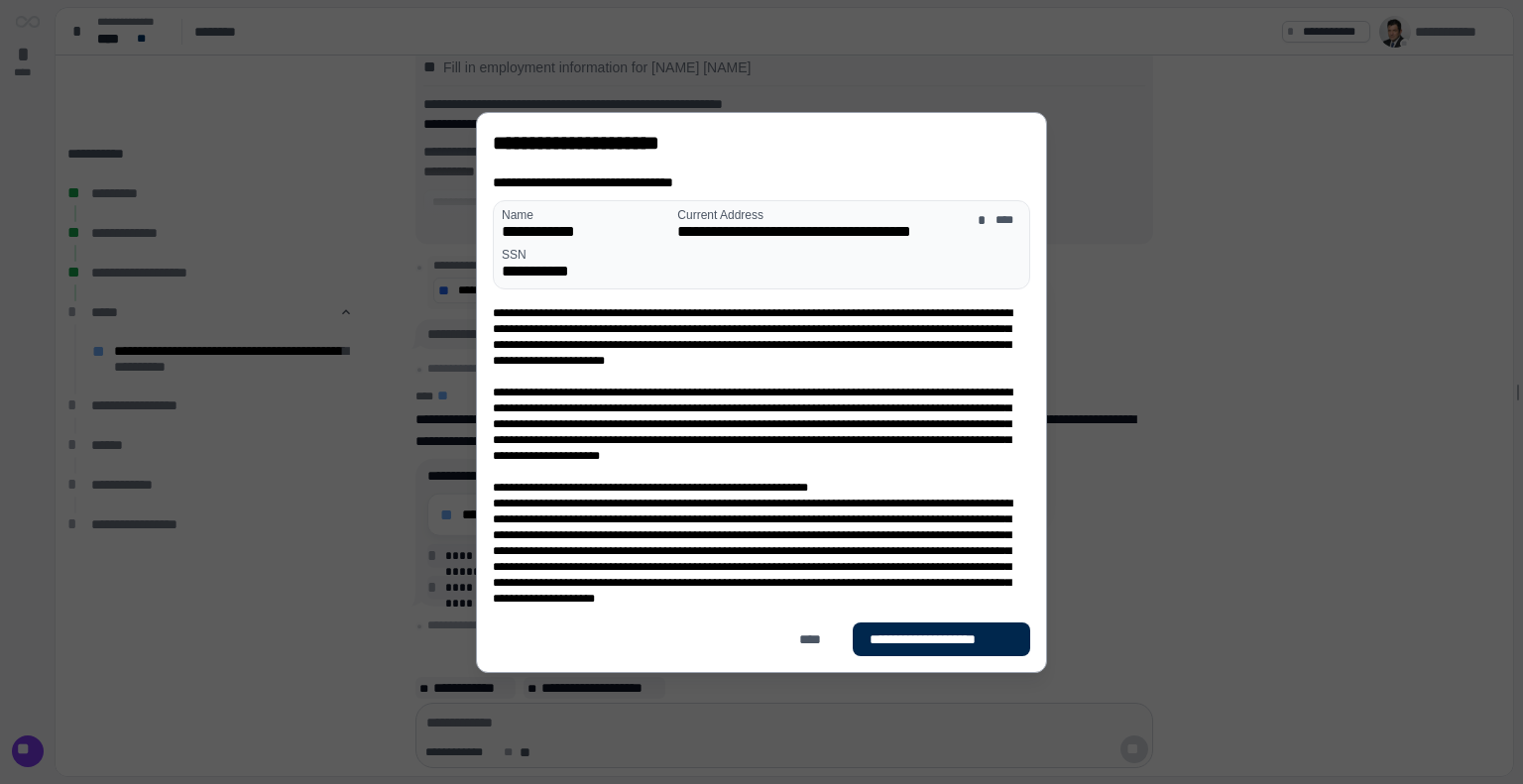 click on "**********" at bounding box center [941, 639] 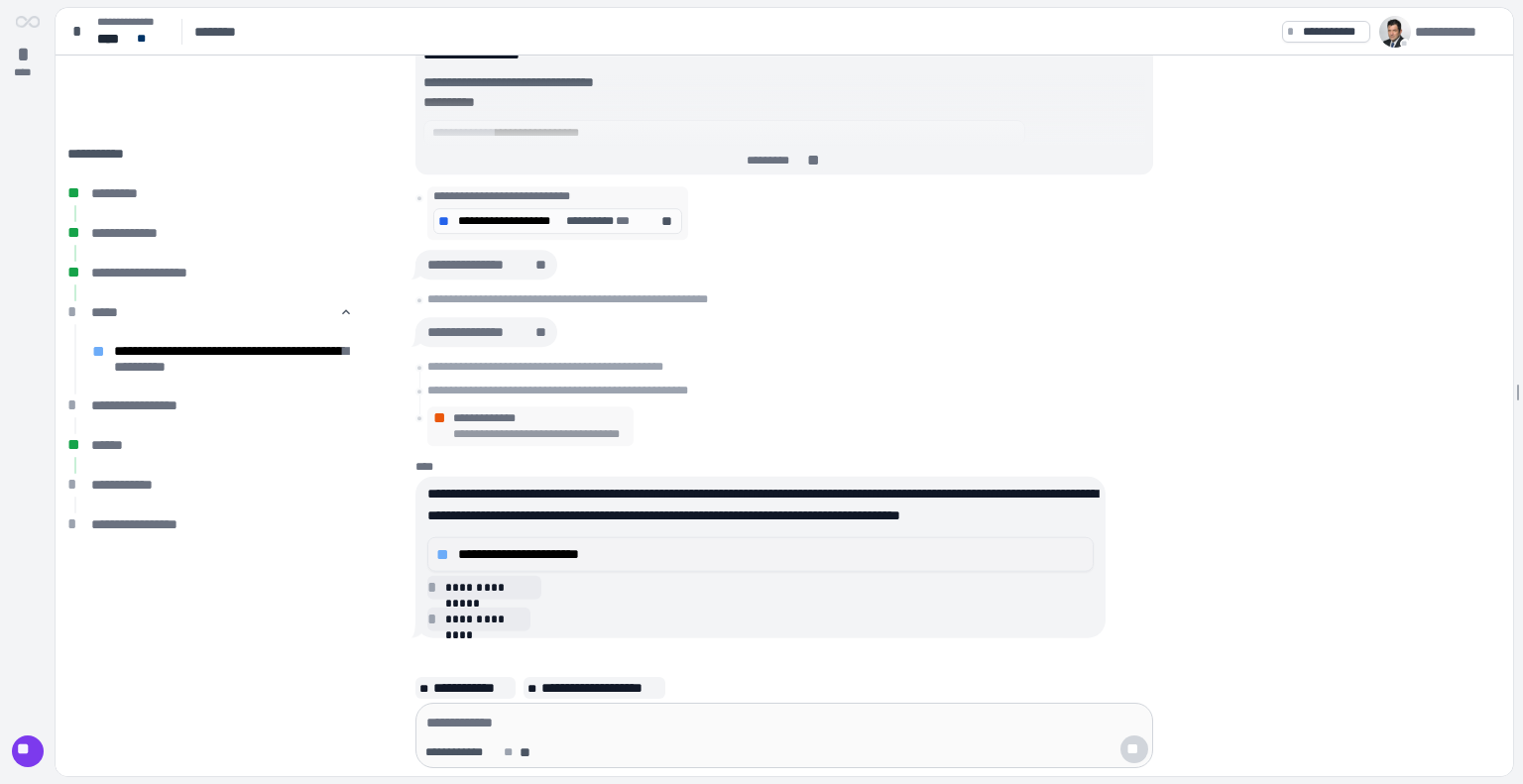 click on "** ** ** **" at bounding box center (761, 554) 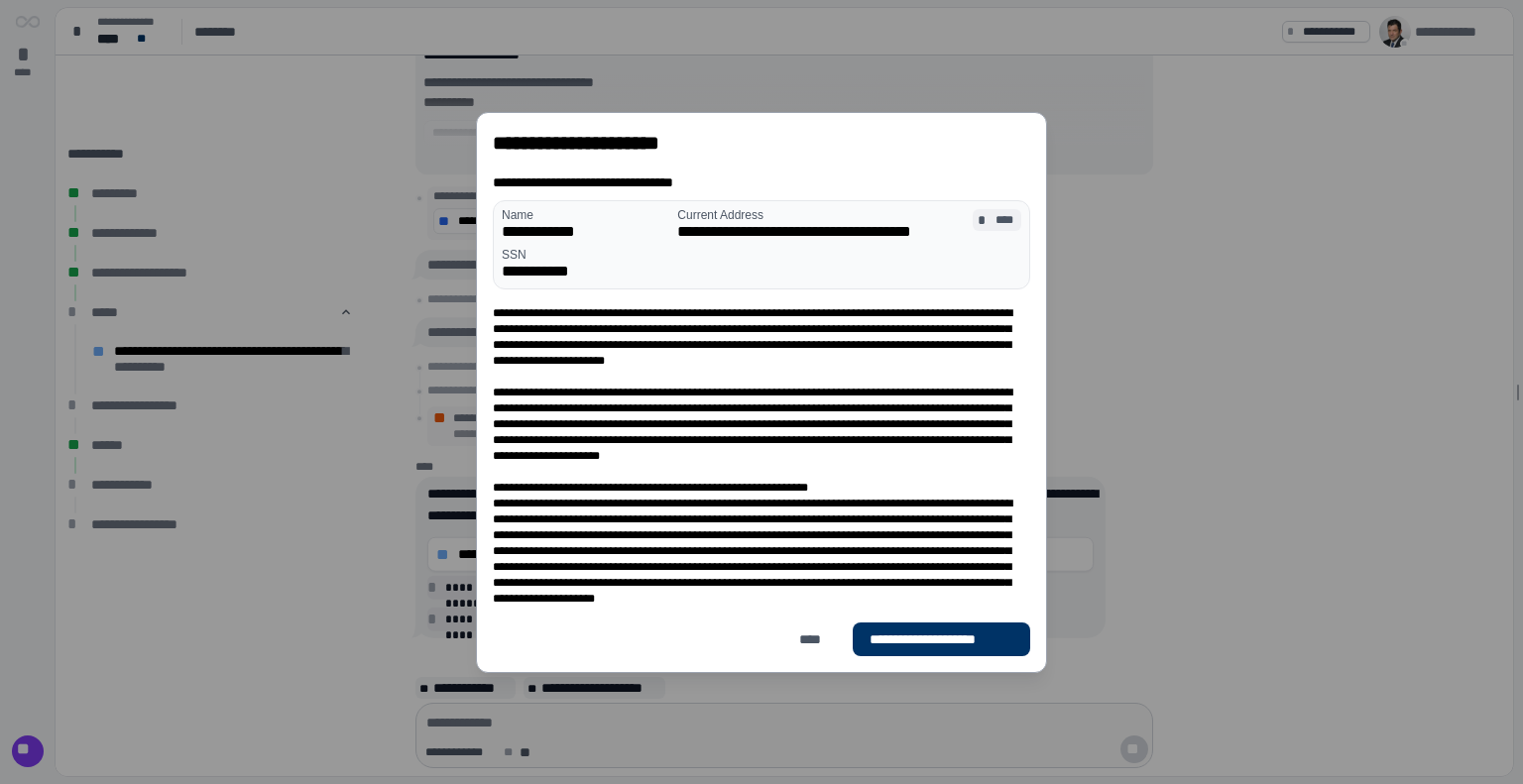click on "****" at bounding box center [1005, 220] 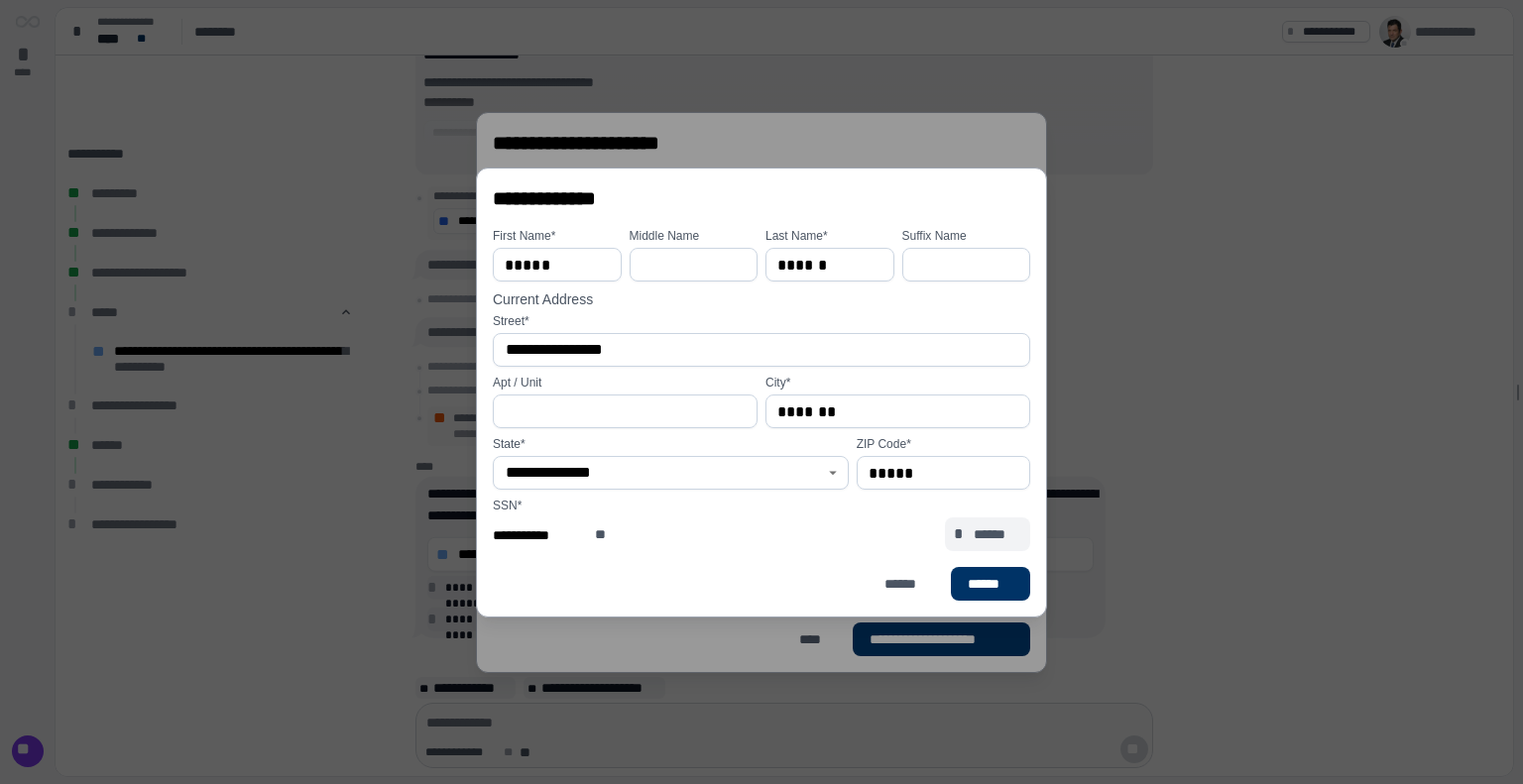click on "*" at bounding box center [962, 534] 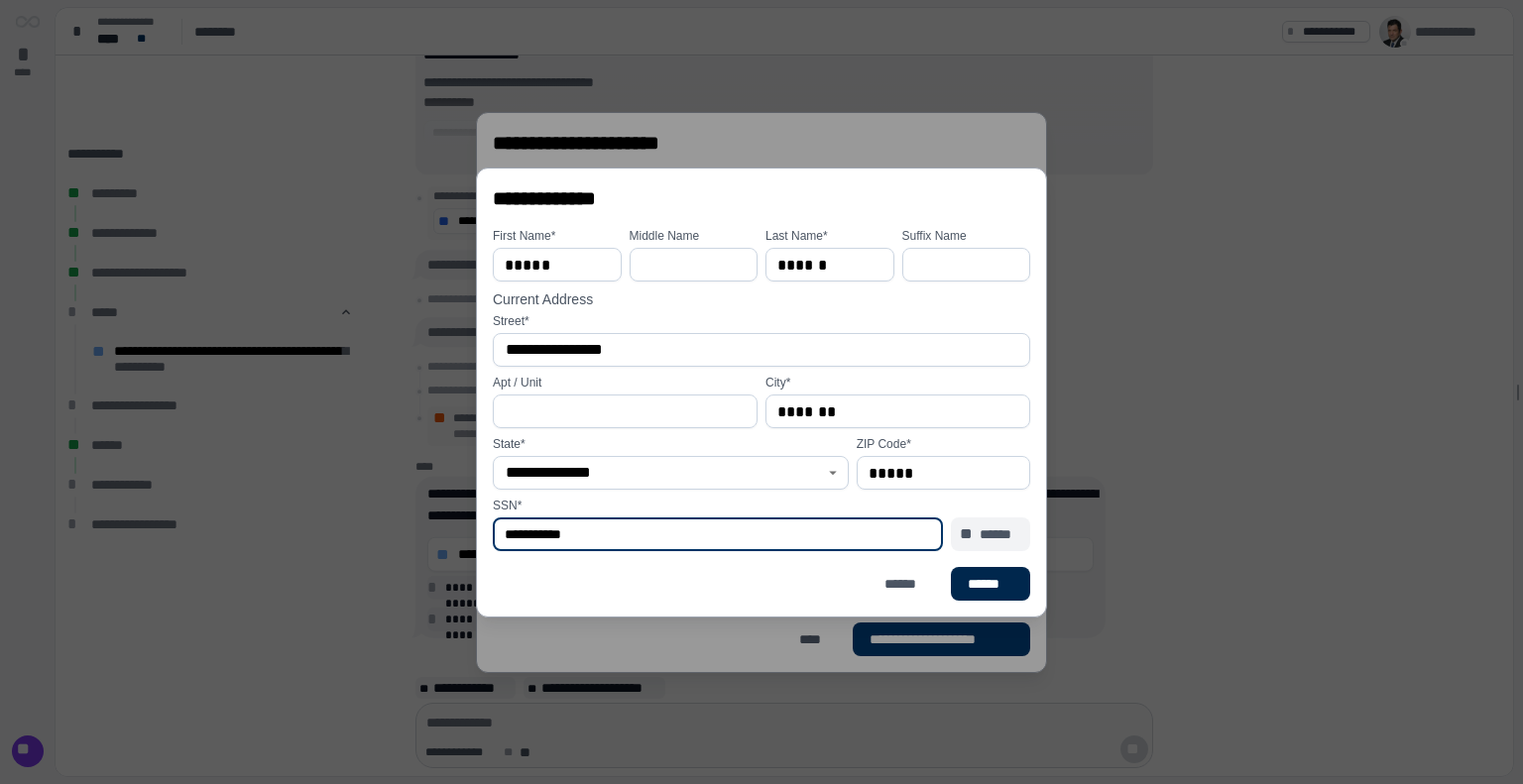 type on "**********" 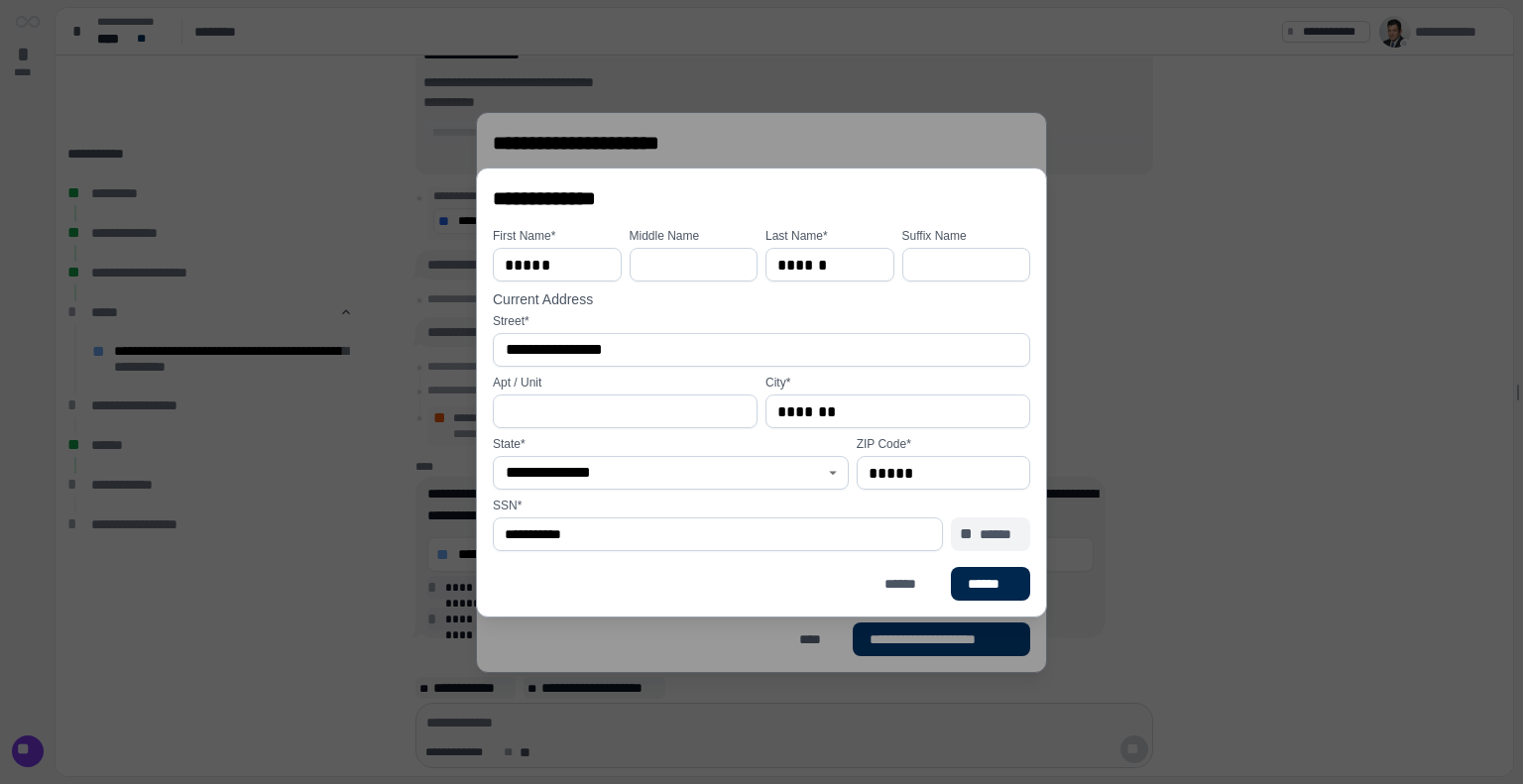 click on "******" at bounding box center [991, 584] 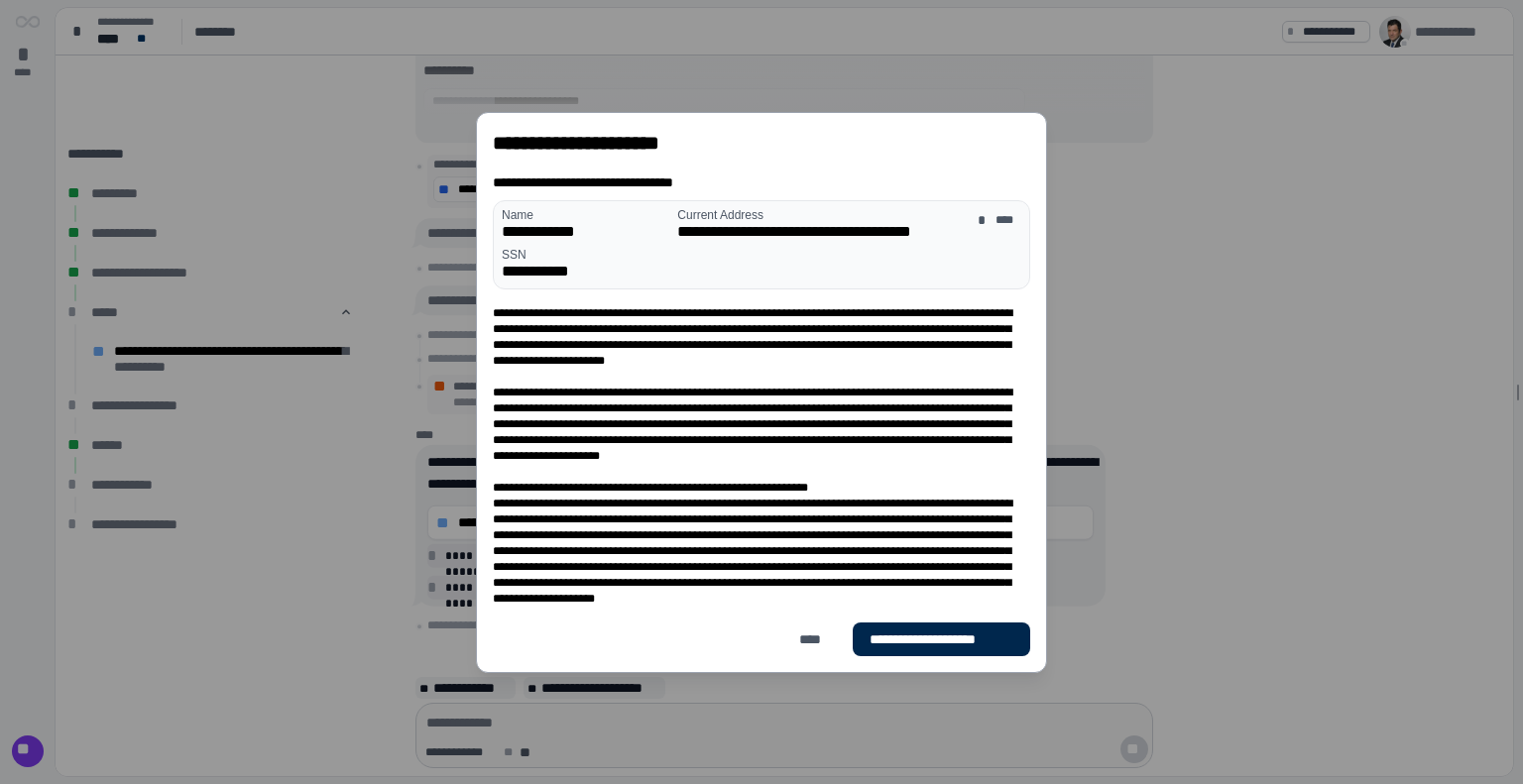click on "**********" at bounding box center (941, 639) 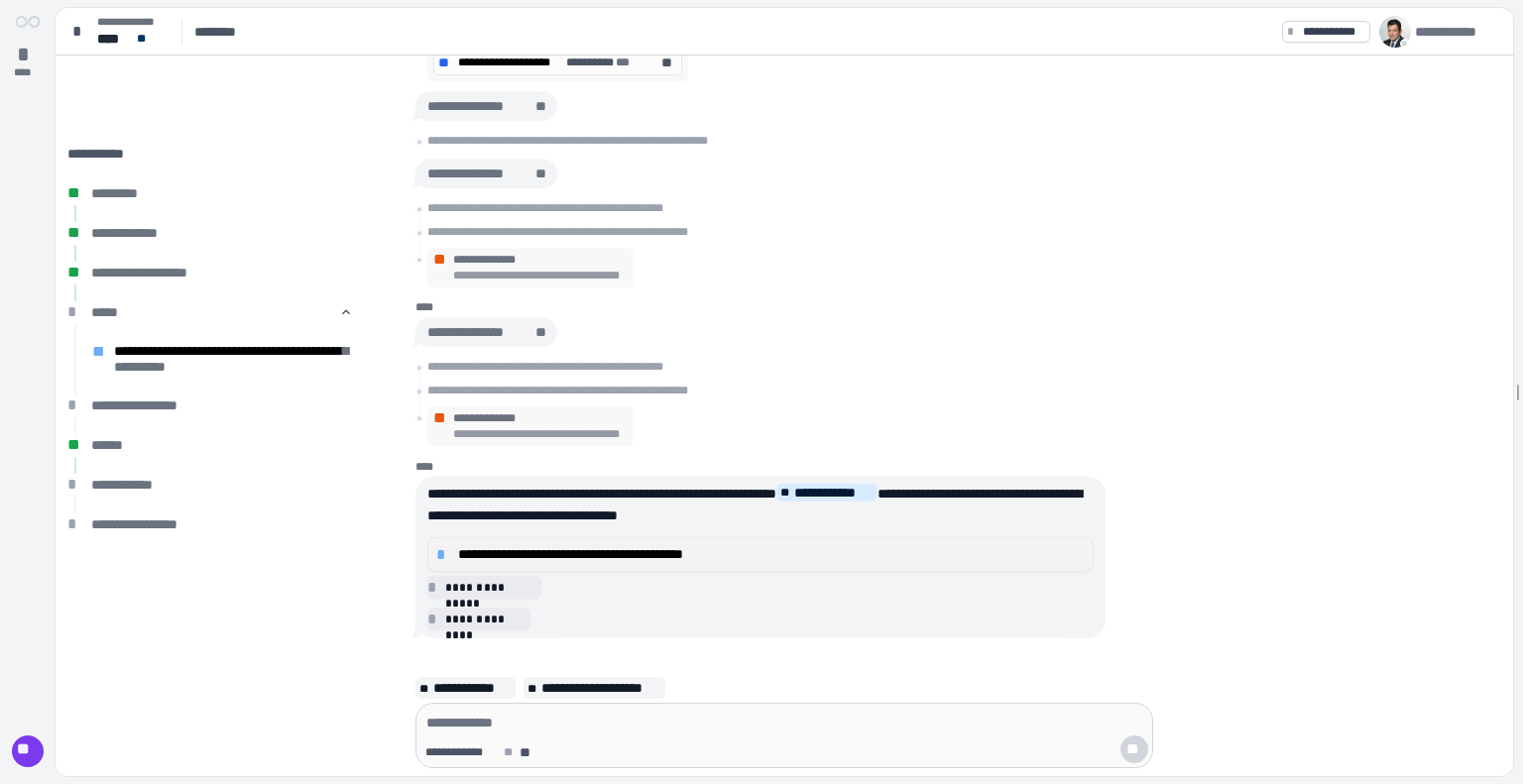 click on "**********" at bounding box center [771, 554] 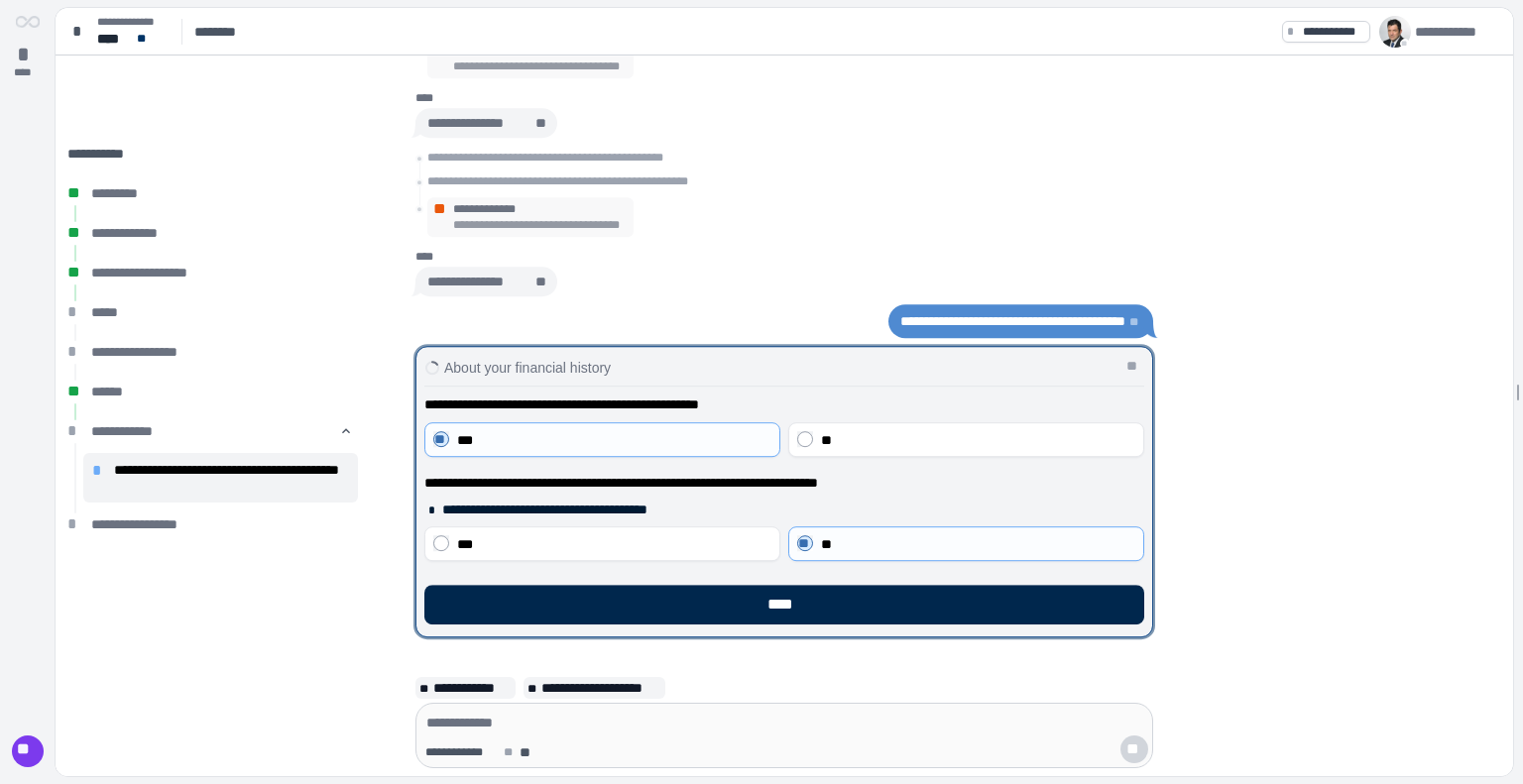 click on "****" at bounding box center [784, 605] 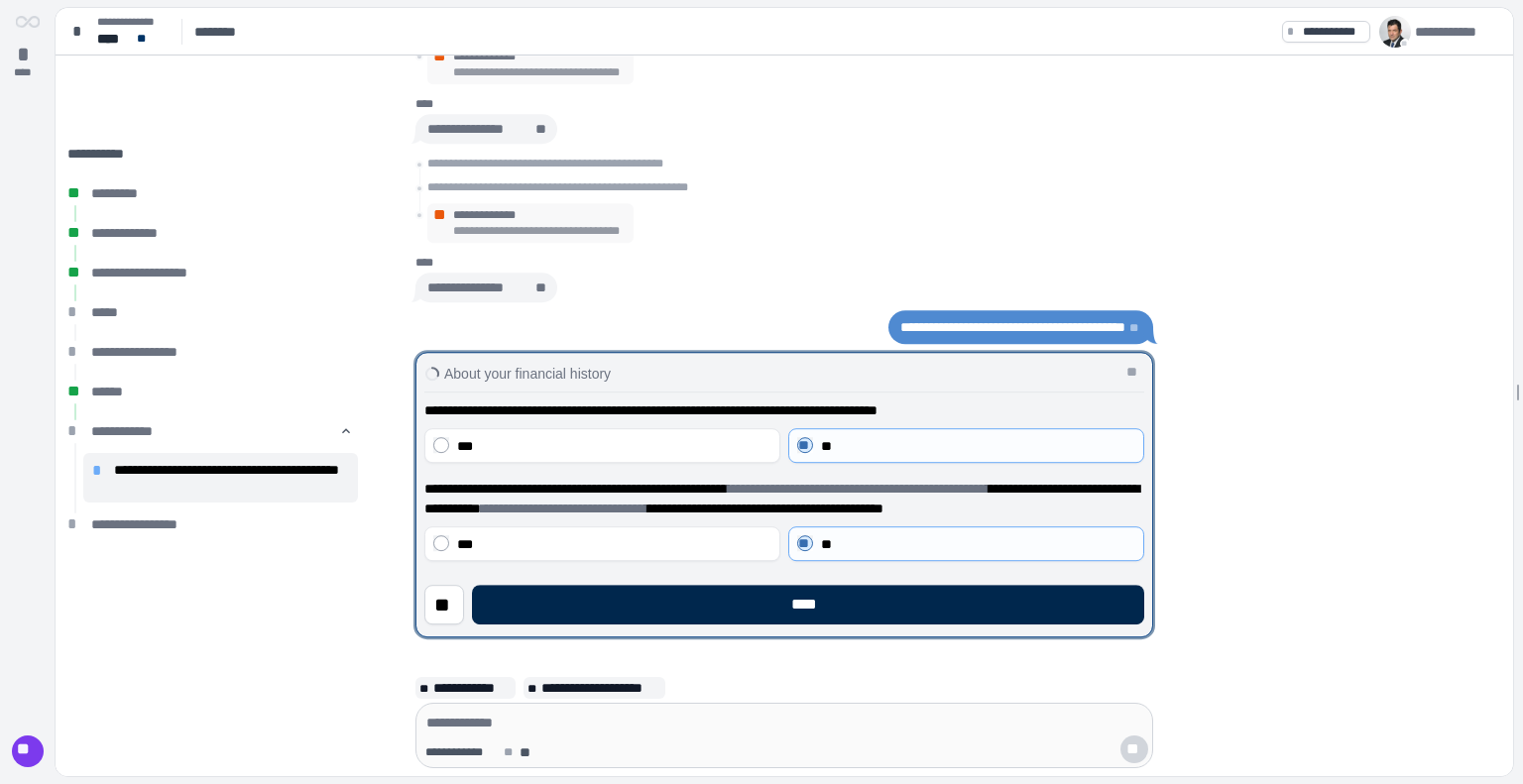 click on "****" at bounding box center [808, 605] 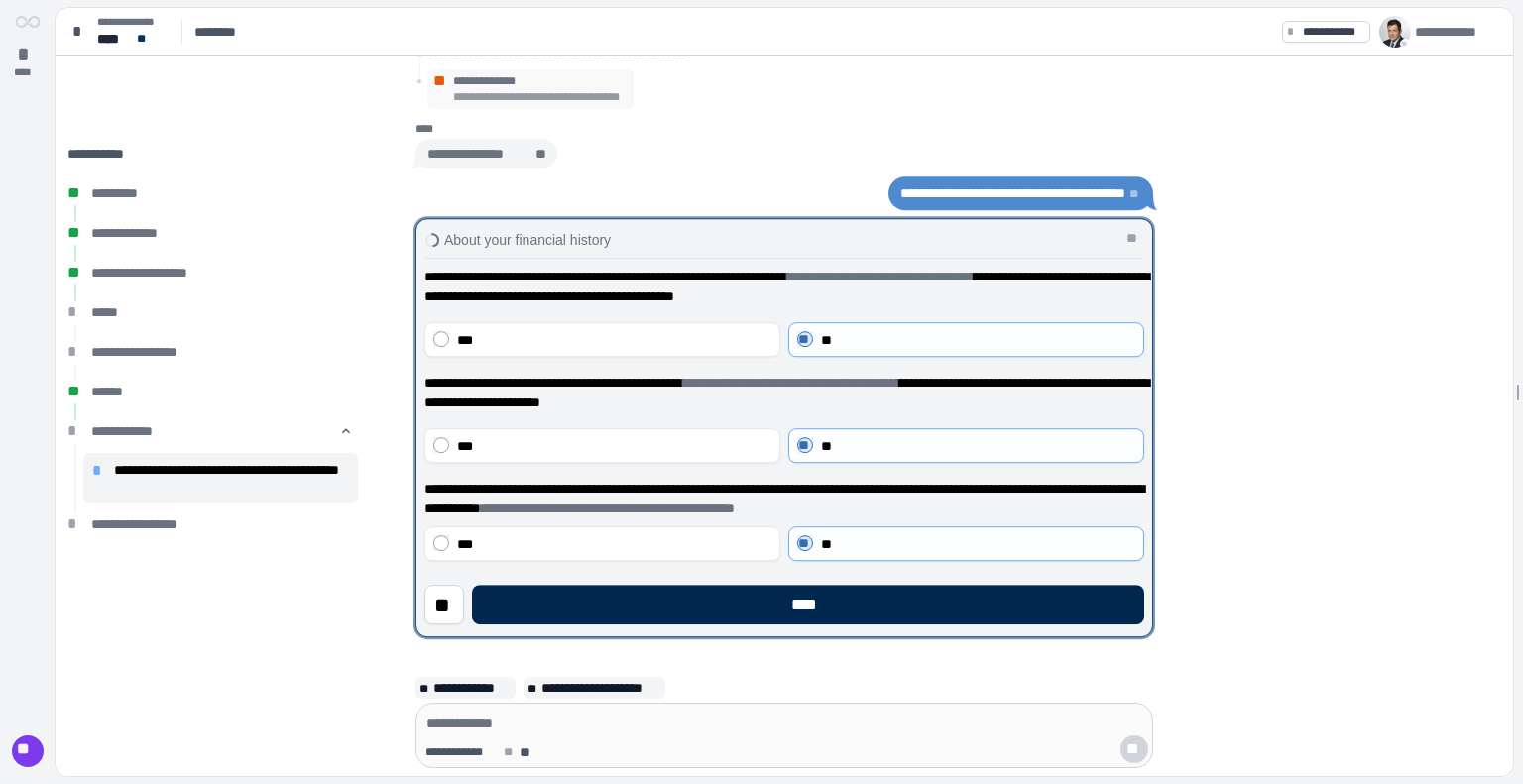 click on "****" at bounding box center (808, 605) 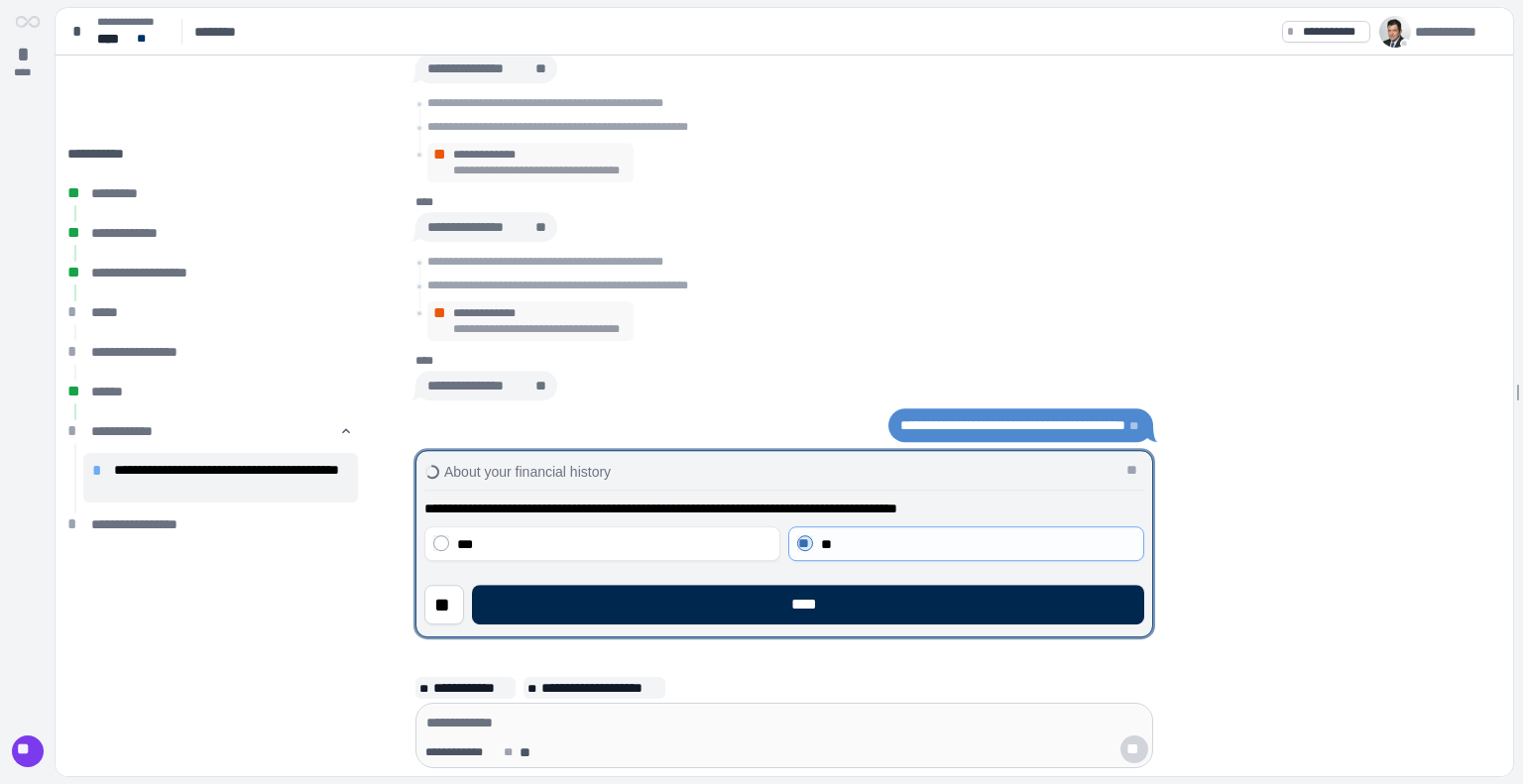 click on "****" at bounding box center [808, 605] 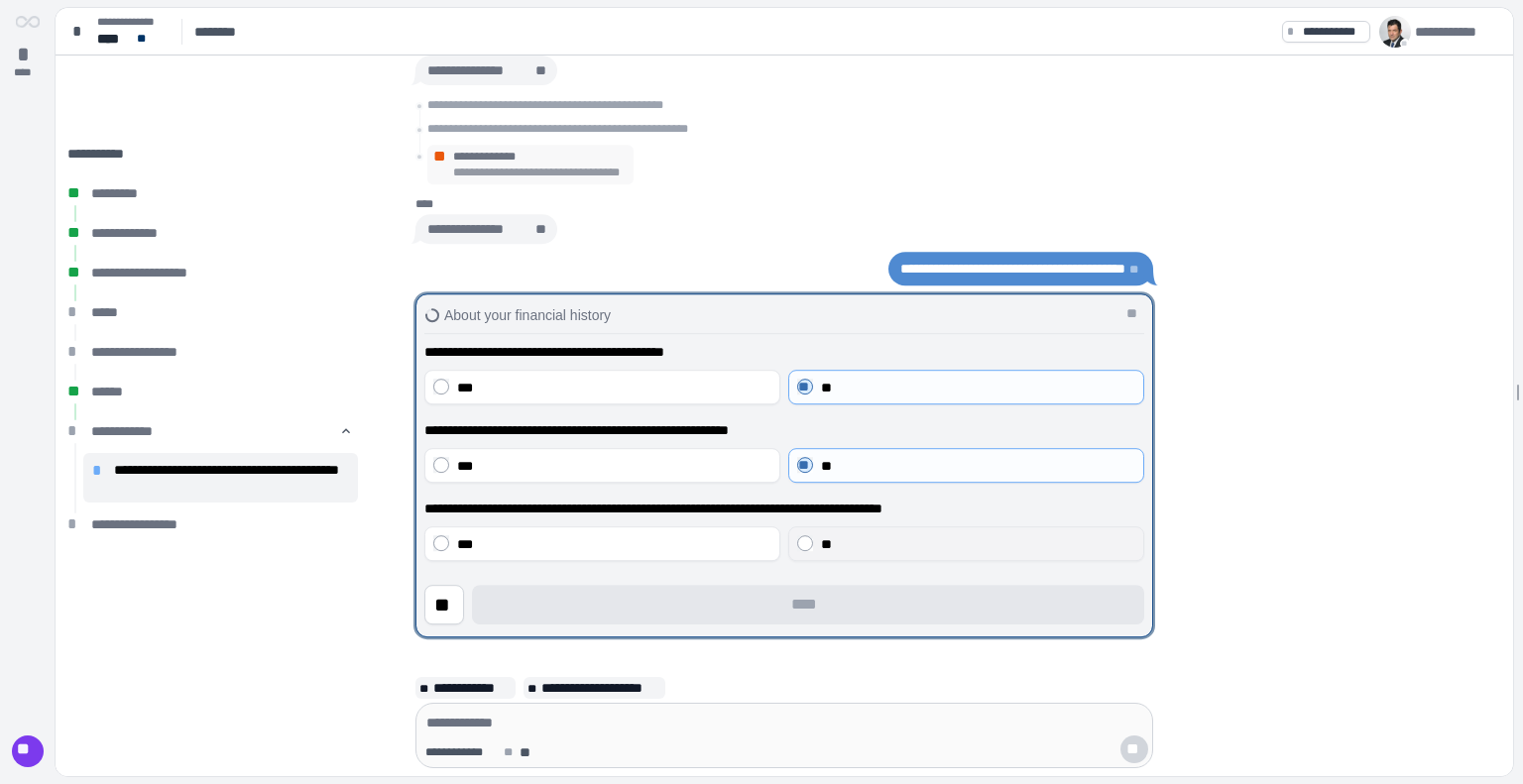 click on "**" at bounding box center (966, 543) 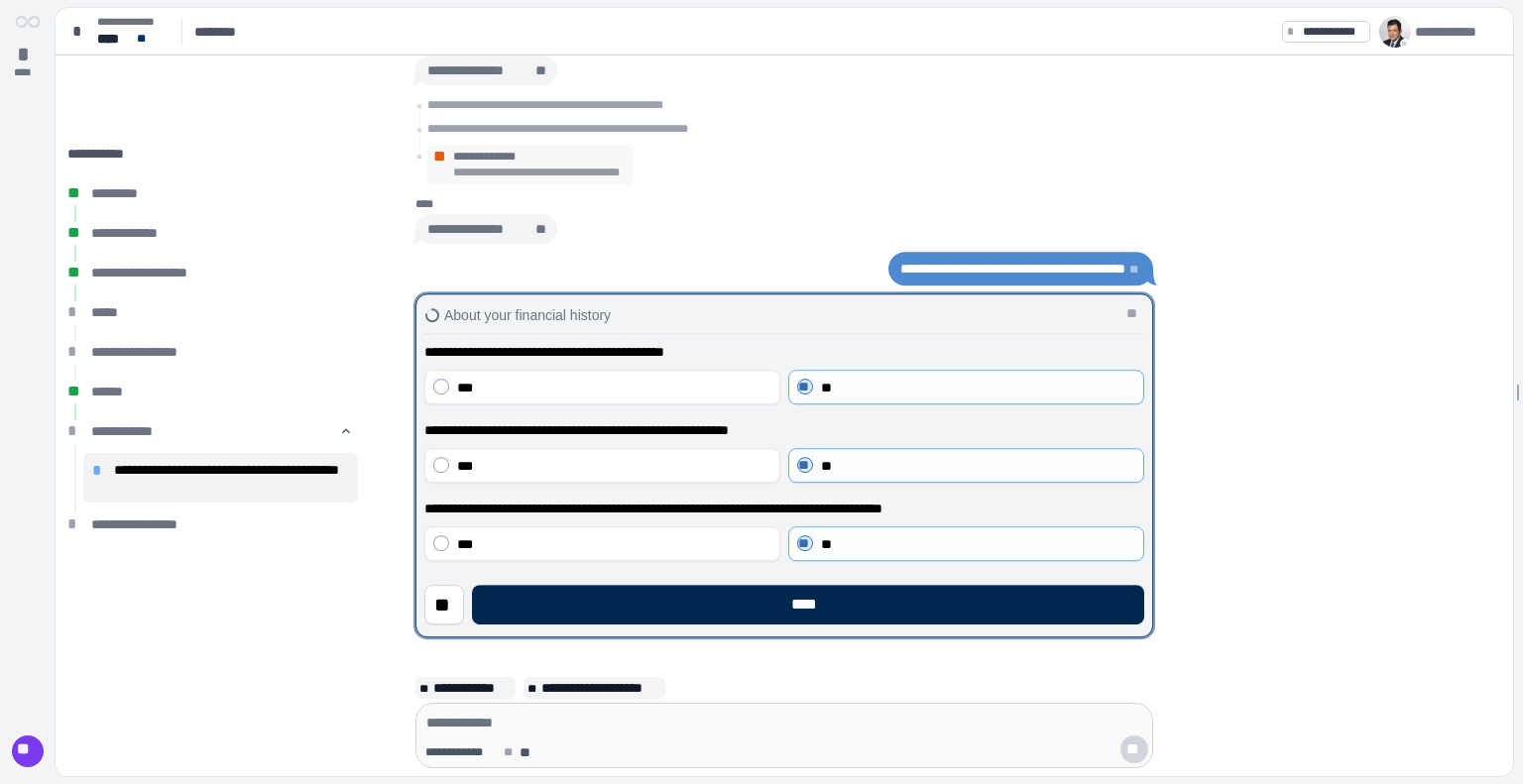 click on "****" at bounding box center (808, 605) 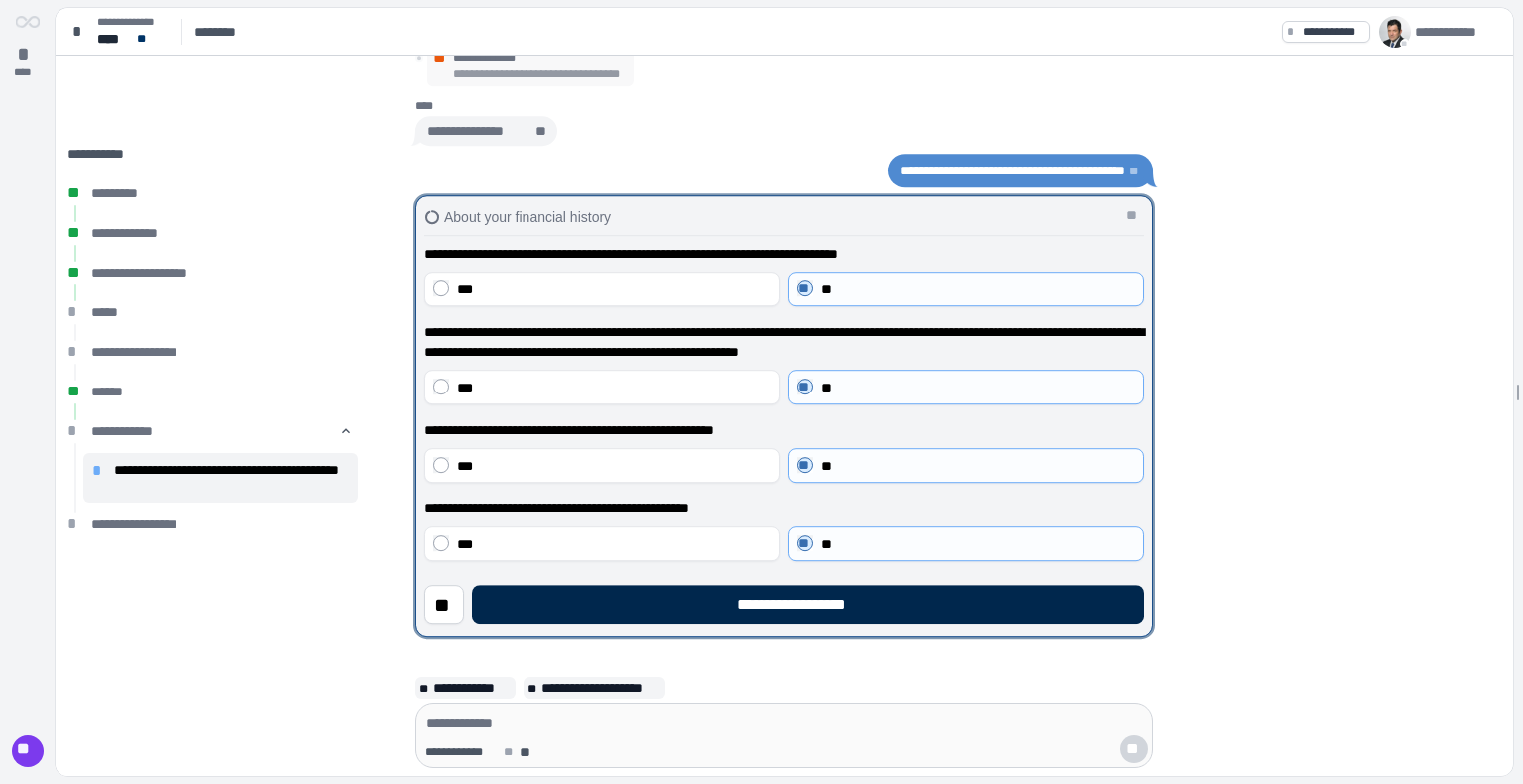 click on "**********" at bounding box center [808, 605] 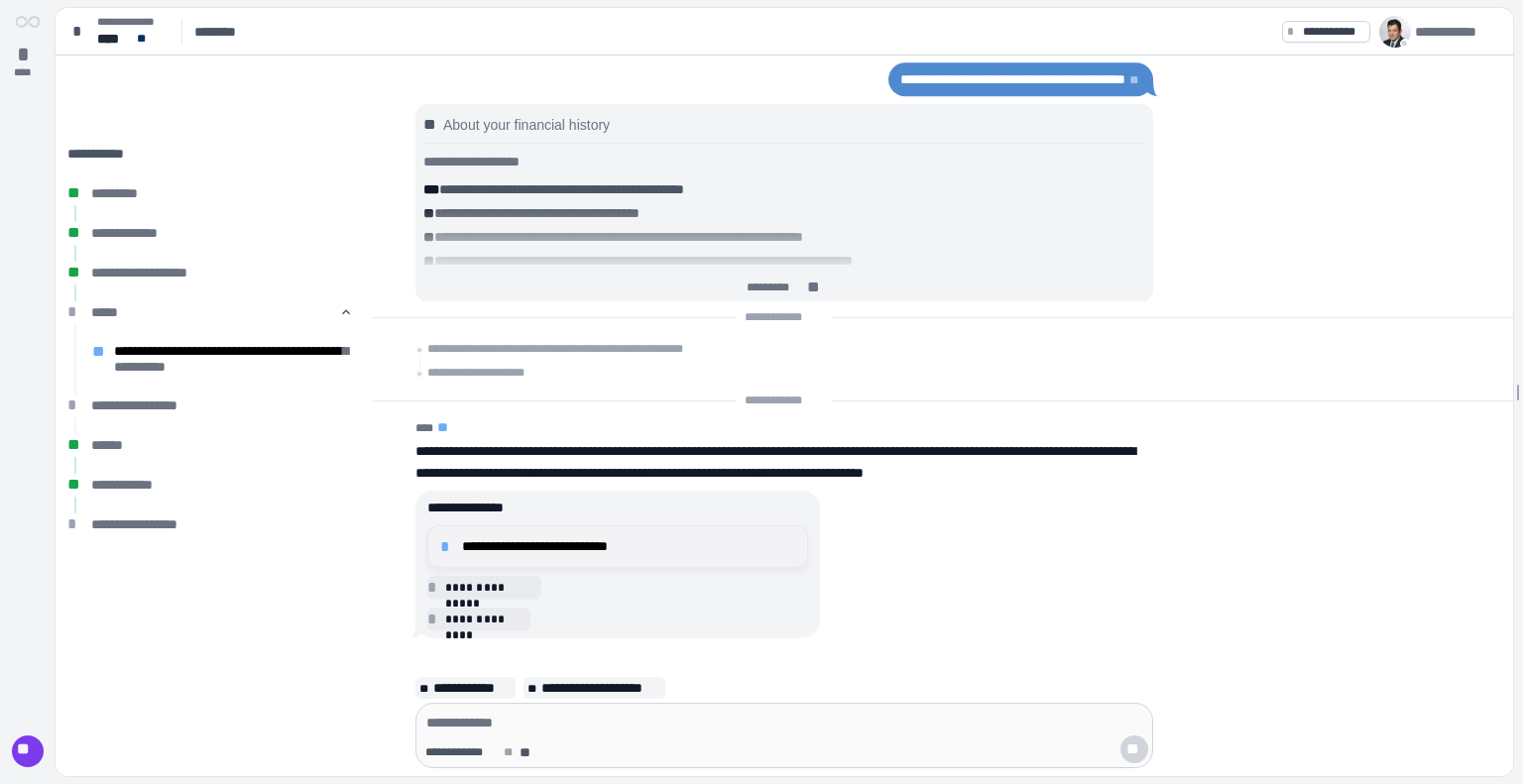 click on "**********" at bounding box center (629, 546) 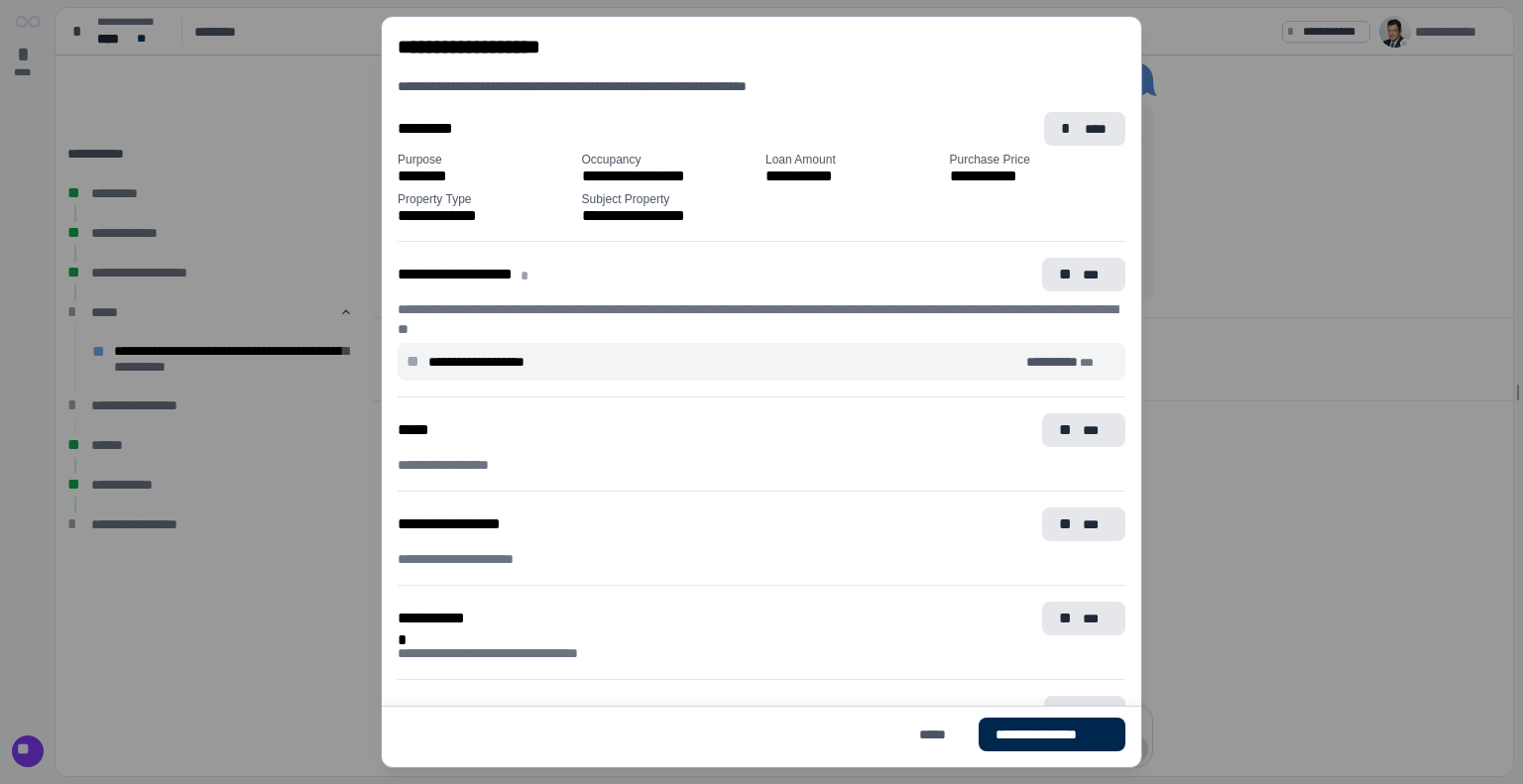 click on "**********" at bounding box center [1052, 734] 